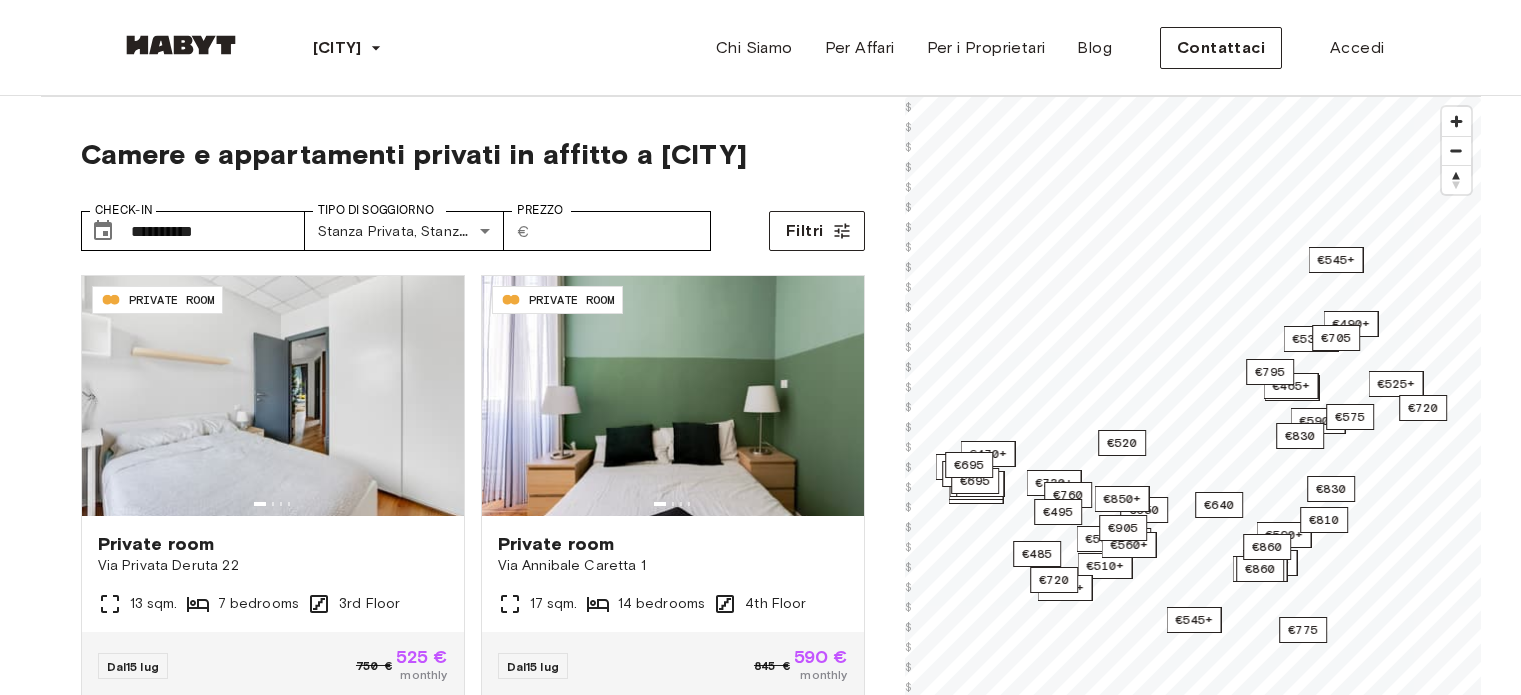 scroll, scrollTop: 0, scrollLeft: 0, axis: both 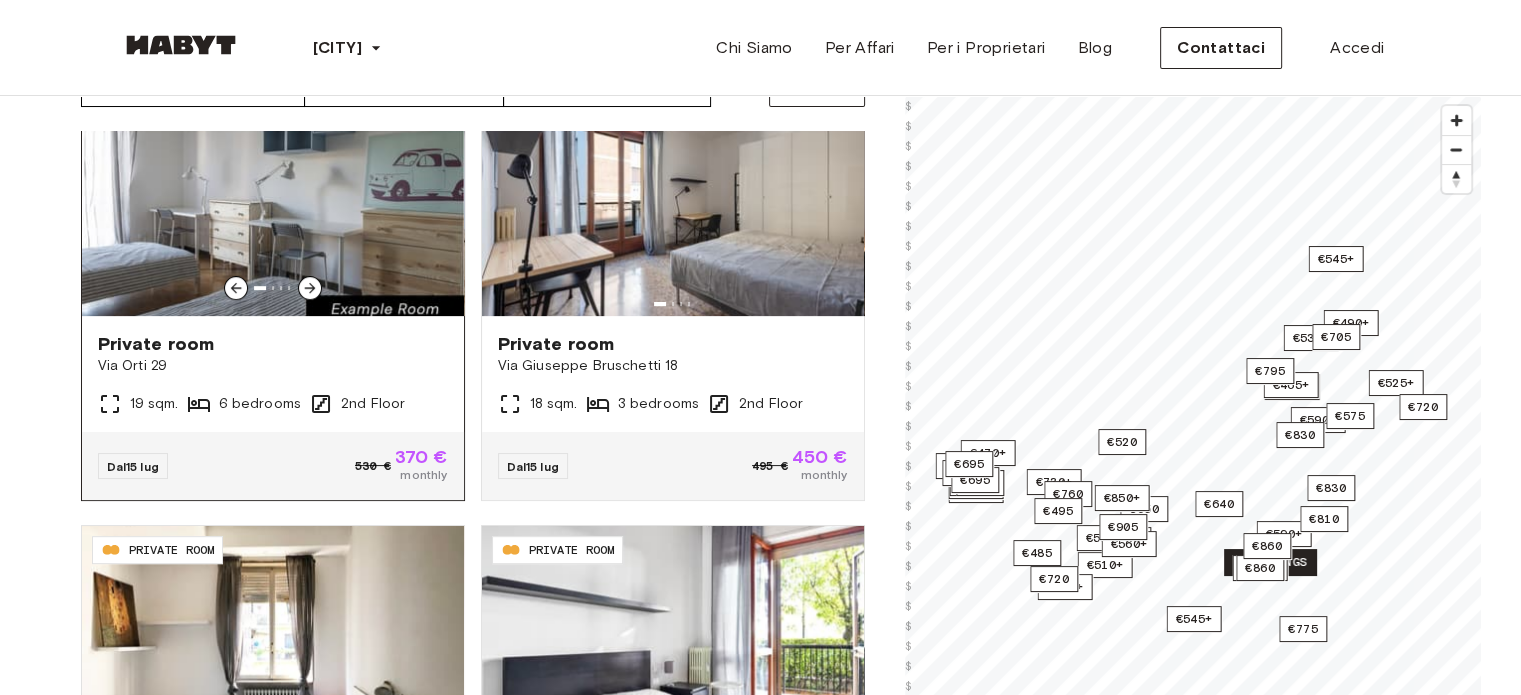 click at bounding box center [310, 288] 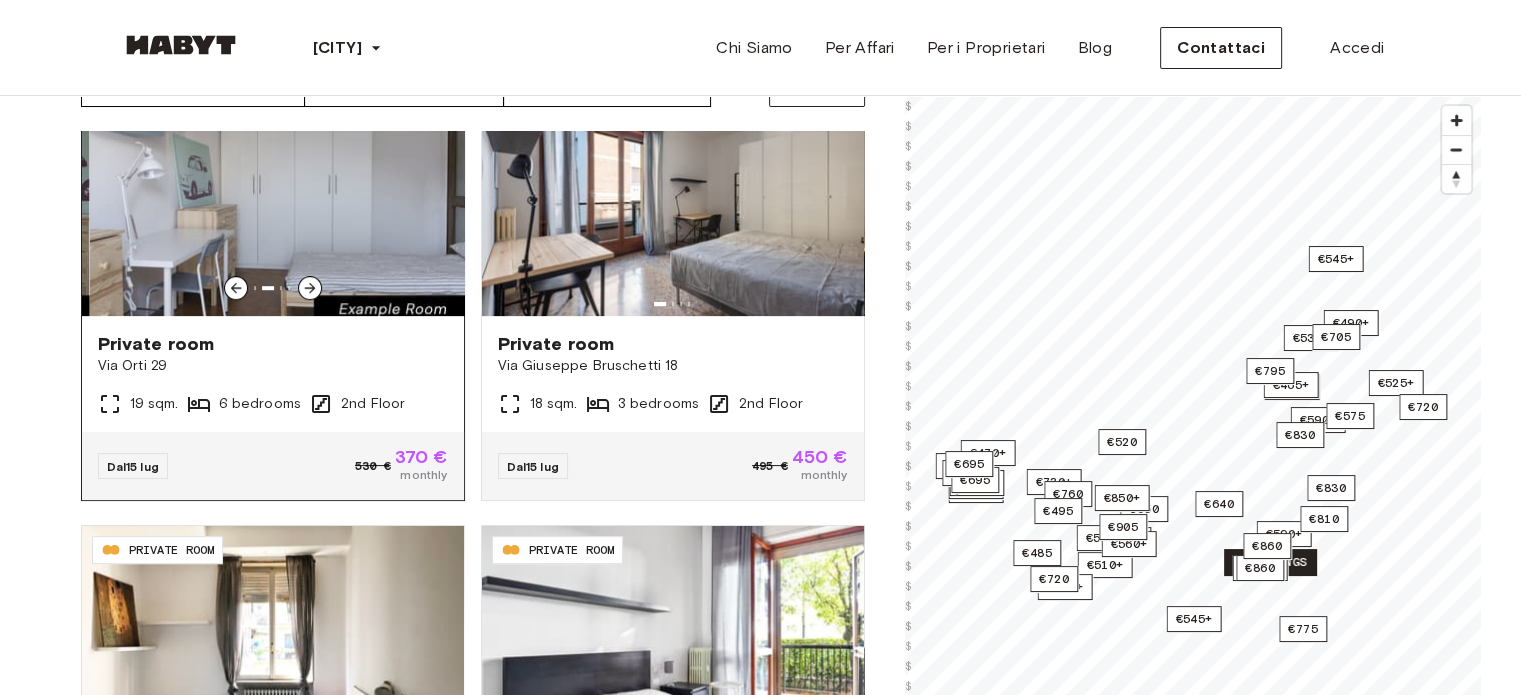 click 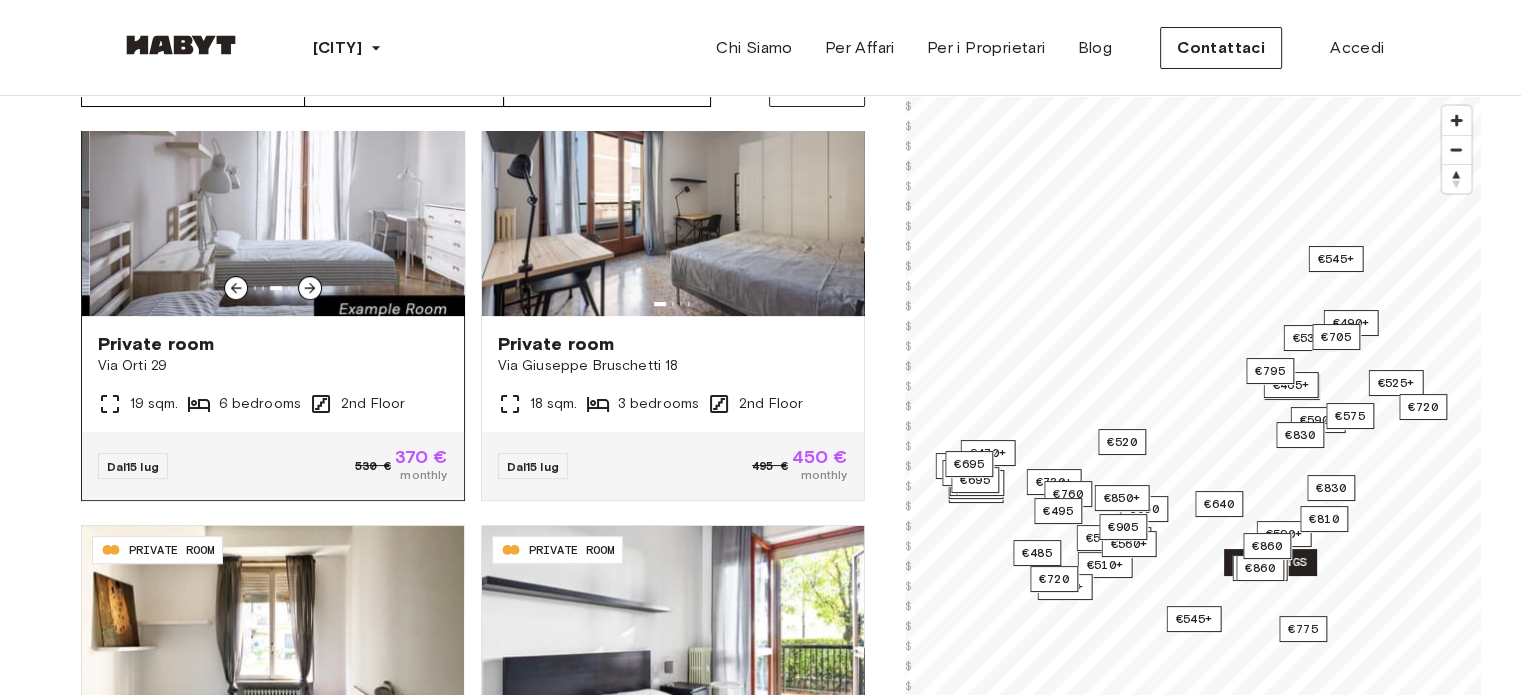 click at bounding box center [280, 196] 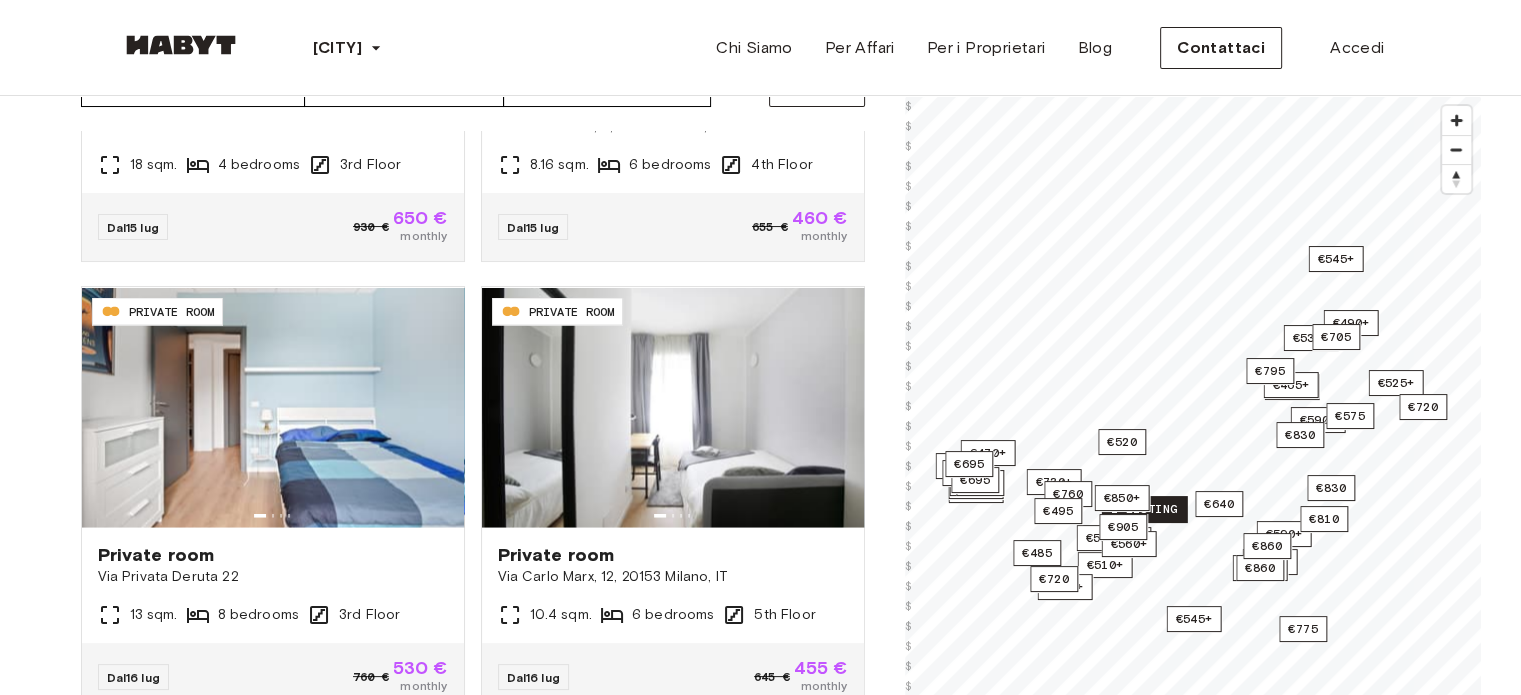 scroll, scrollTop: 3905, scrollLeft: 0, axis: vertical 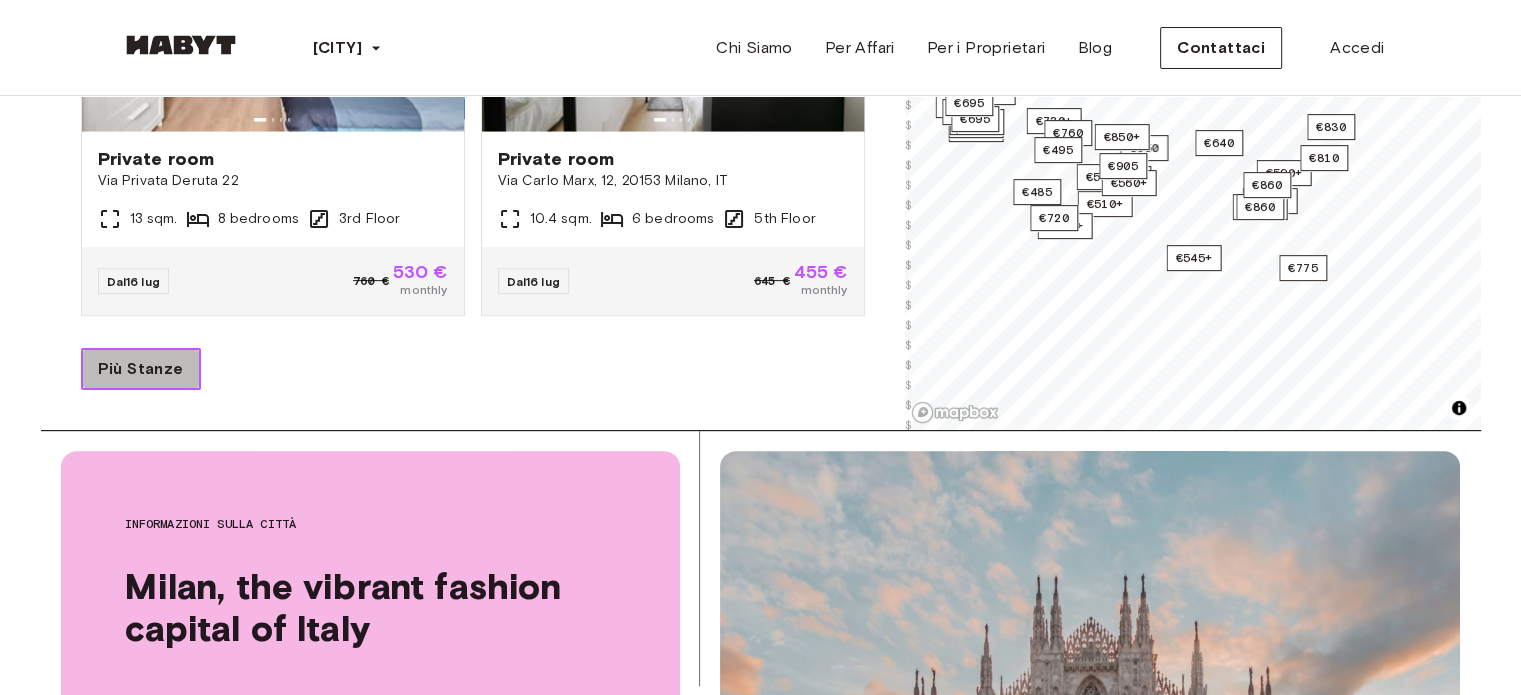 click on "Più Stanze" at bounding box center [141, 369] 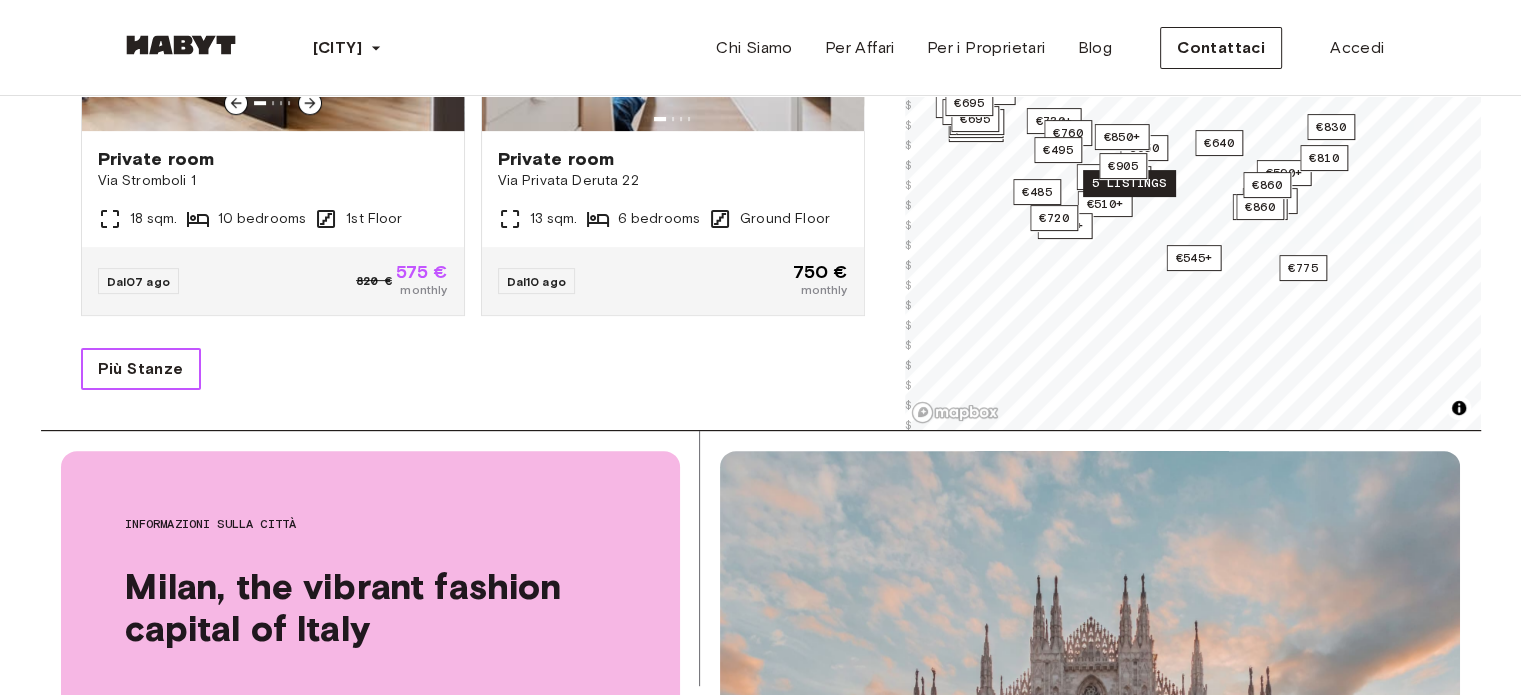 scroll, scrollTop: 8400, scrollLeft: 0, axis: vertical 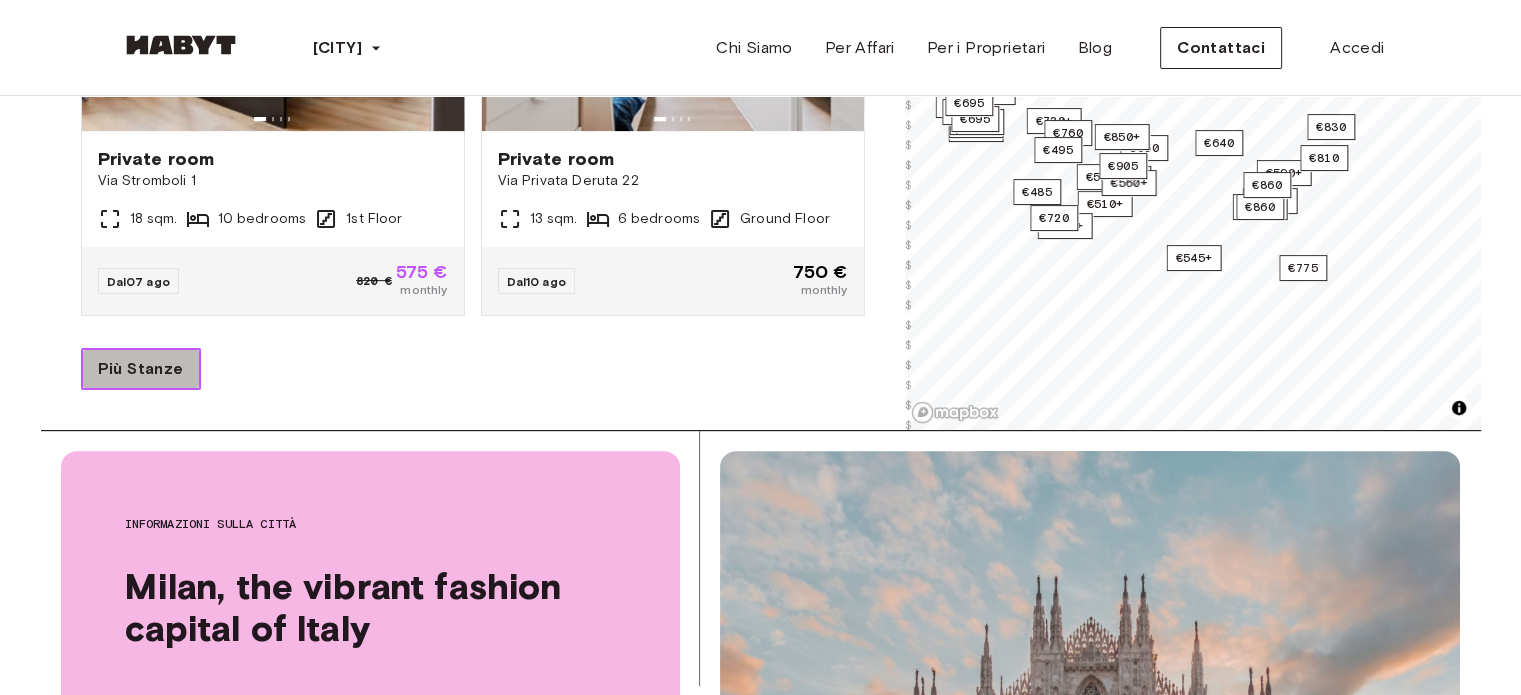 click on "Più Stanze" at bounding box center [141, 369] 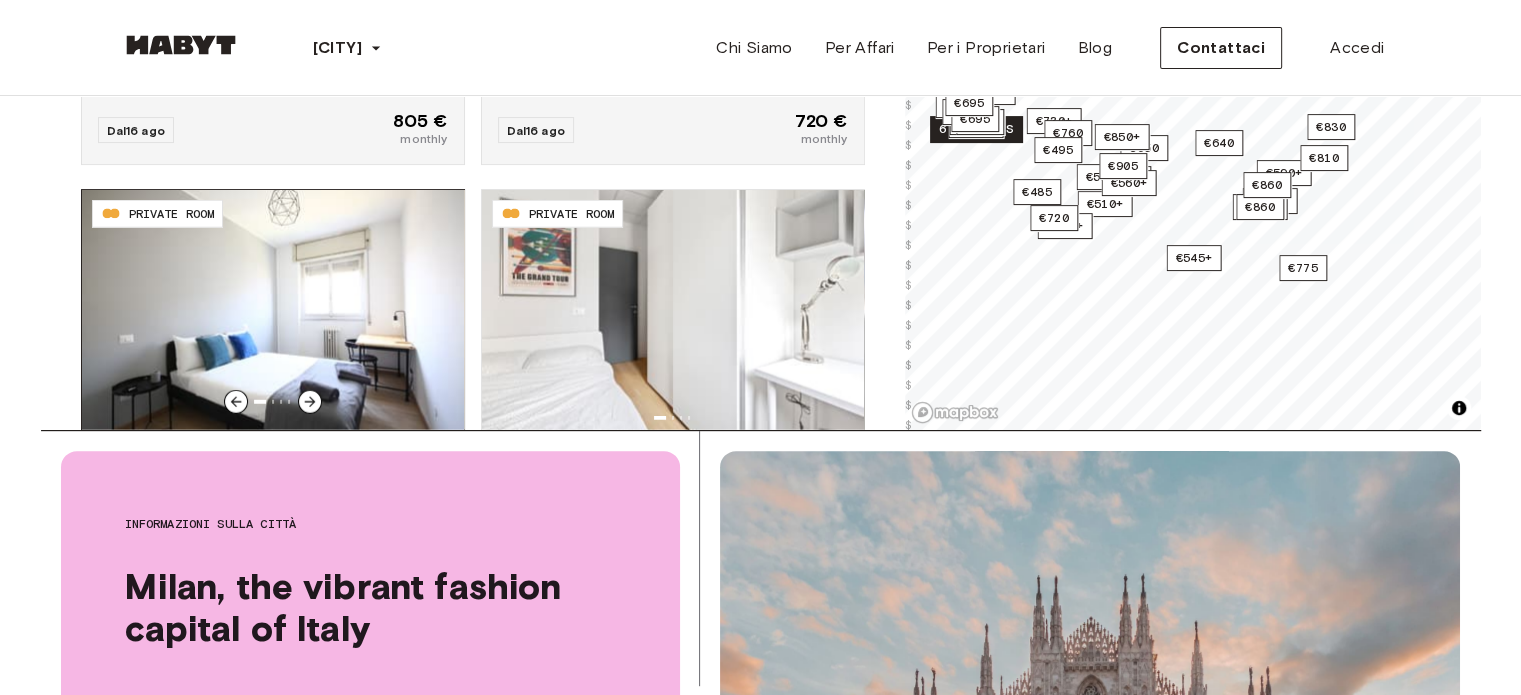 scroll, scrollTop: 12896, scrollLeft: 0, axis: vertical 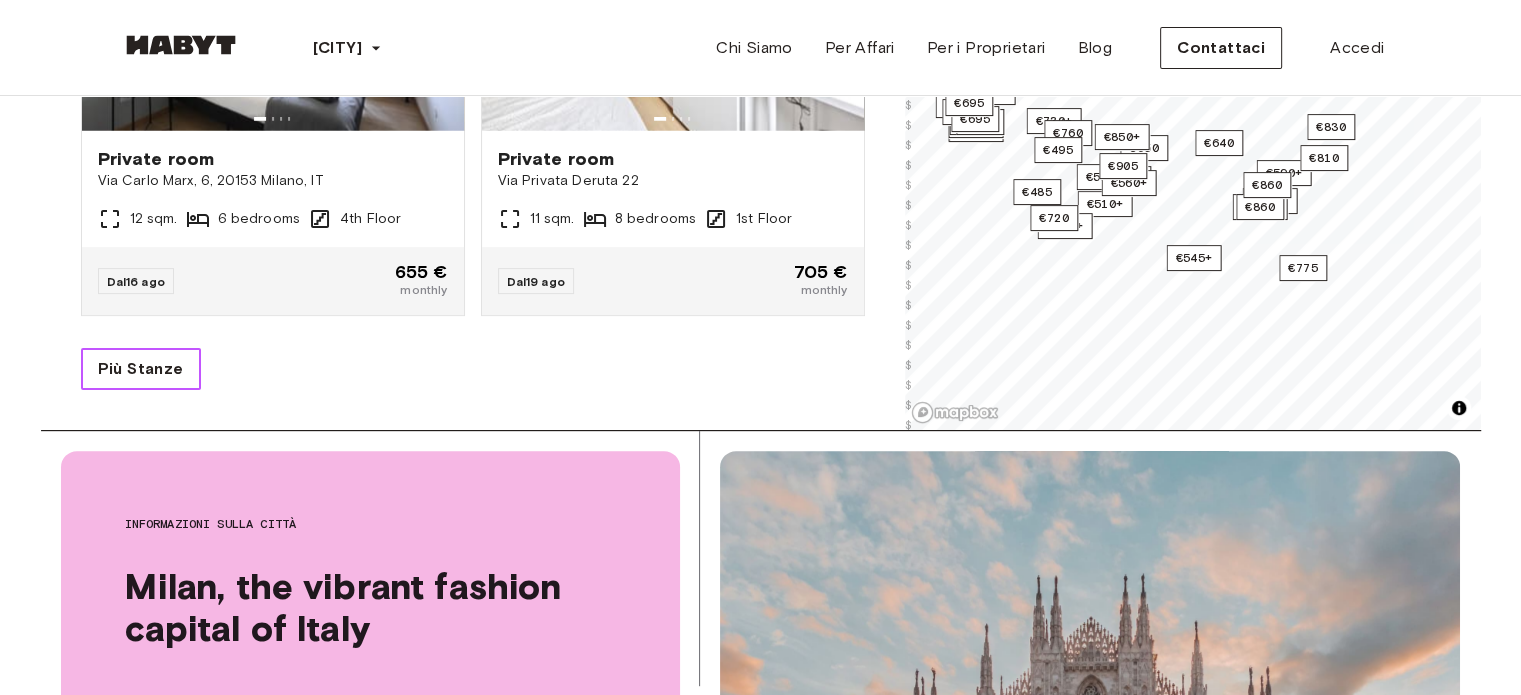 click on "Più Stanze" at bounding box center (141, 369) 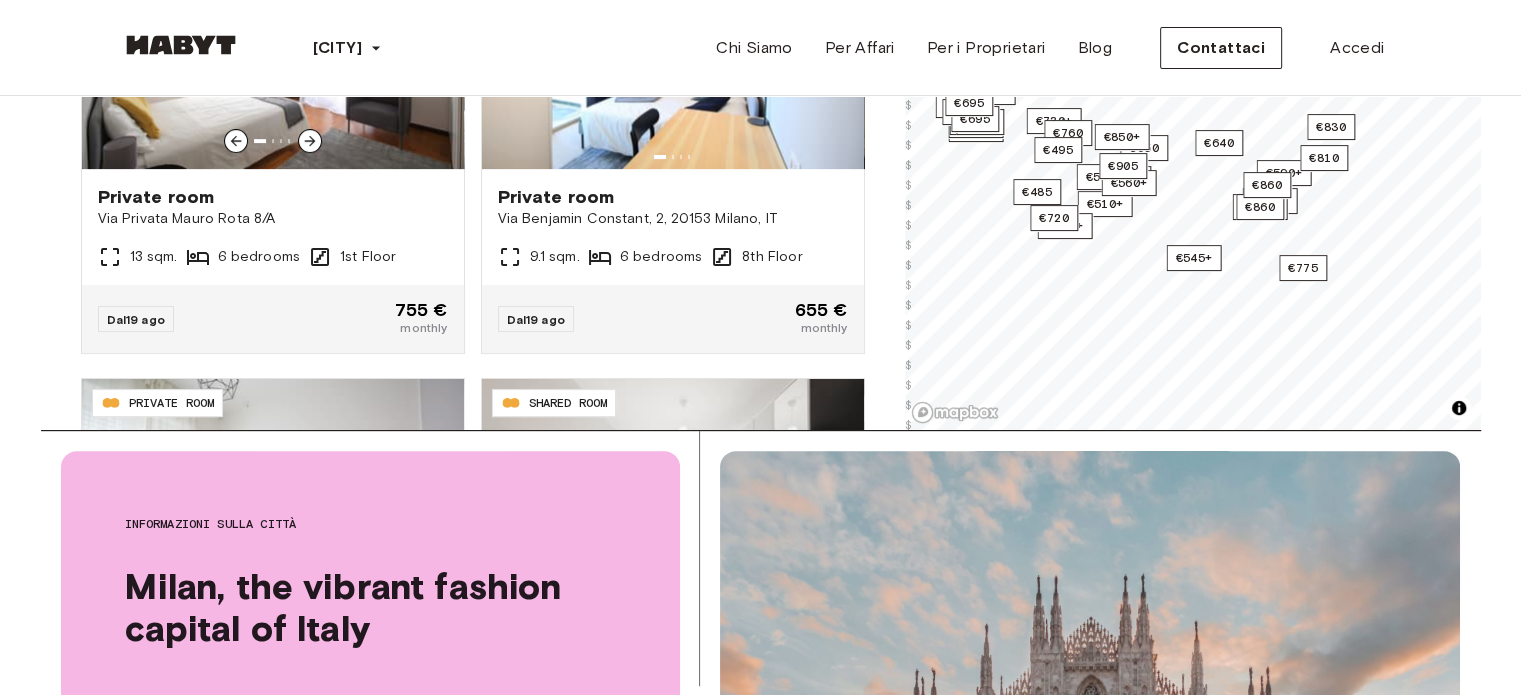 scroll, scrollTop: 15472, scrollLeft: 0, axis: vertical 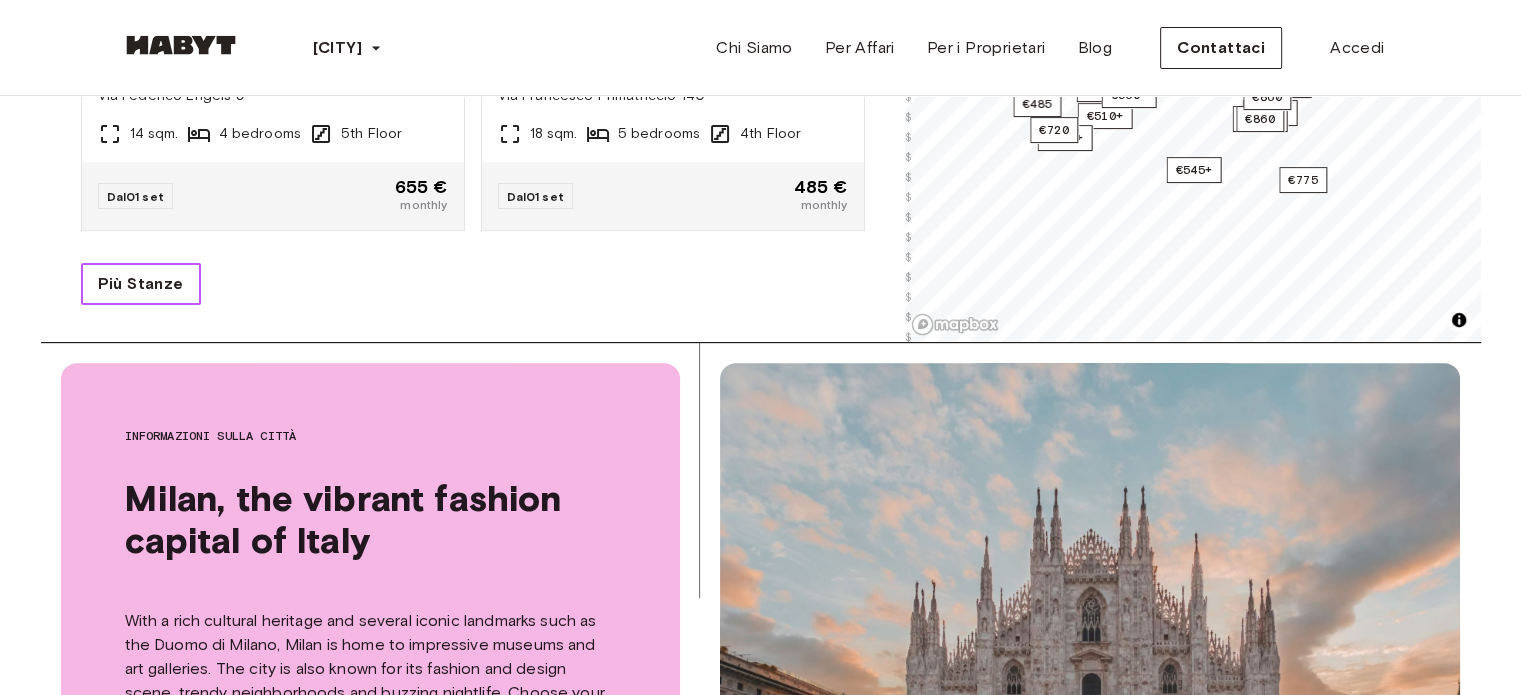 click on "Più Stanze" at bounding box center (141, 284) 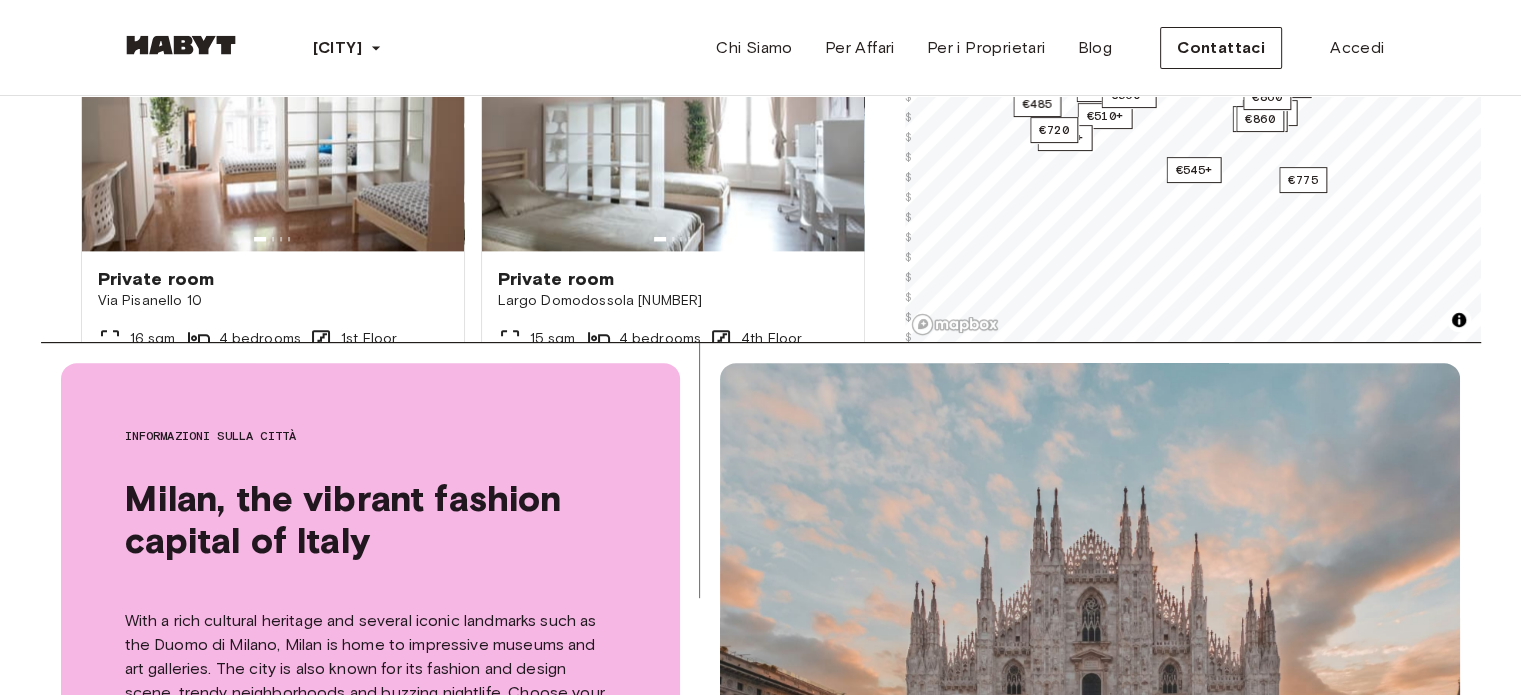 scroll, scrollTop: 17660, scrollLeft: 0, axis: vertical 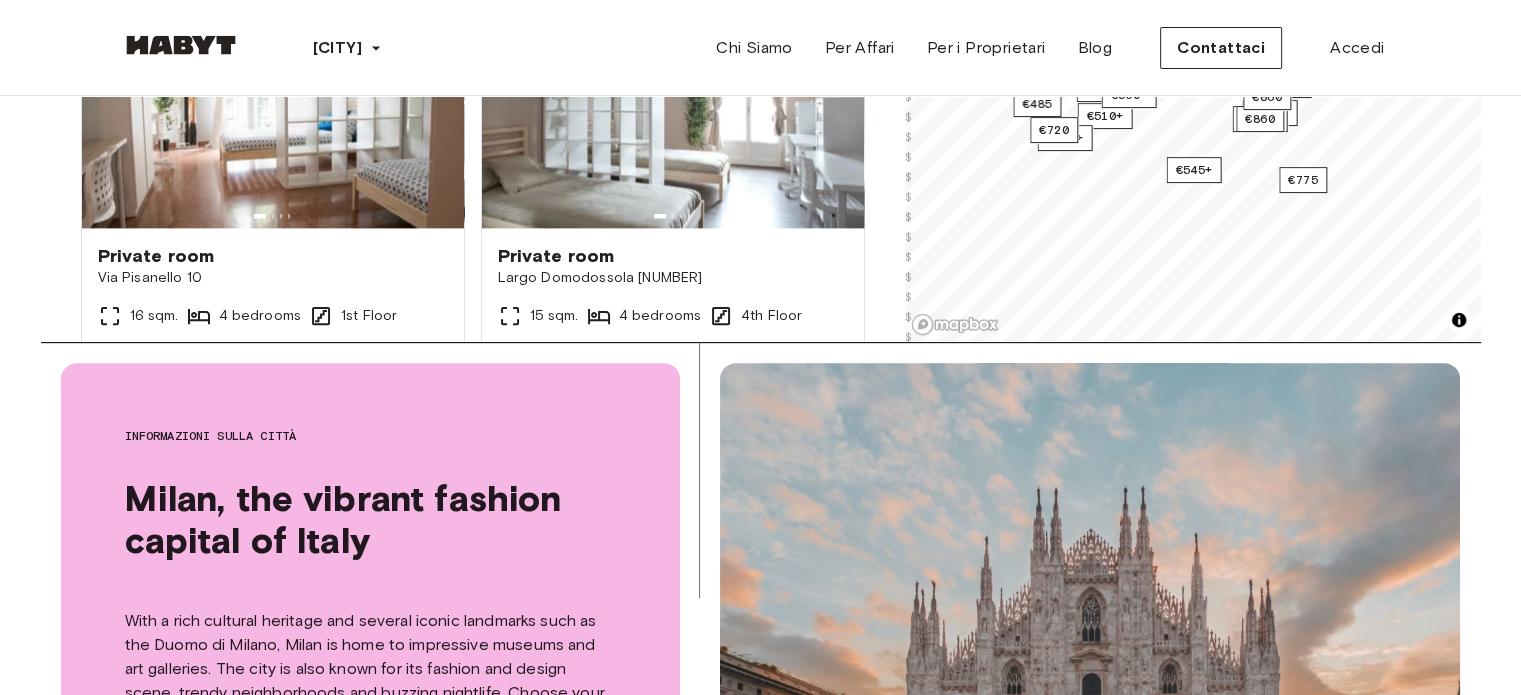 click on "**********" at bounding box center [760, 1325] 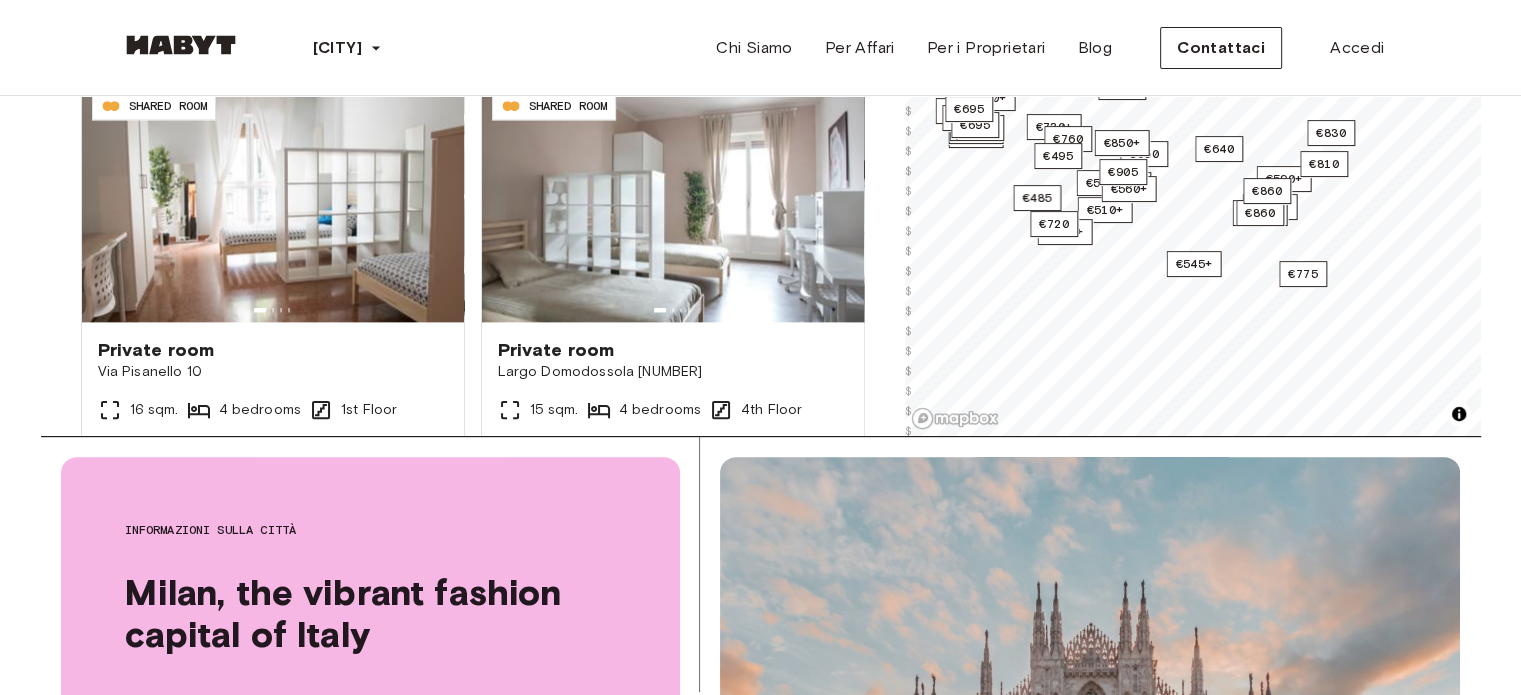 scroll, scrollTop: 464, scrollLeft: 0, axis: vertical 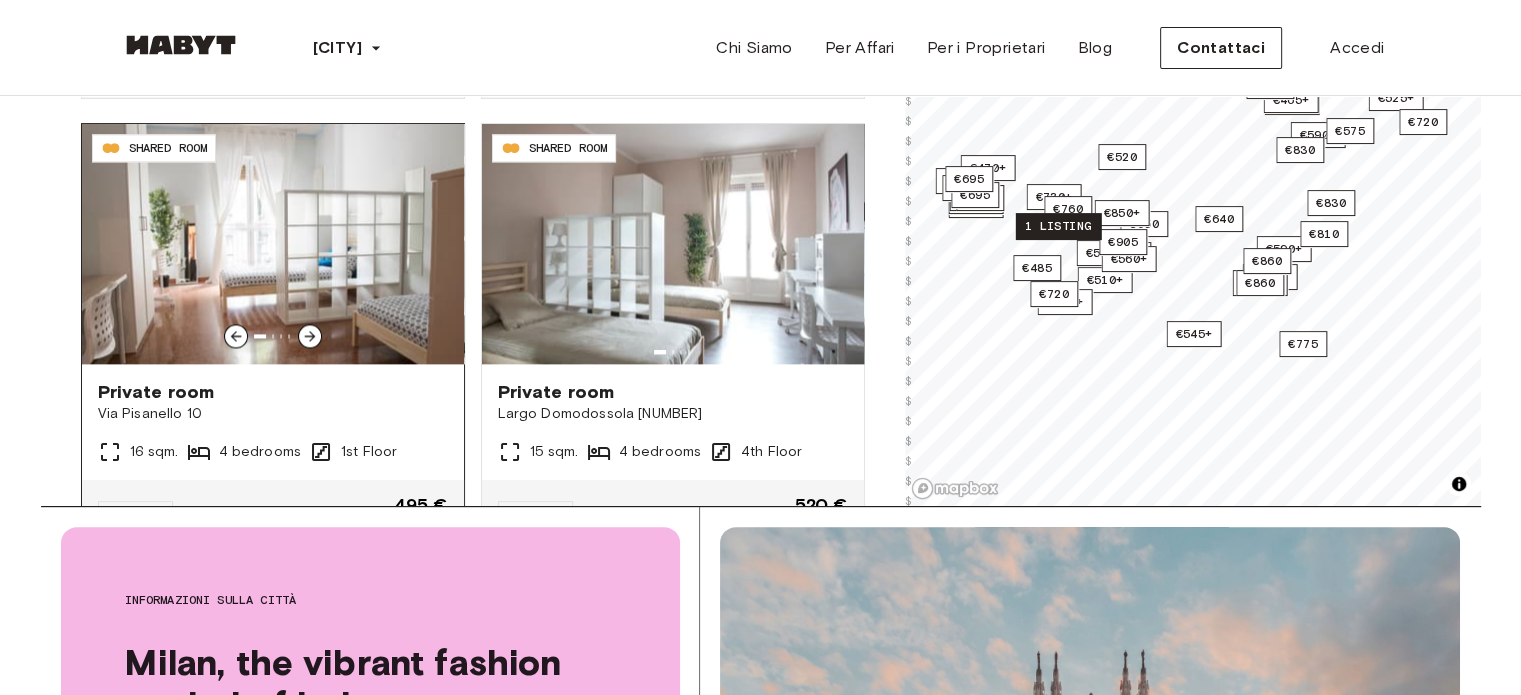 click at bounding box center (273, 244) 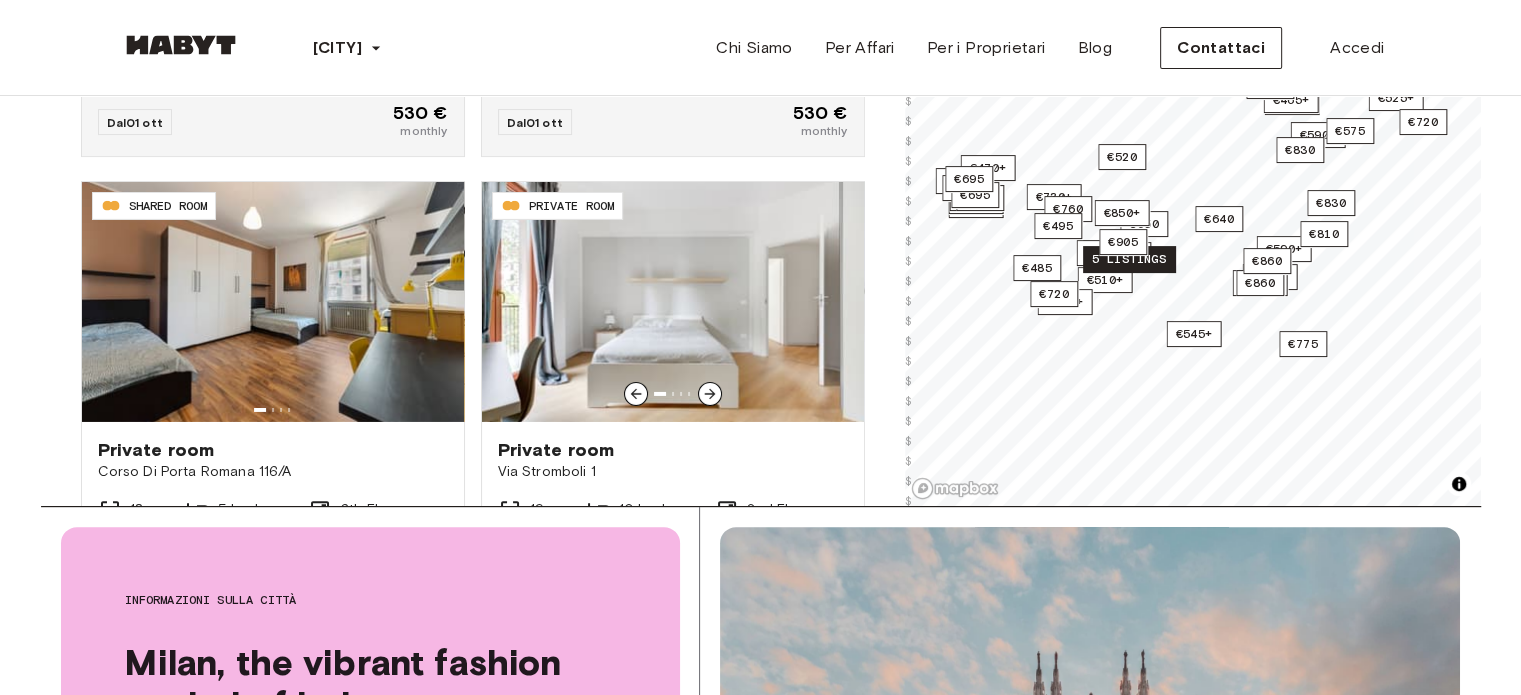 scroll, scrollTop: 21889, scrollLeft: 0, axis: vertical 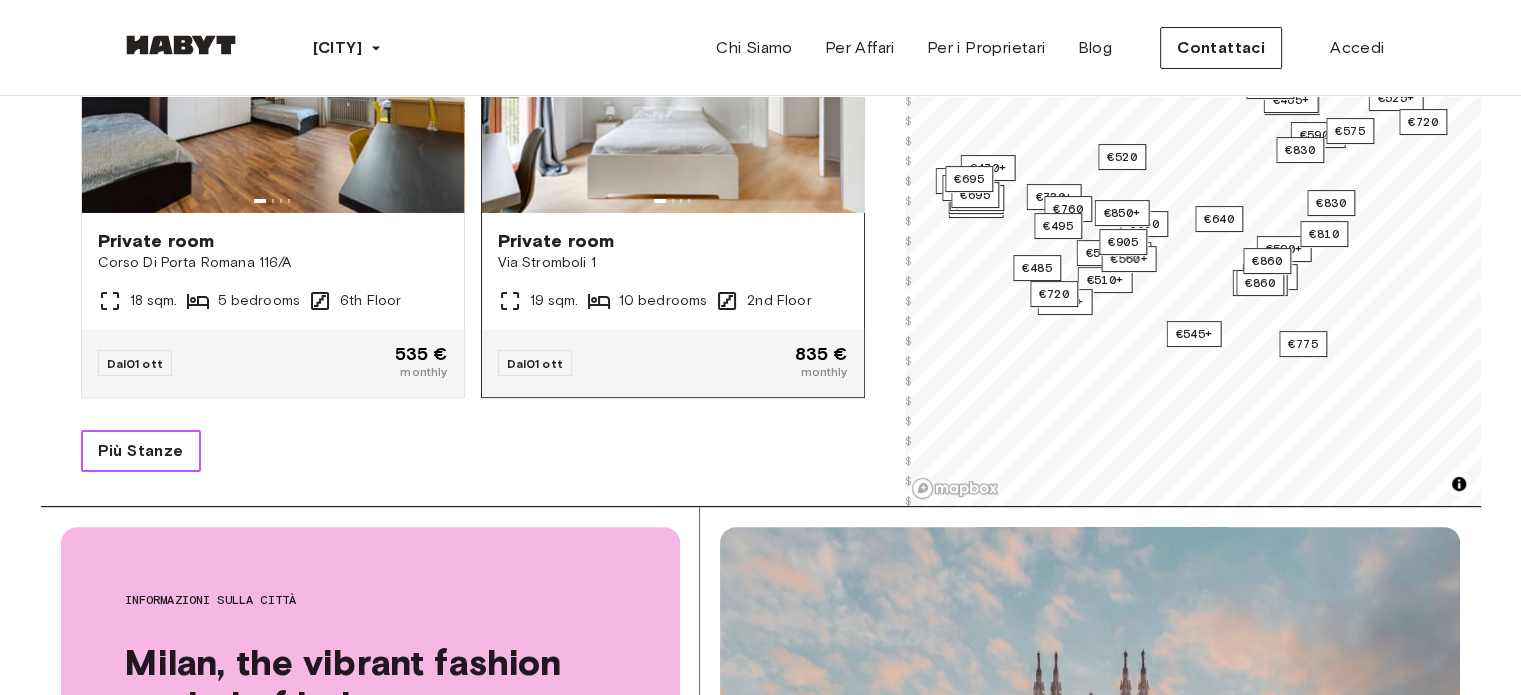 click on "Più Stanze" at bounding box center (141, 451) 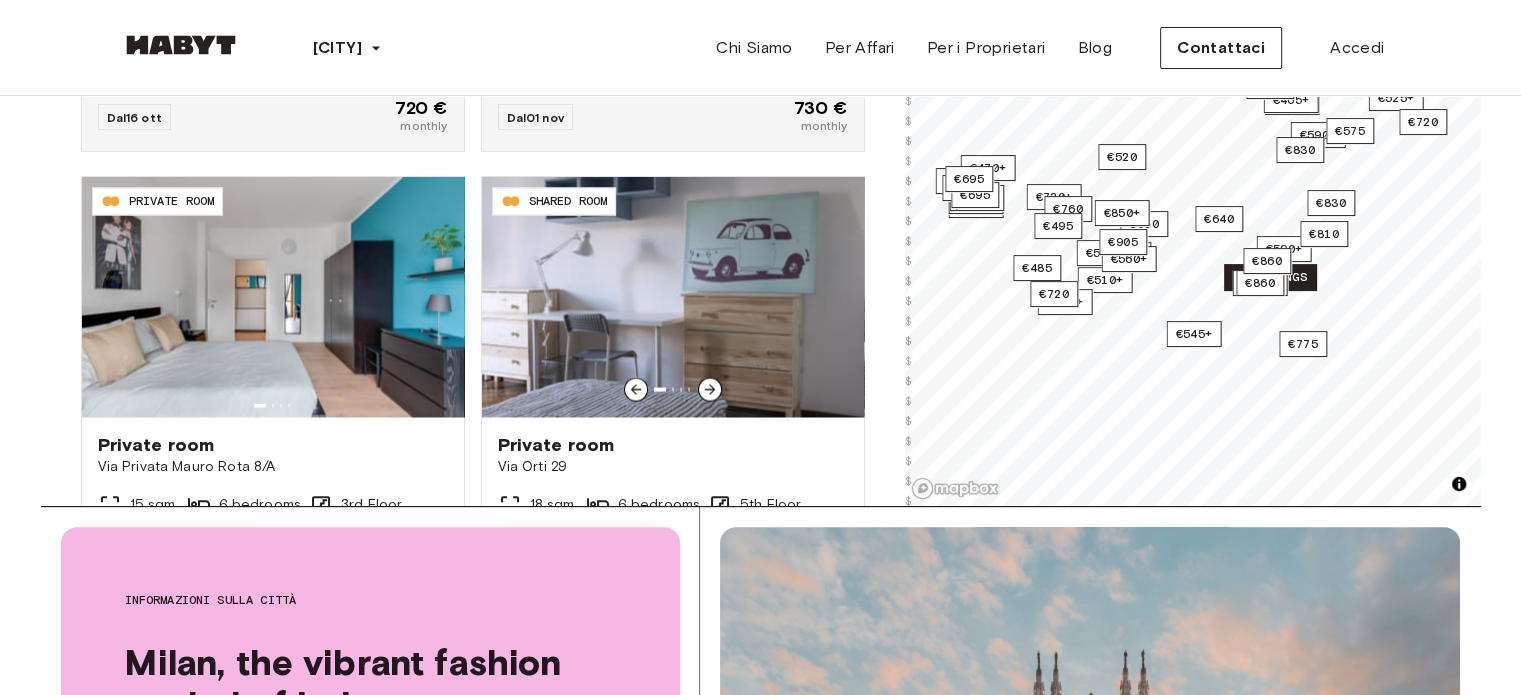 scroll, scrollTop: 26384, scrollLeft: 0, axis: vertical 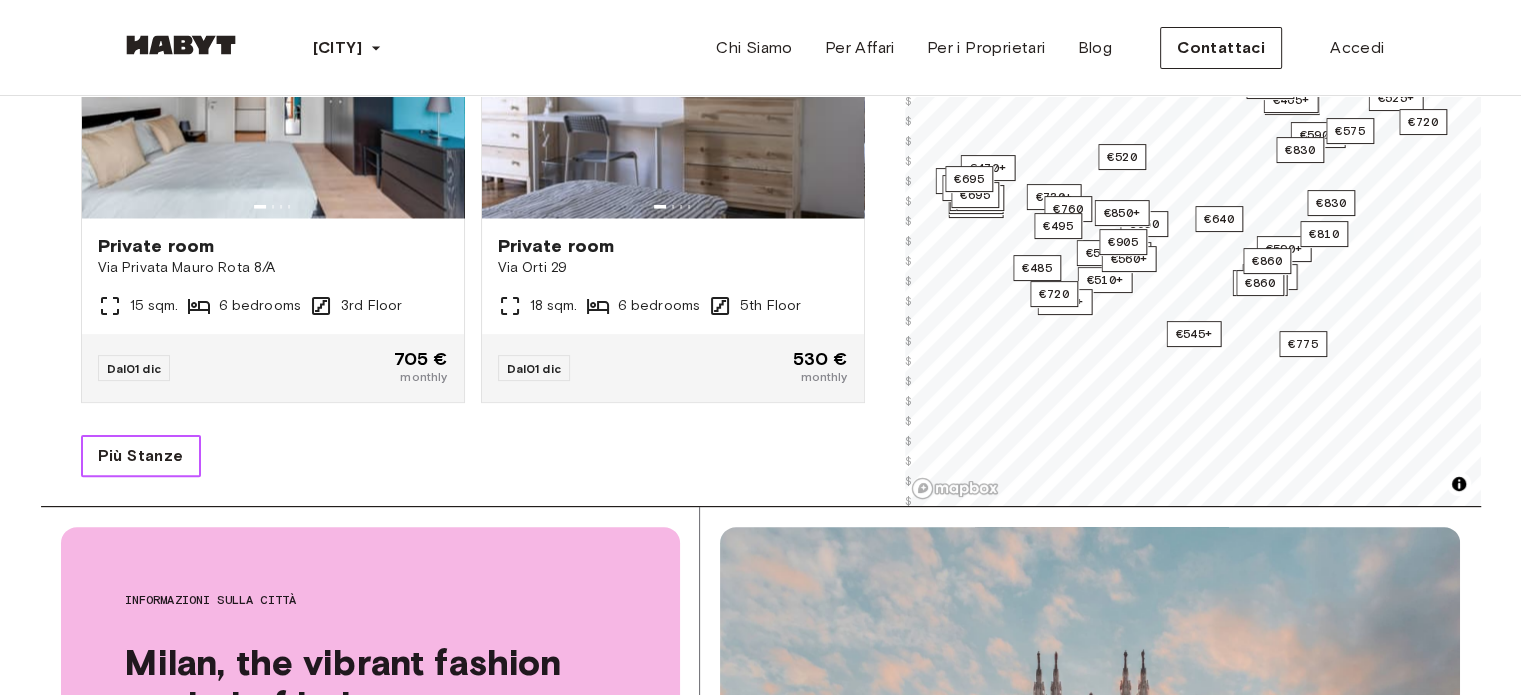 click on "Più Stanze" at bounding box center [141, 456] 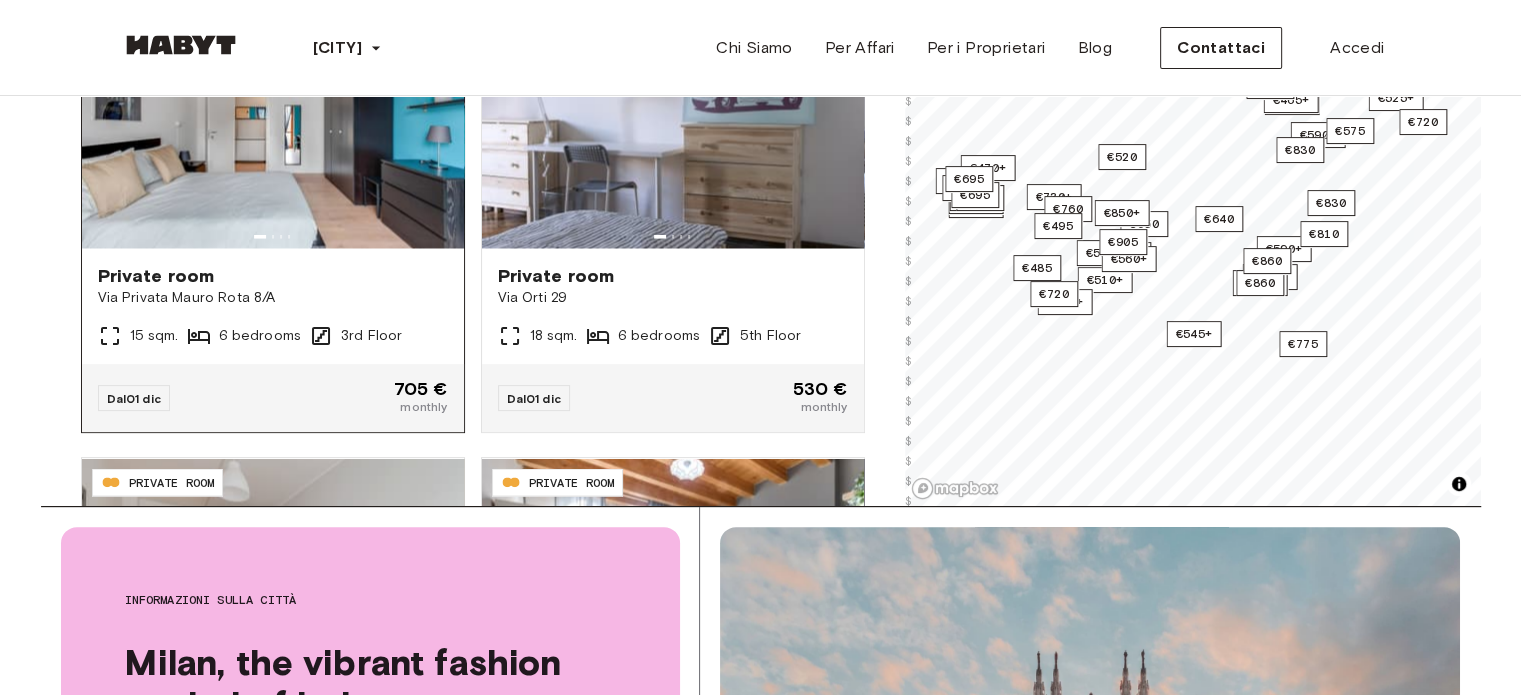 scroll, scrollTop: 26353, scrollLeft: 0, axis: vertical 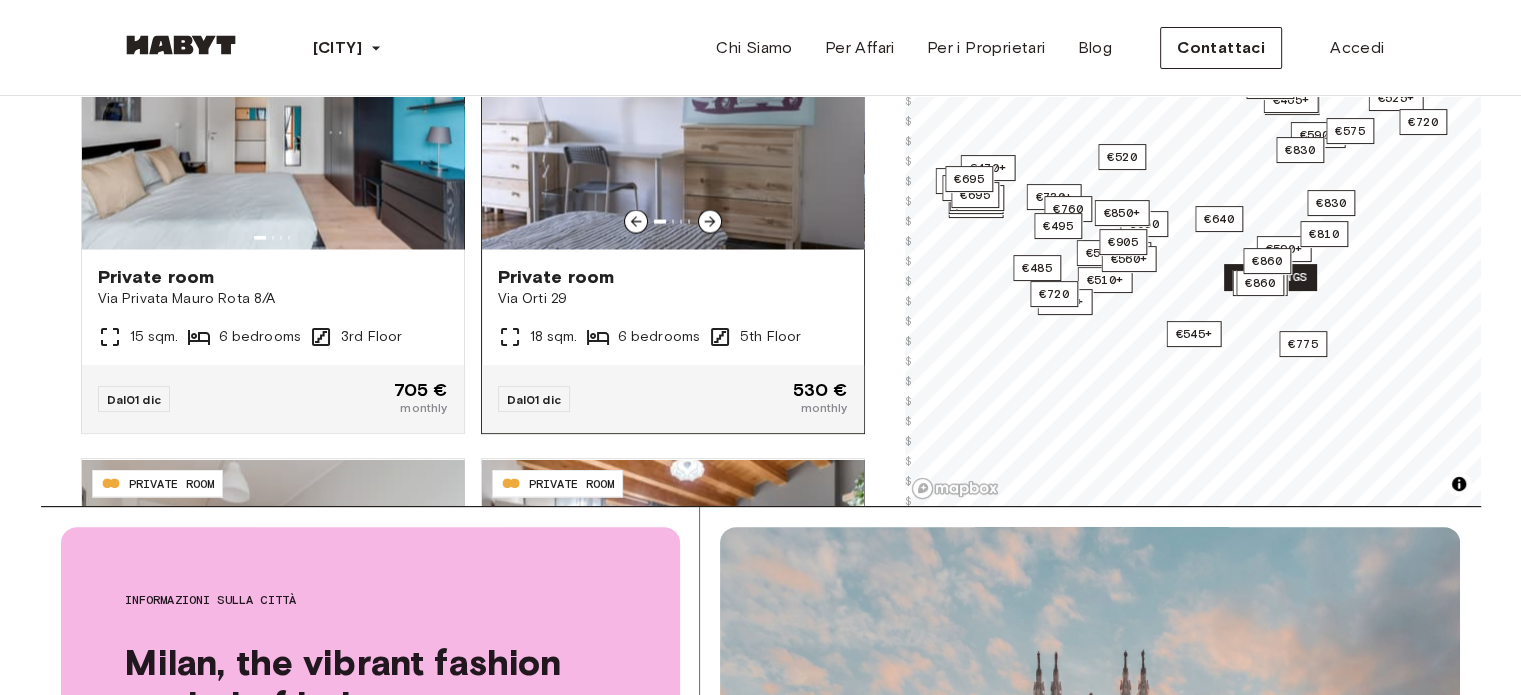 click at bounding box center (636, 221) 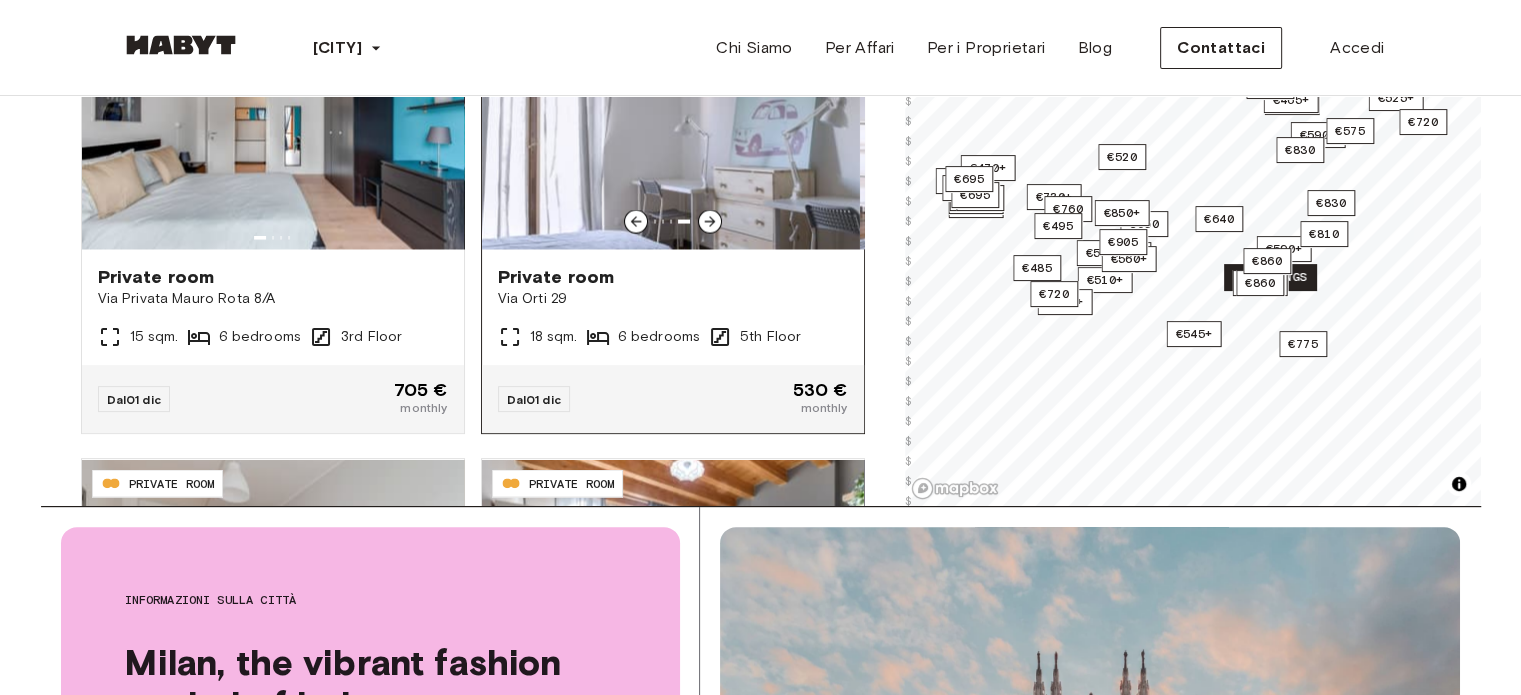 click 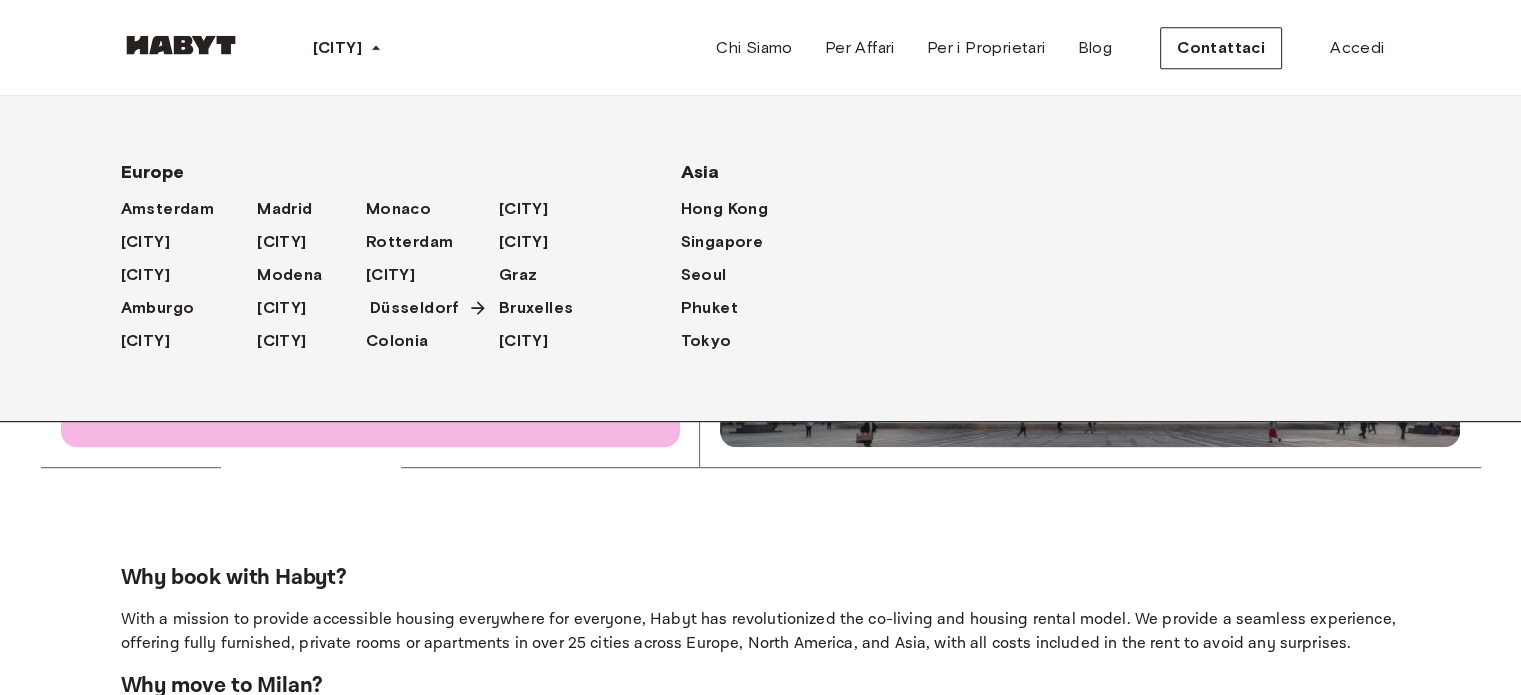 scroll, scrollTop: 1008, scrollLeft: 0, axis: vertical 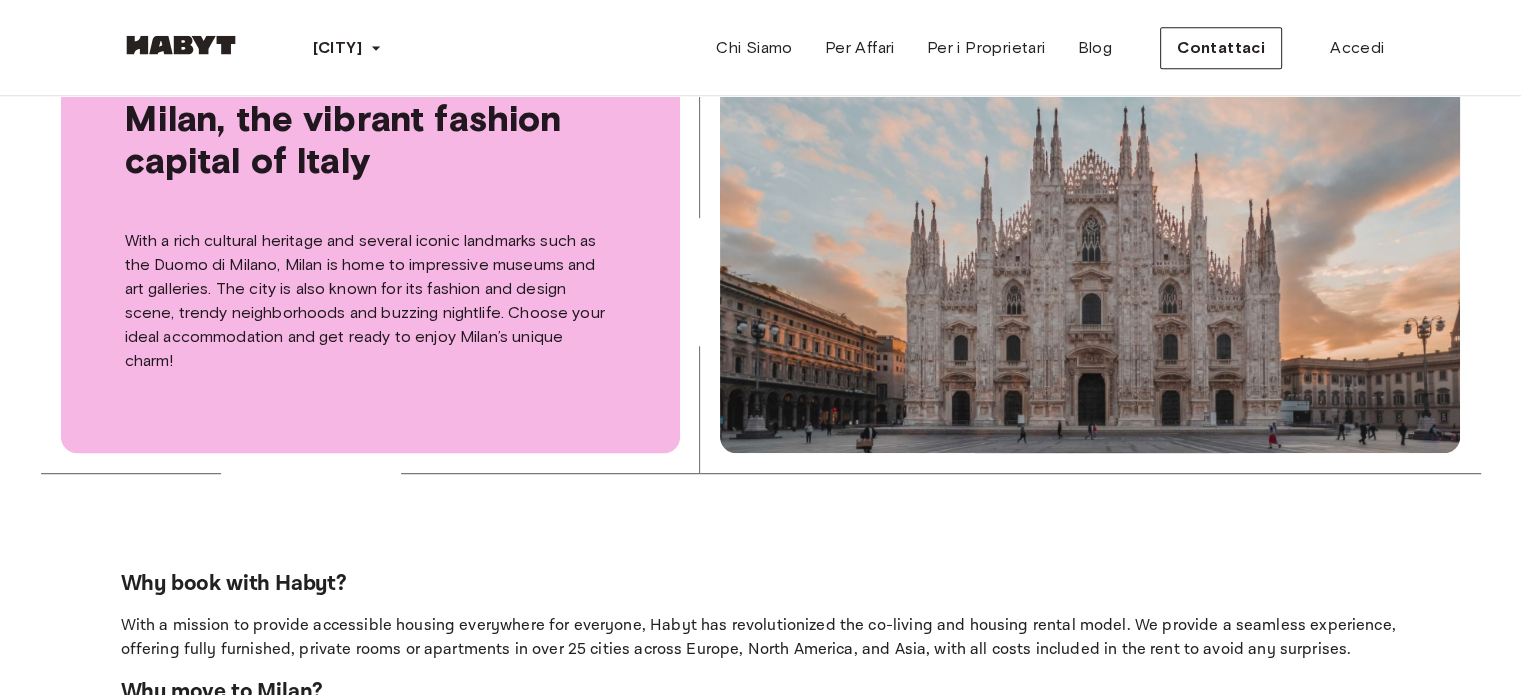 click on "Why book with Habyt?" at bounding box center (761, 584) 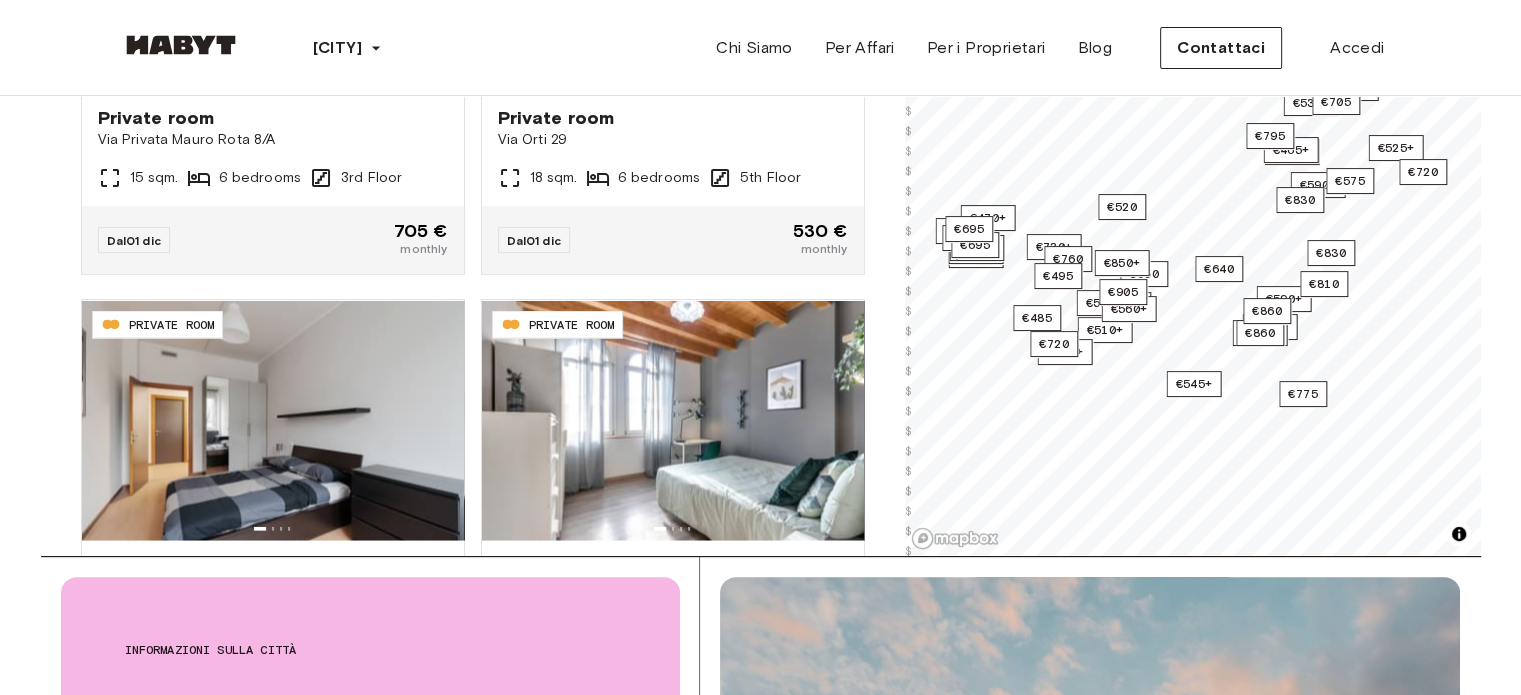 scroll, scrollTop: 26761, scrollLeft: 0, axis: vertical 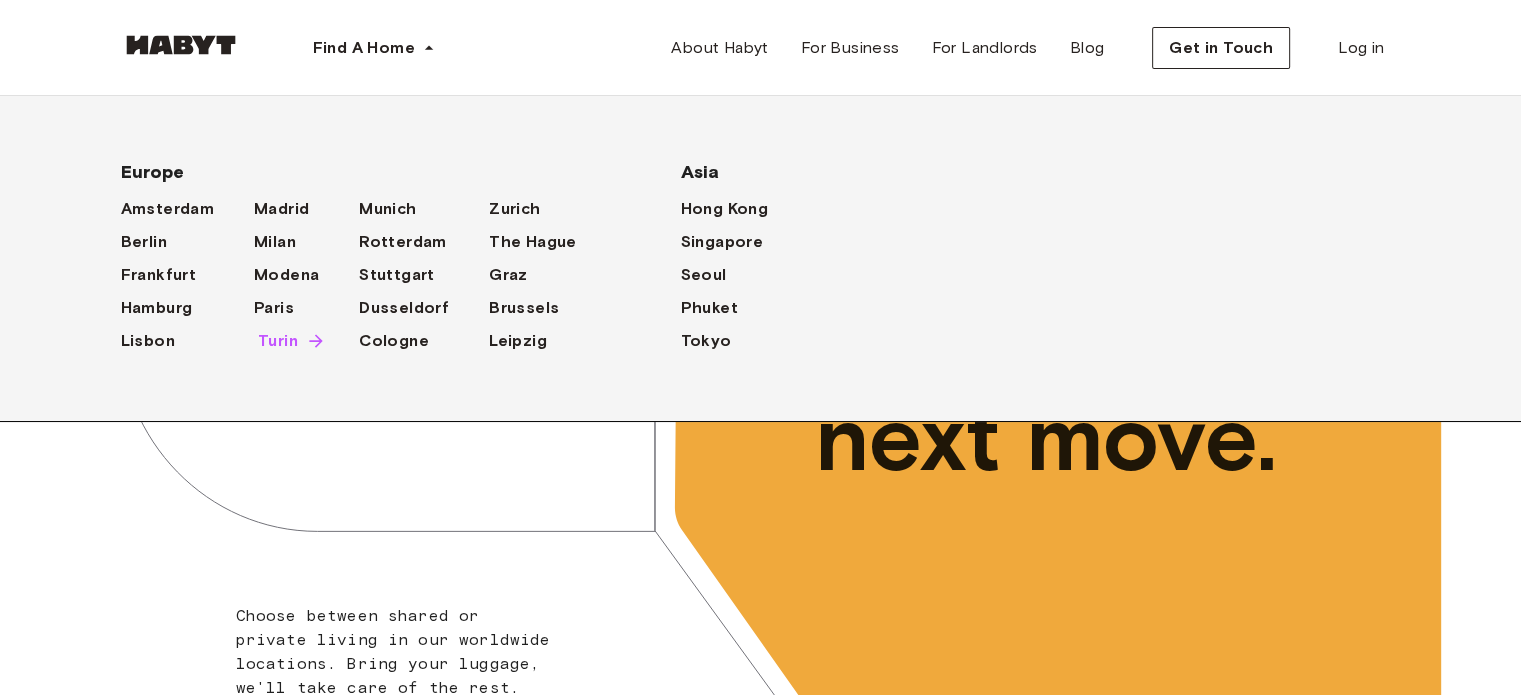 click on "Turin" at bounding box center [278, 341] 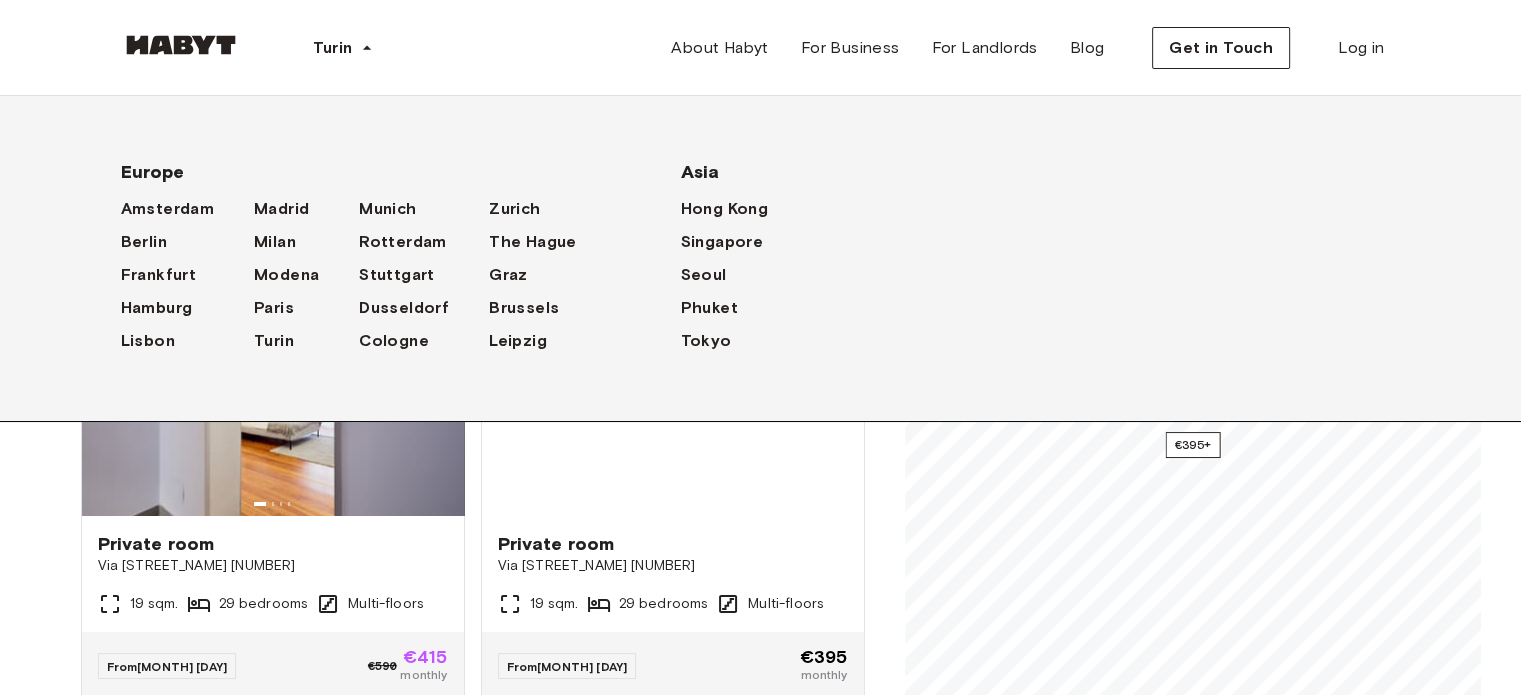 click on "**********" at bounding box center (760, 1955) 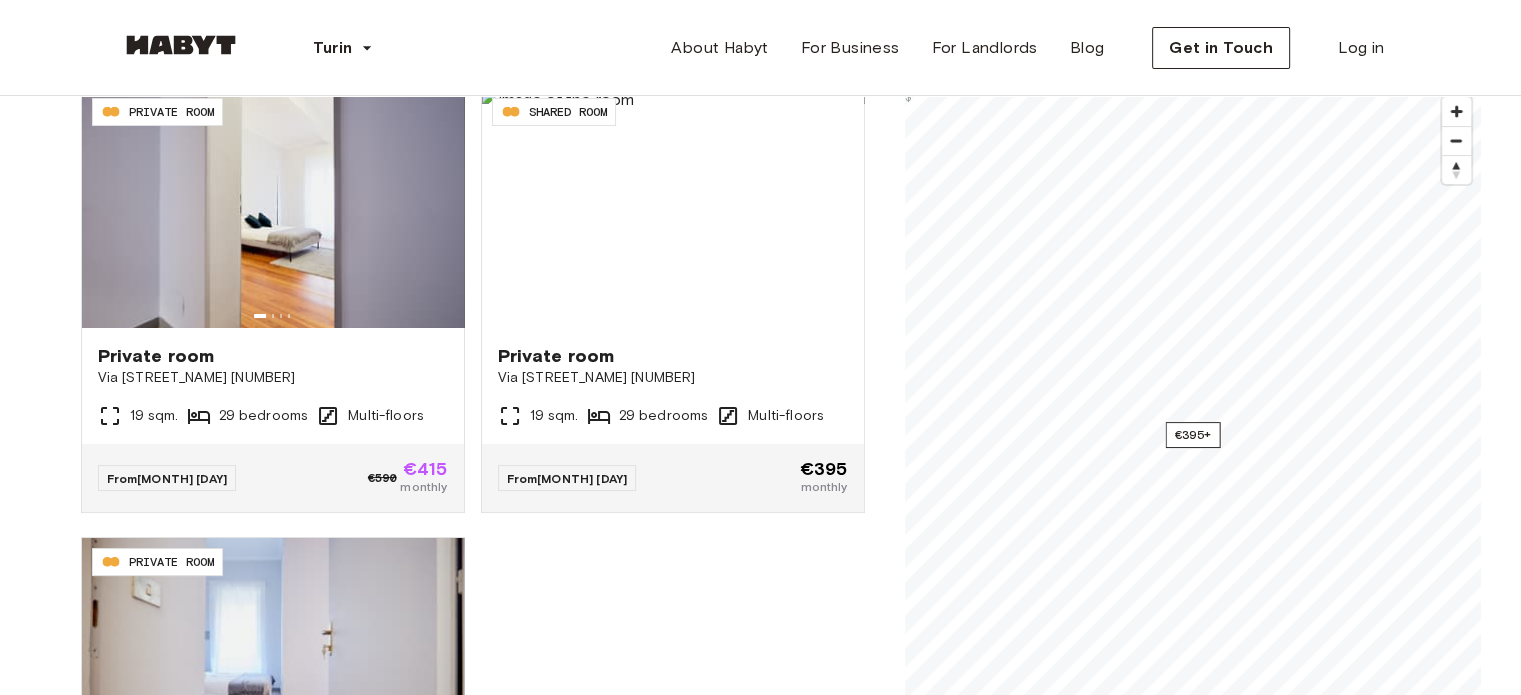 scroll, scrollTop: 140, scrollLeft: 0, axis: vertical 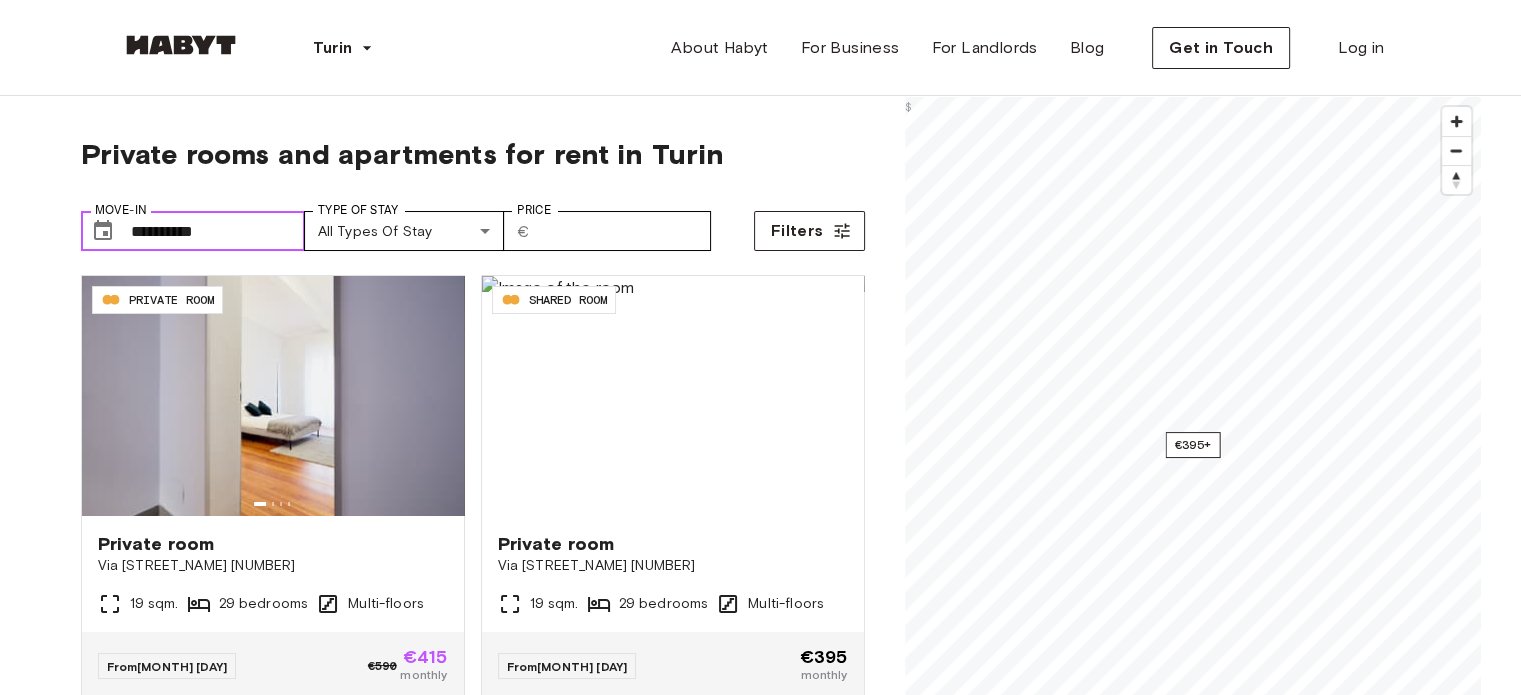 click on "**********" at bounding box center (218, 231) 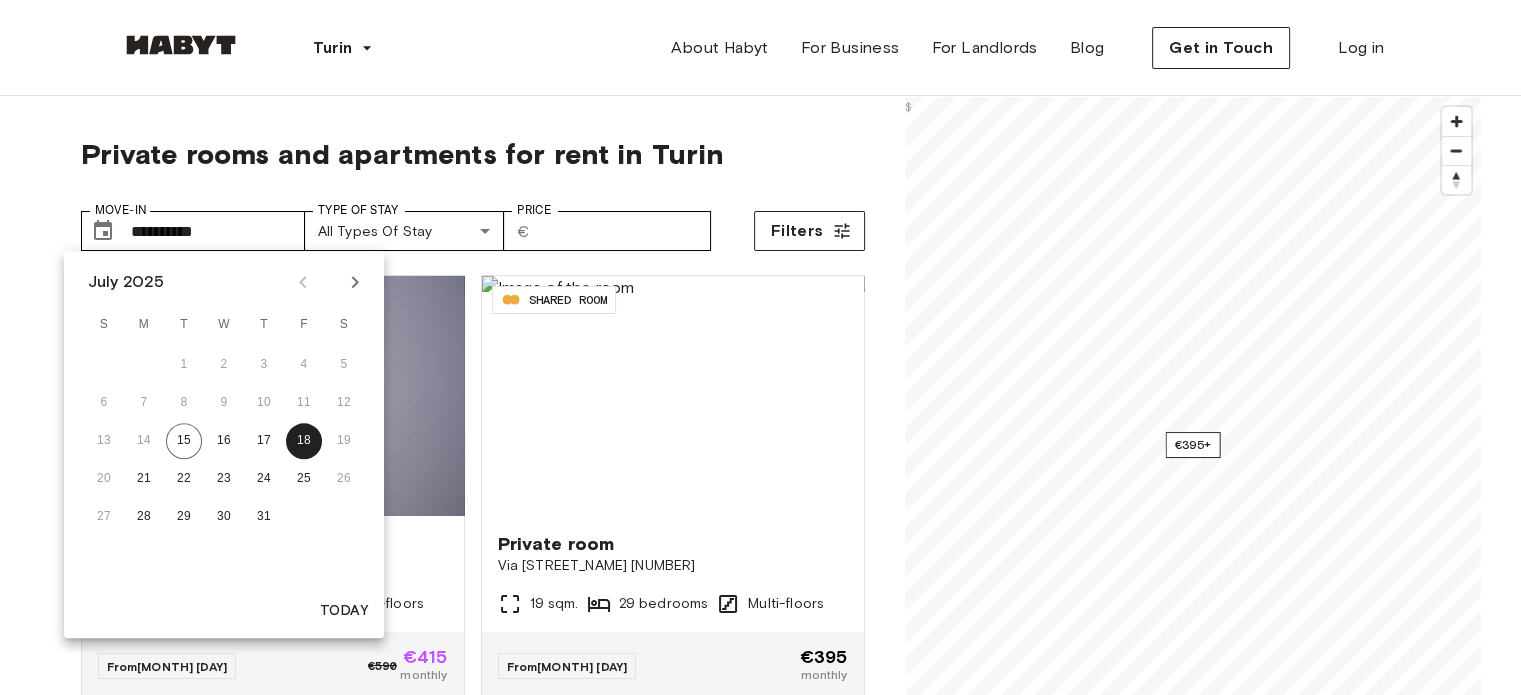 click 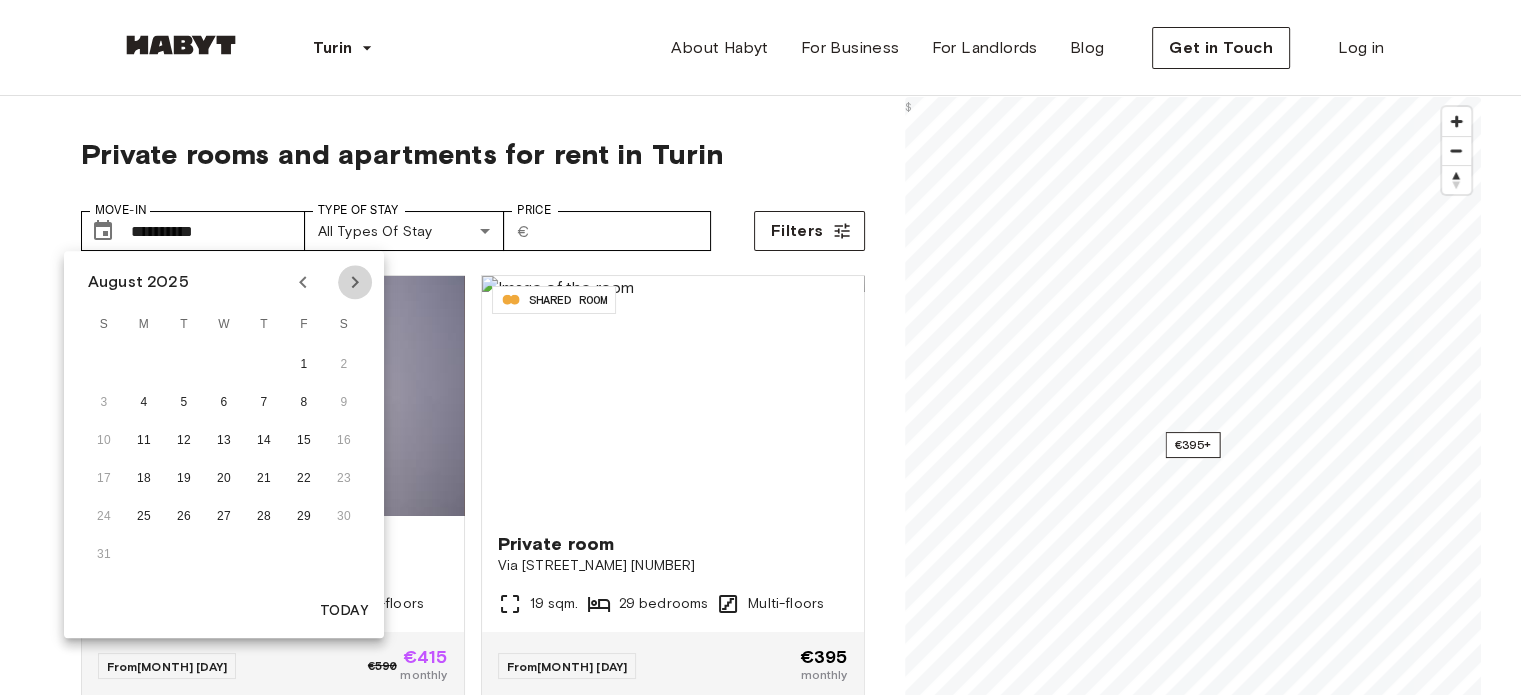 click 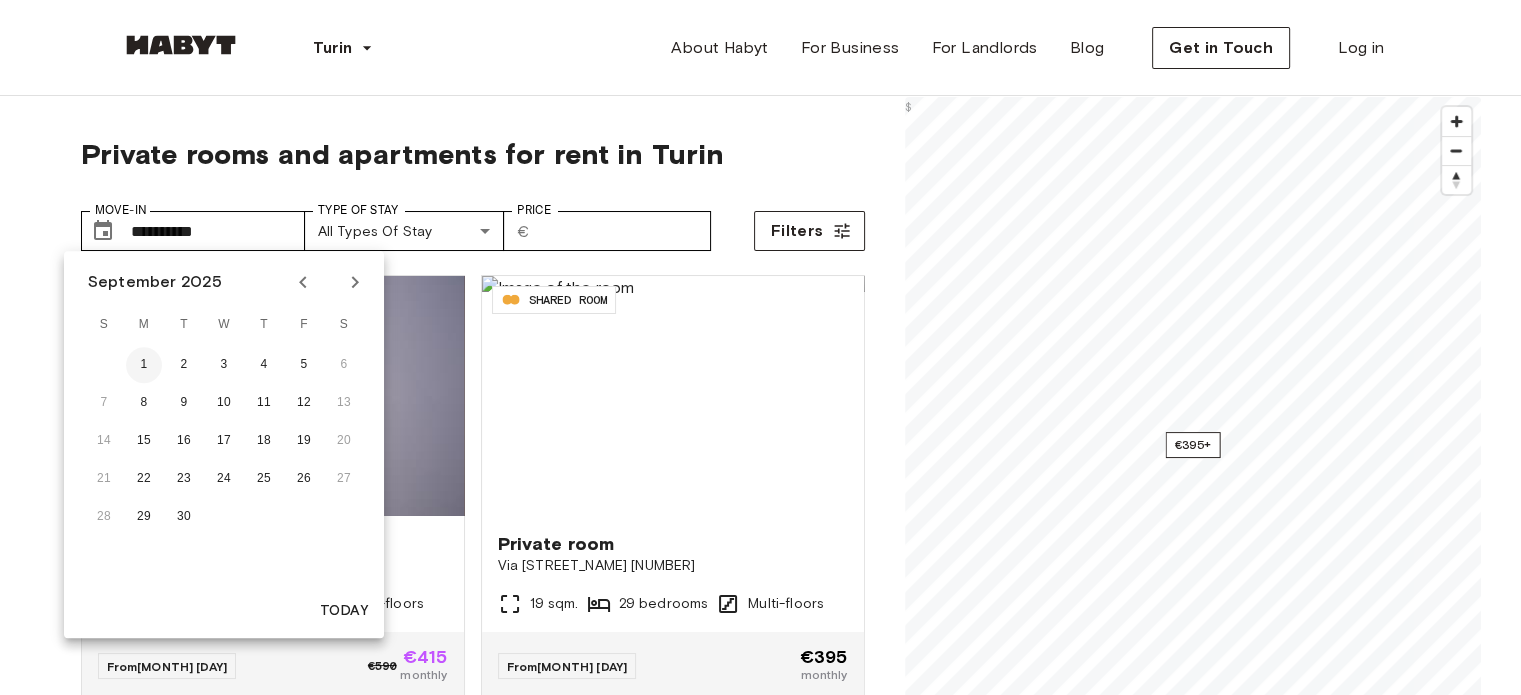 click on "1" at bounding box center (144, 365) 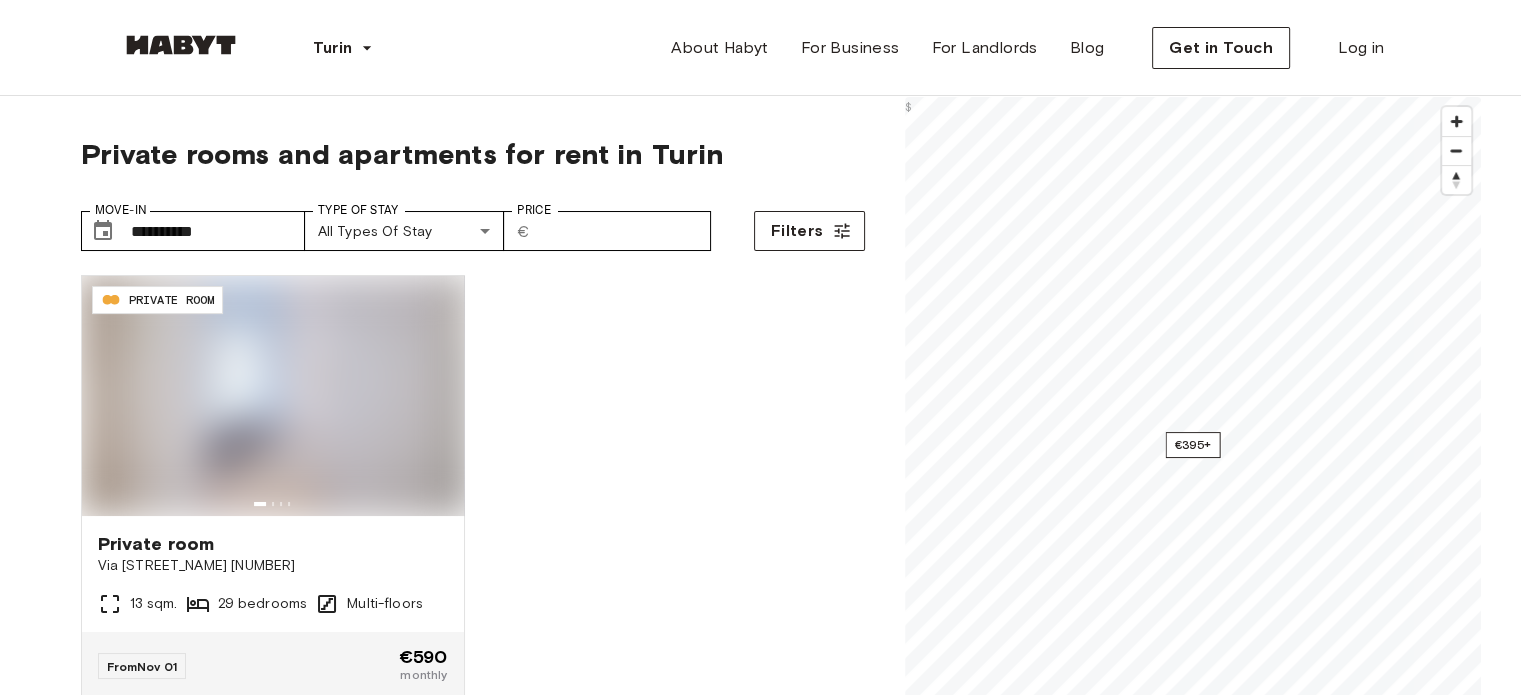type on "**********" 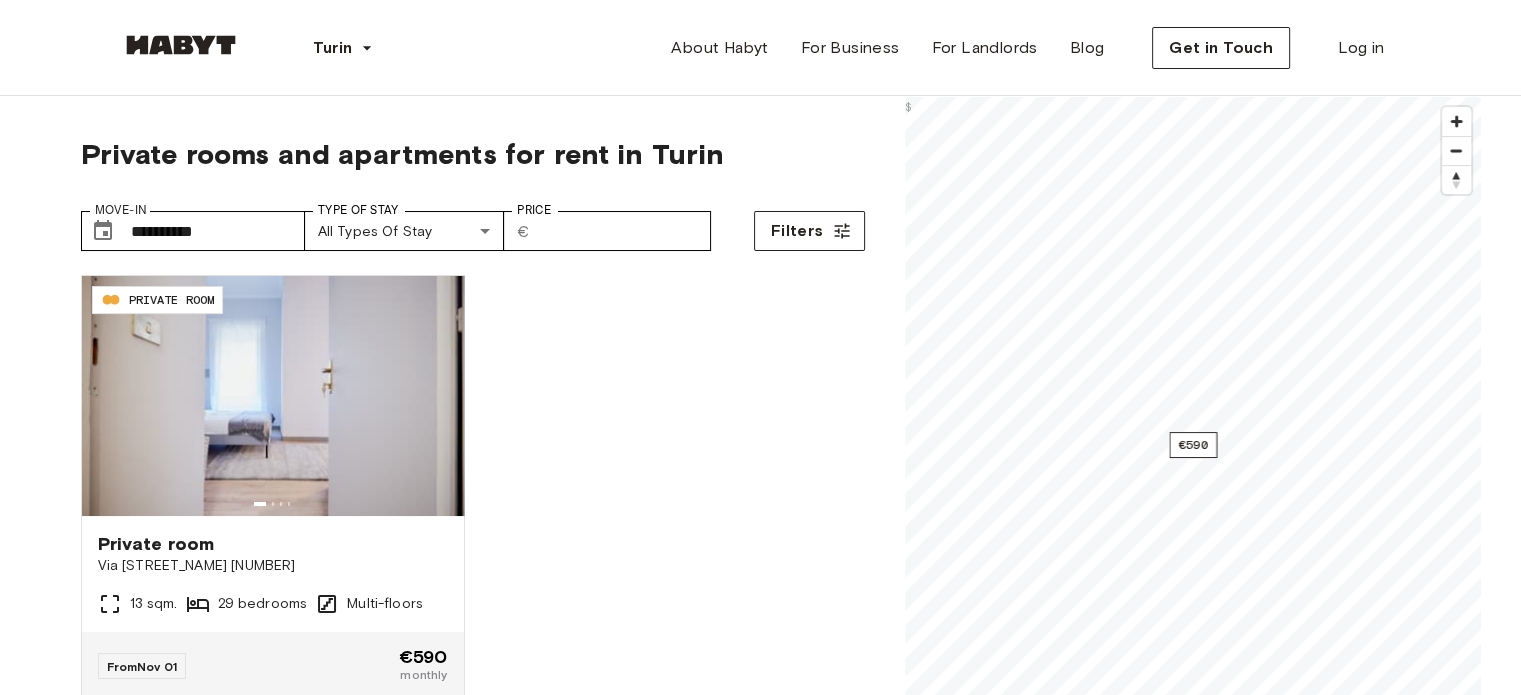 click on "**********" at bounding box center (760, 1955) 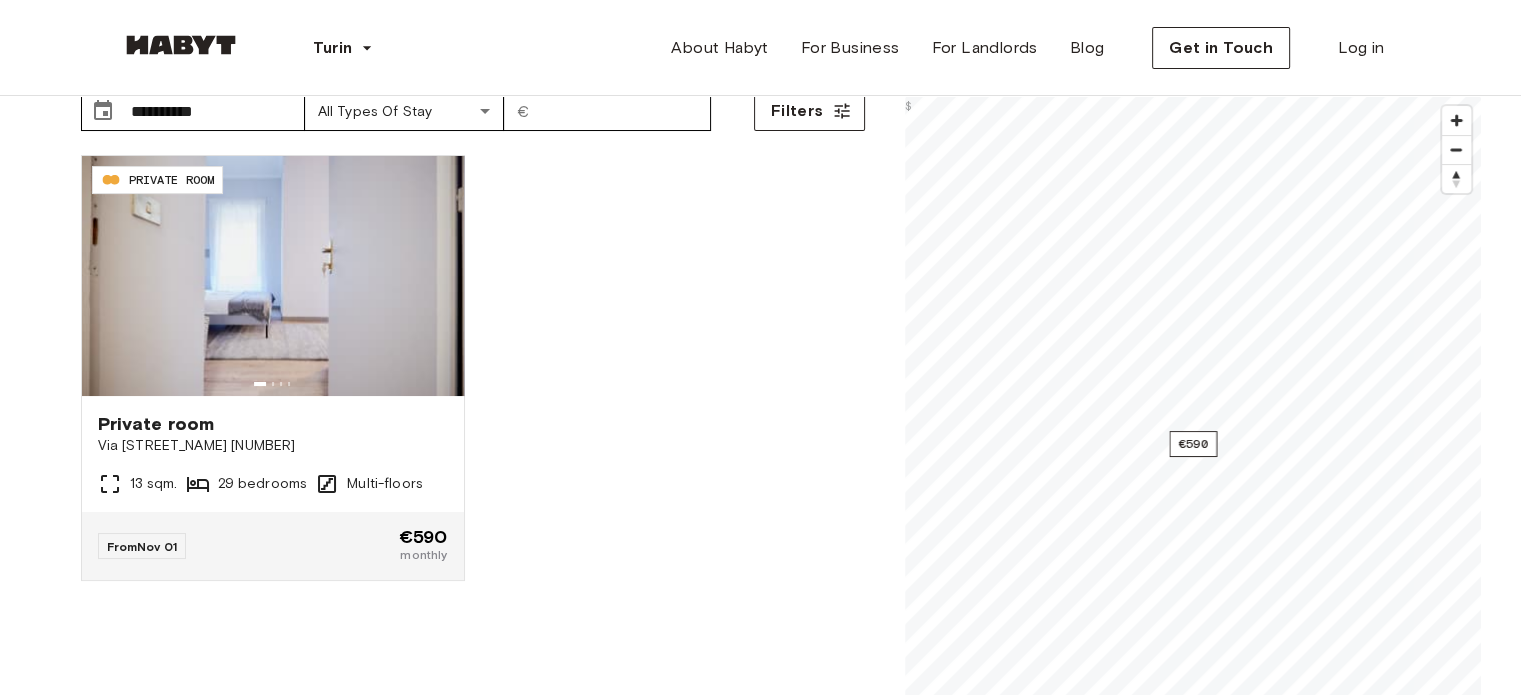 scroll, scrollTop: 124, scrollLeft: 0, axis: vertical 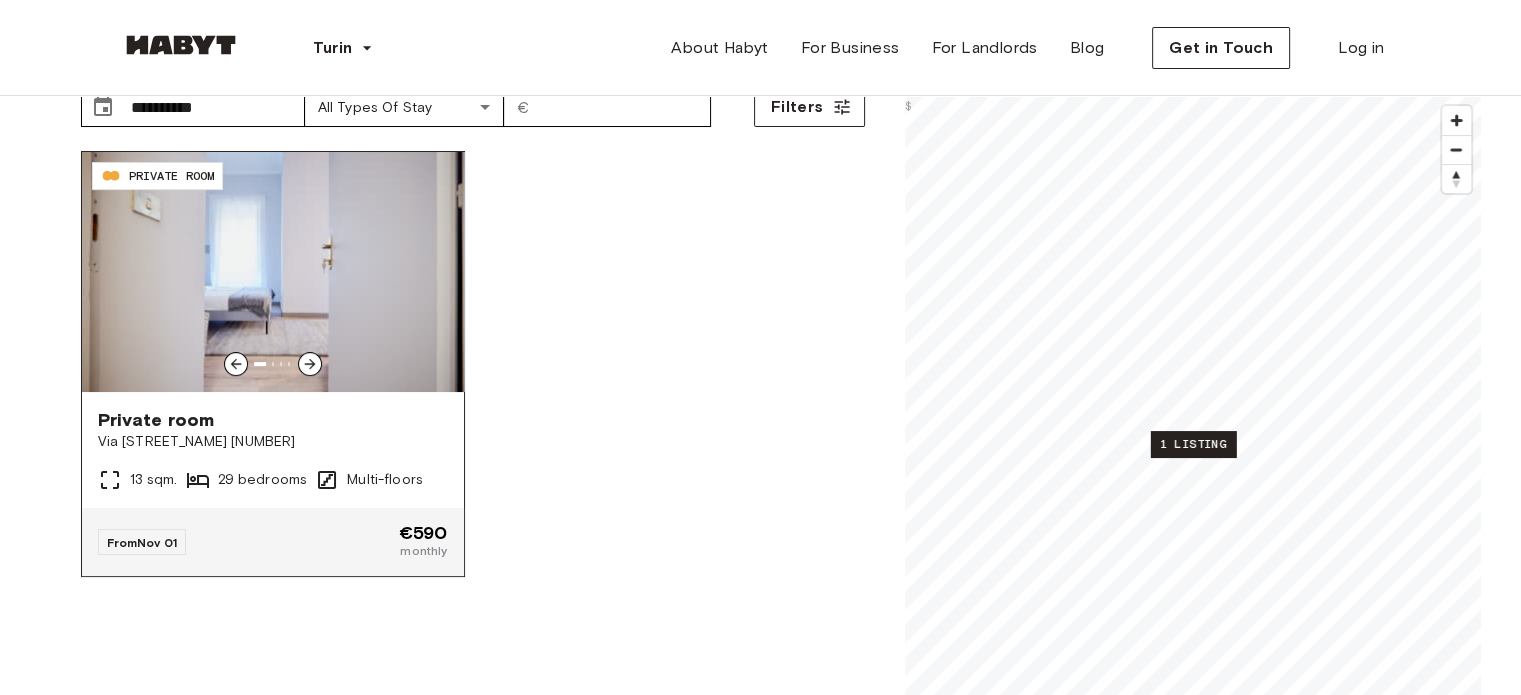 click at bounding box center [310, 364] 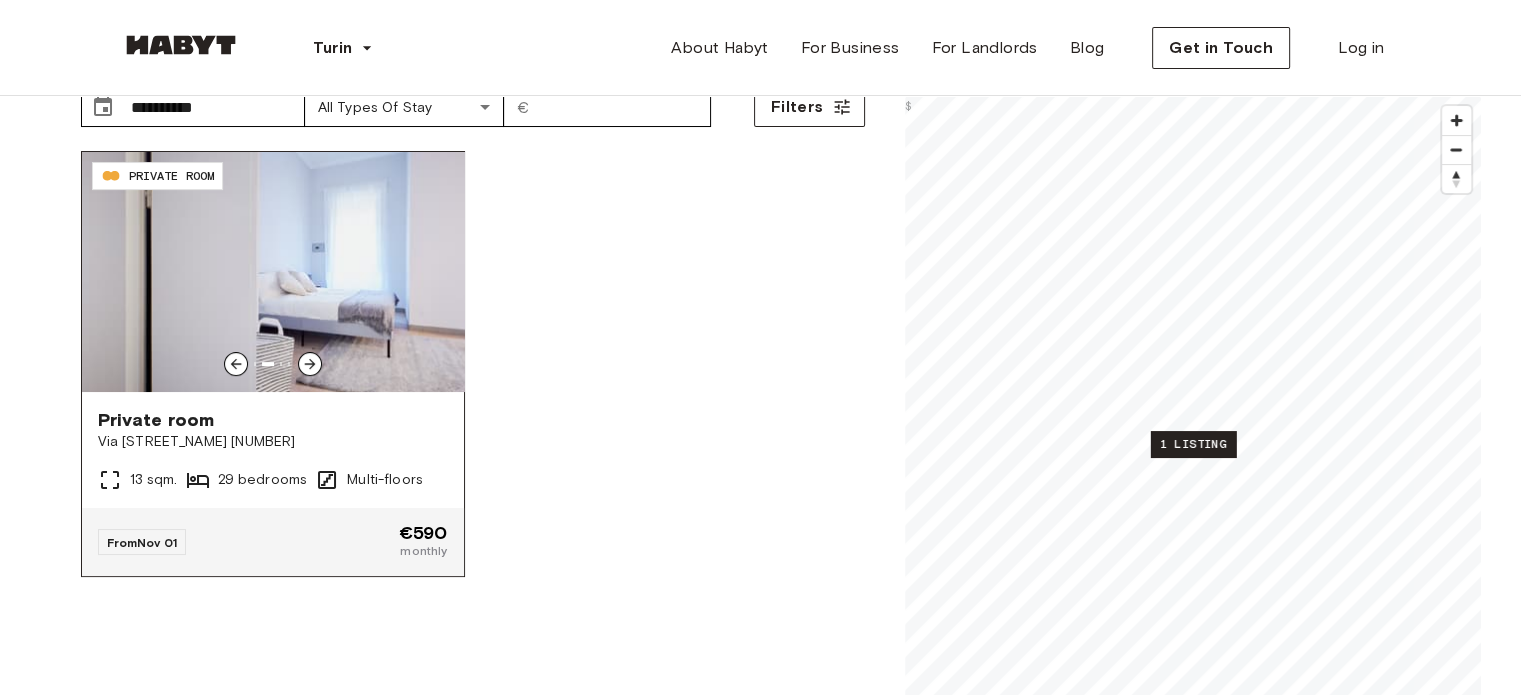 click at bounding box center (310, 364) 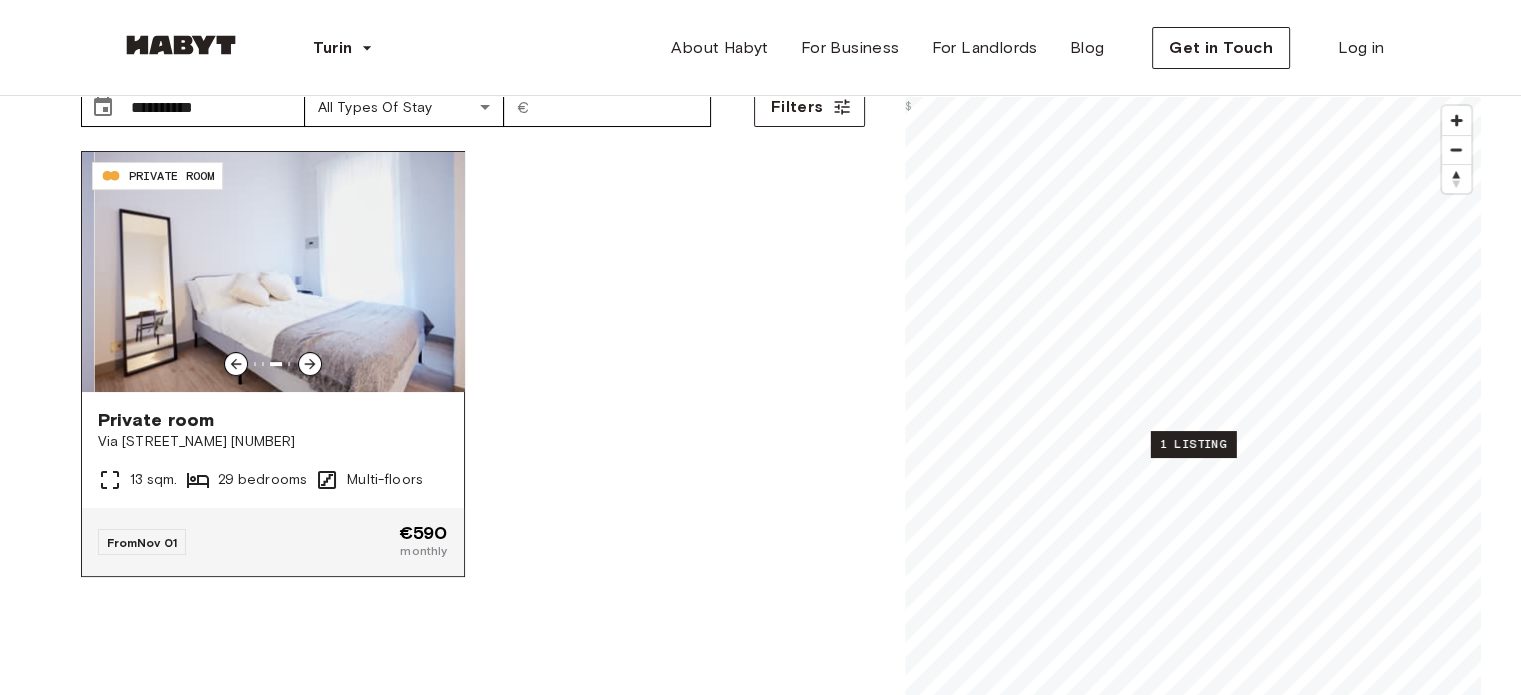 click at bounding box center [310, 364] 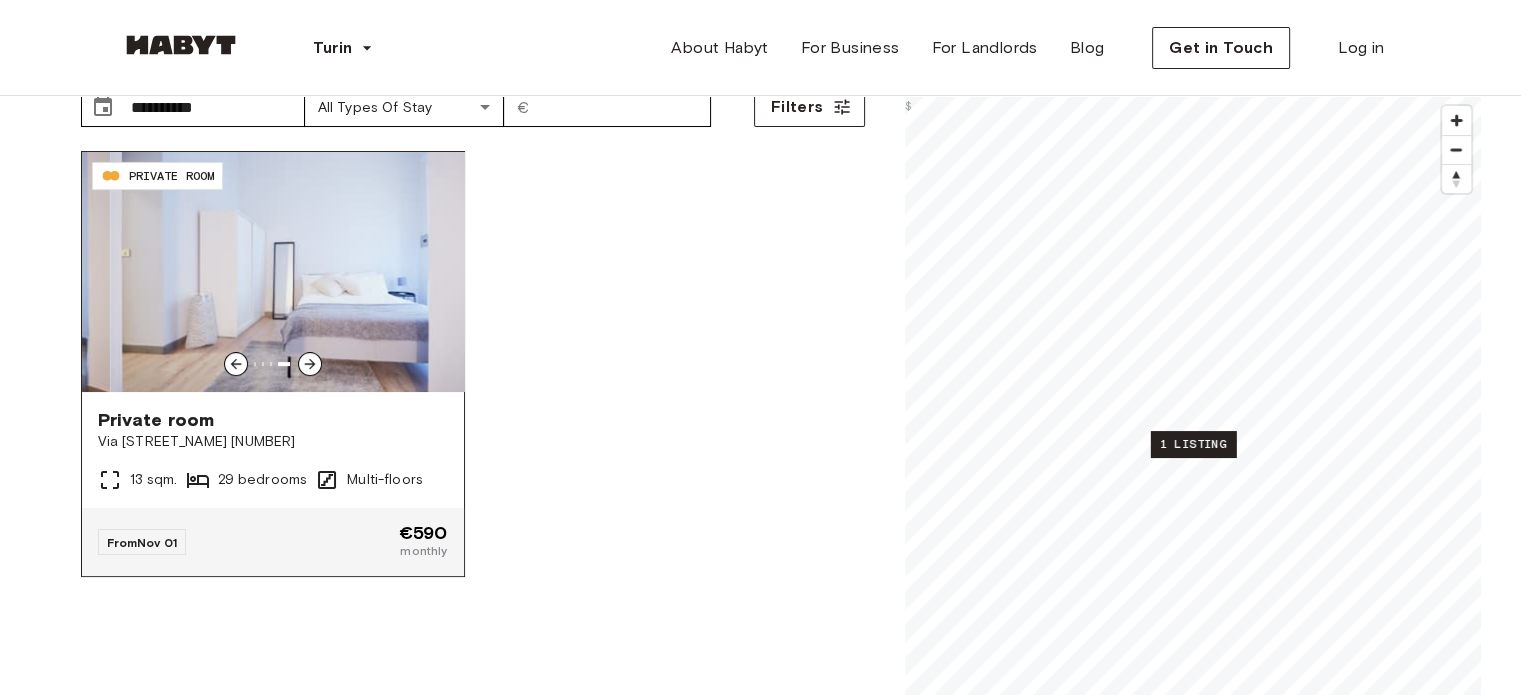 click at bounding box center (310, 364) 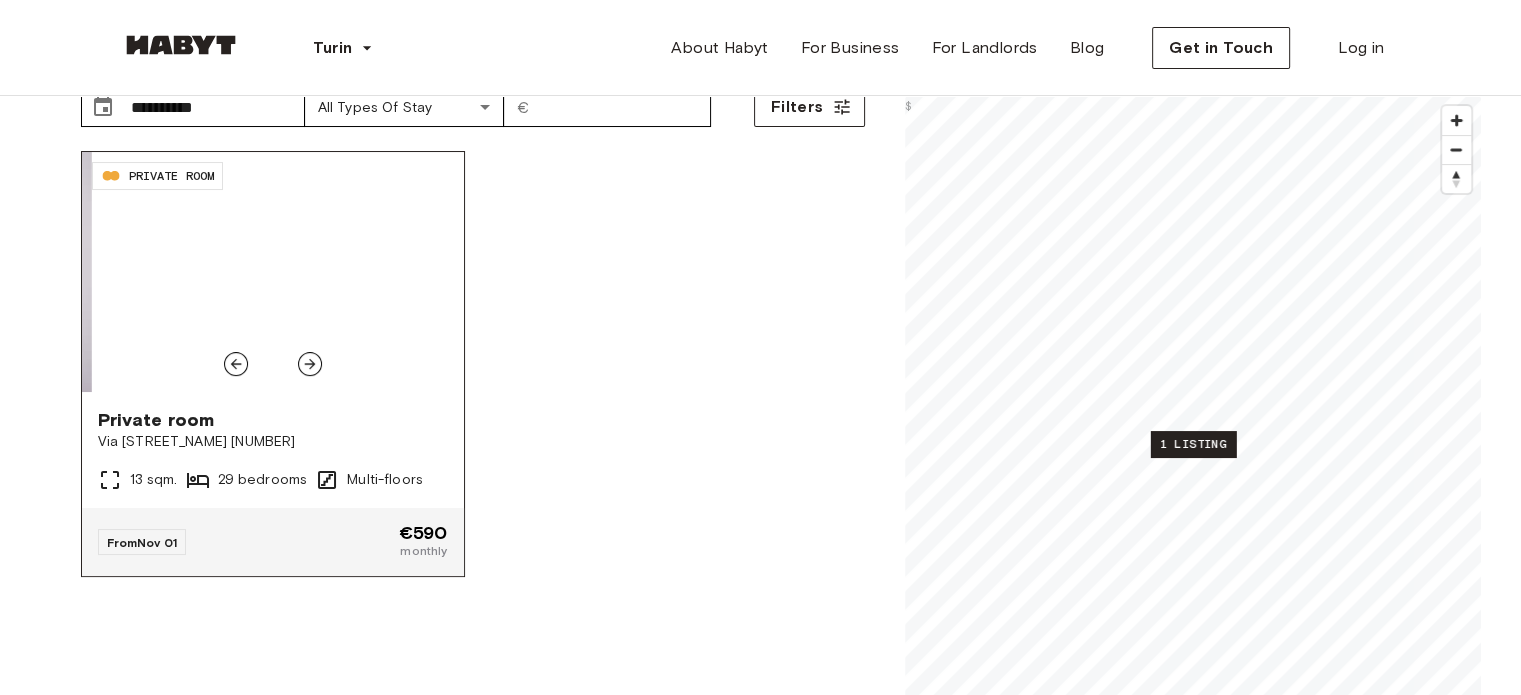 click at bounding box center [310, 364] 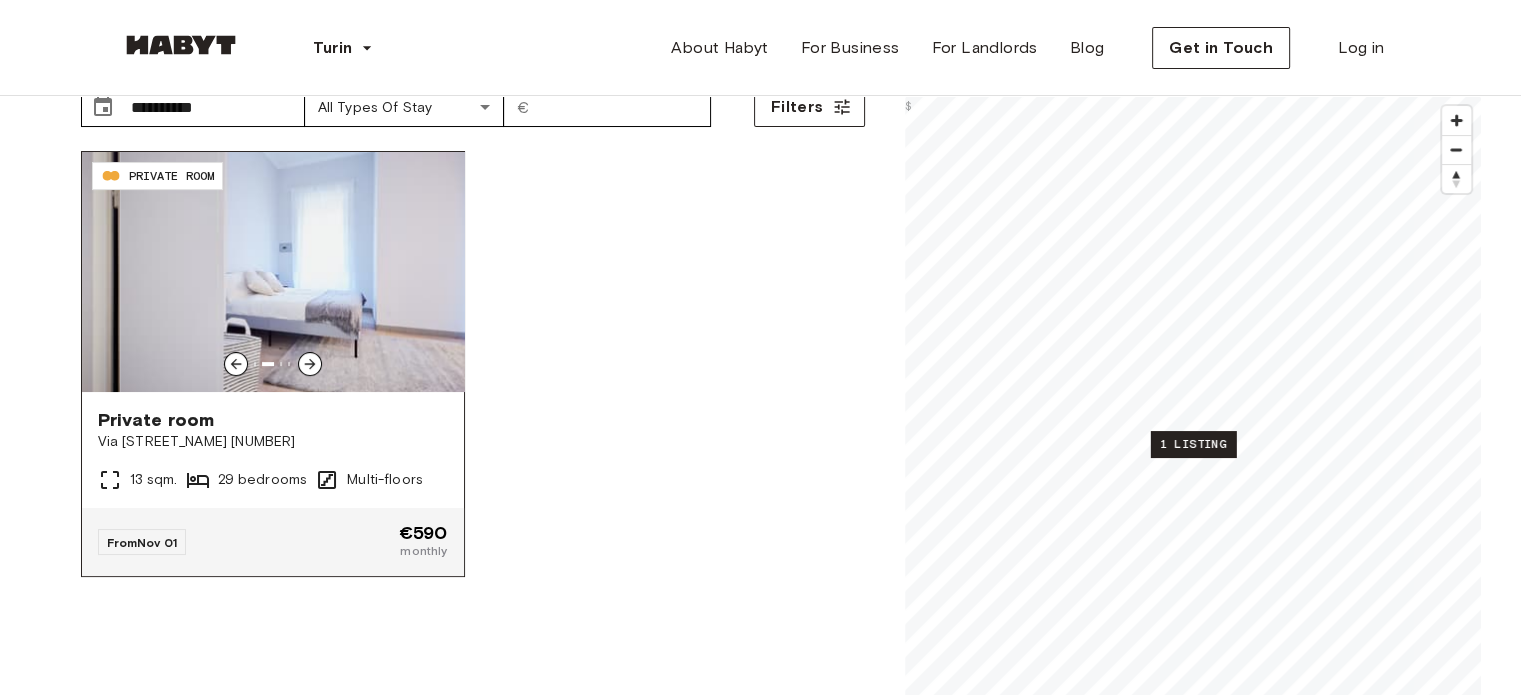 click at bounding box center (310, 364) 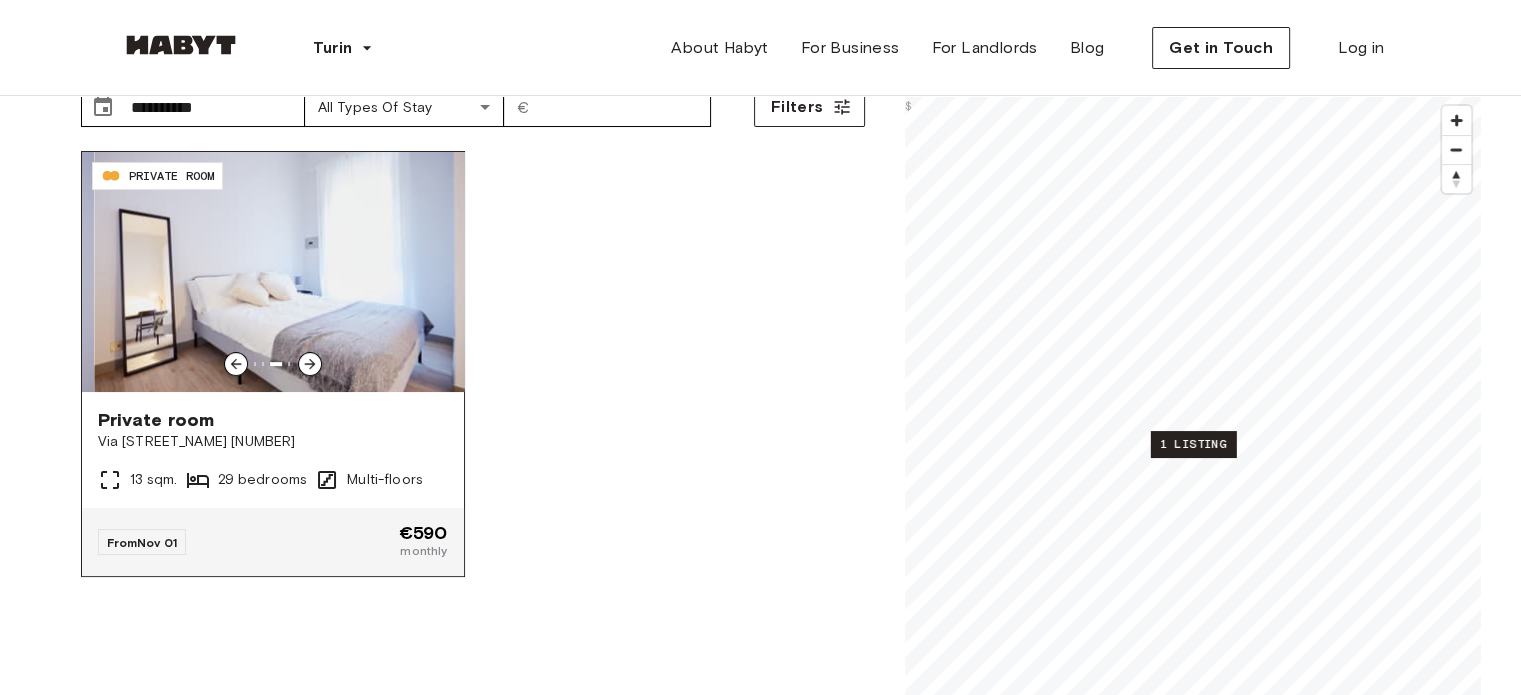 click 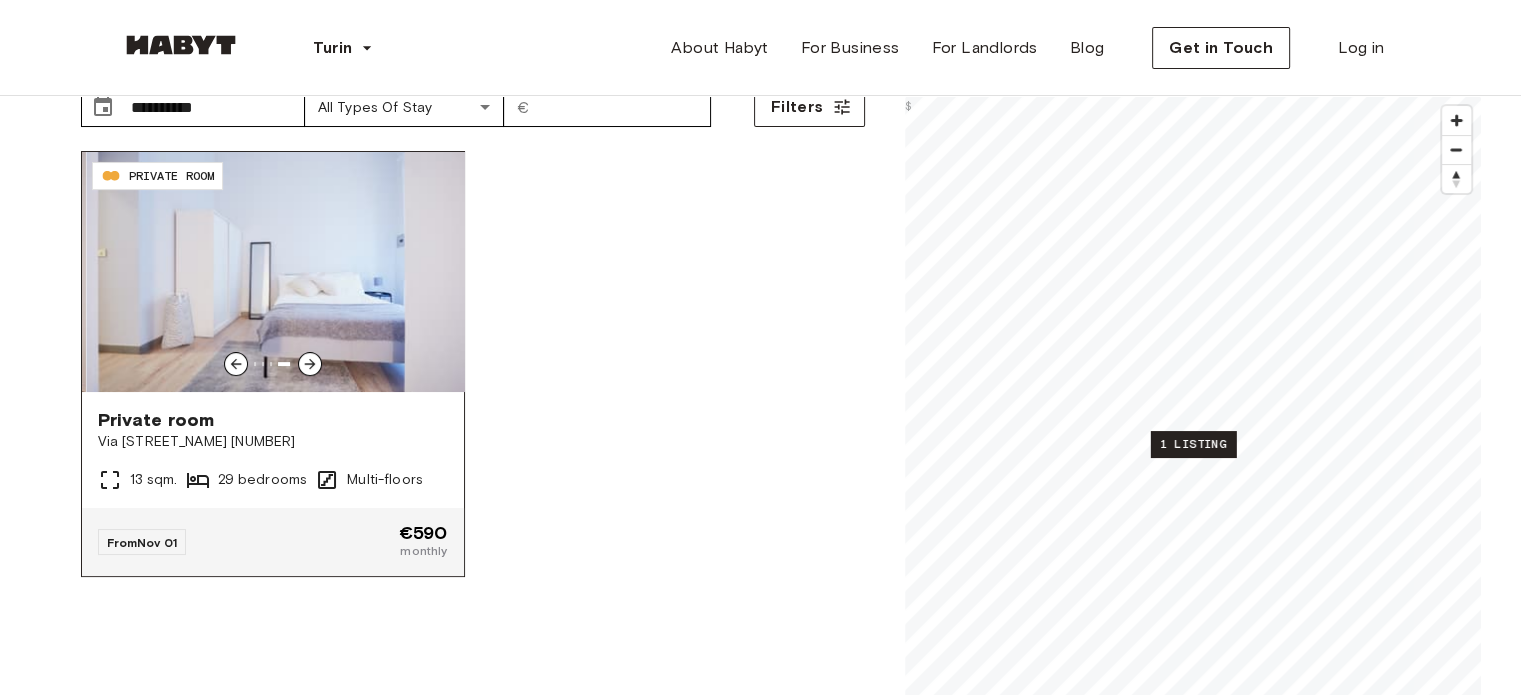 click on "Private room Via Ormea 85 13 sqm. 29 bedrooms Multi-floors" at bounding box center (273, 450) 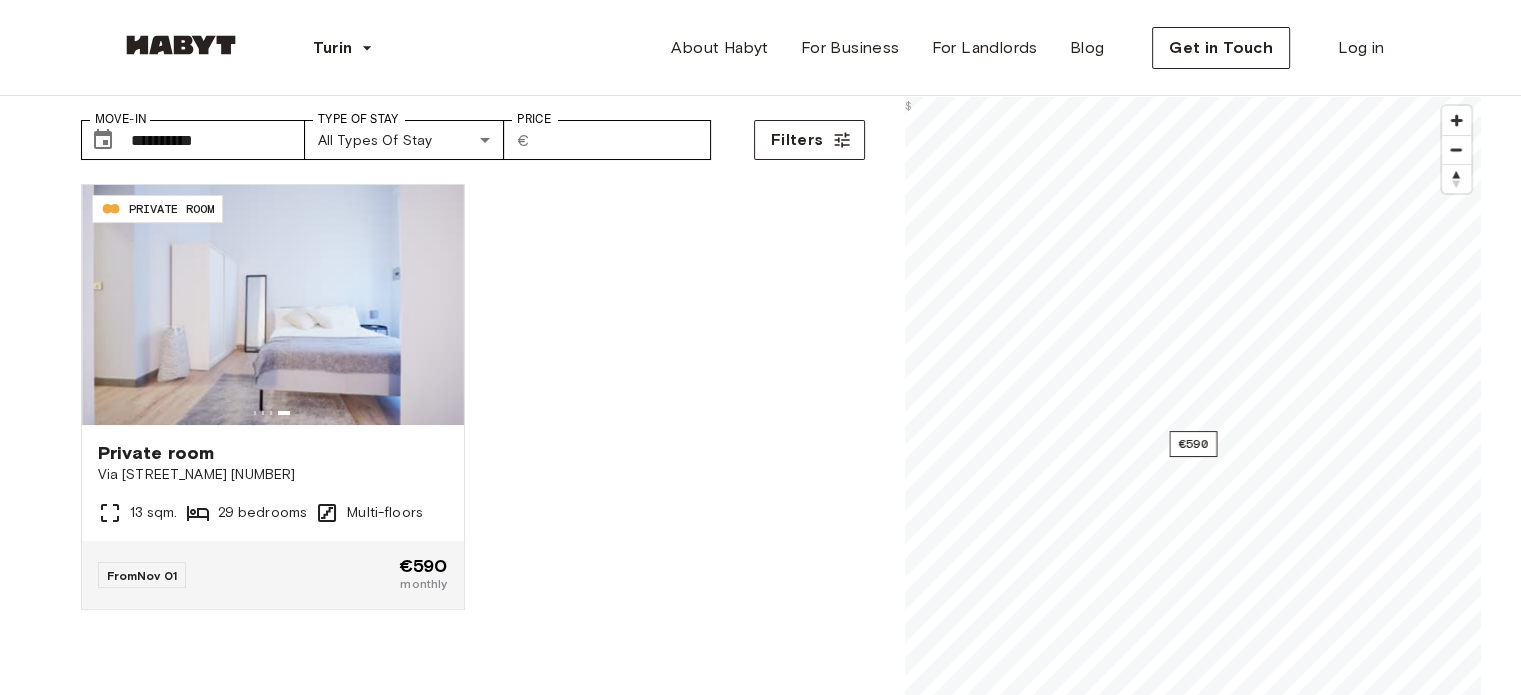scroll, scrollTop: 87, scrollLeft: 0, axis: vertical 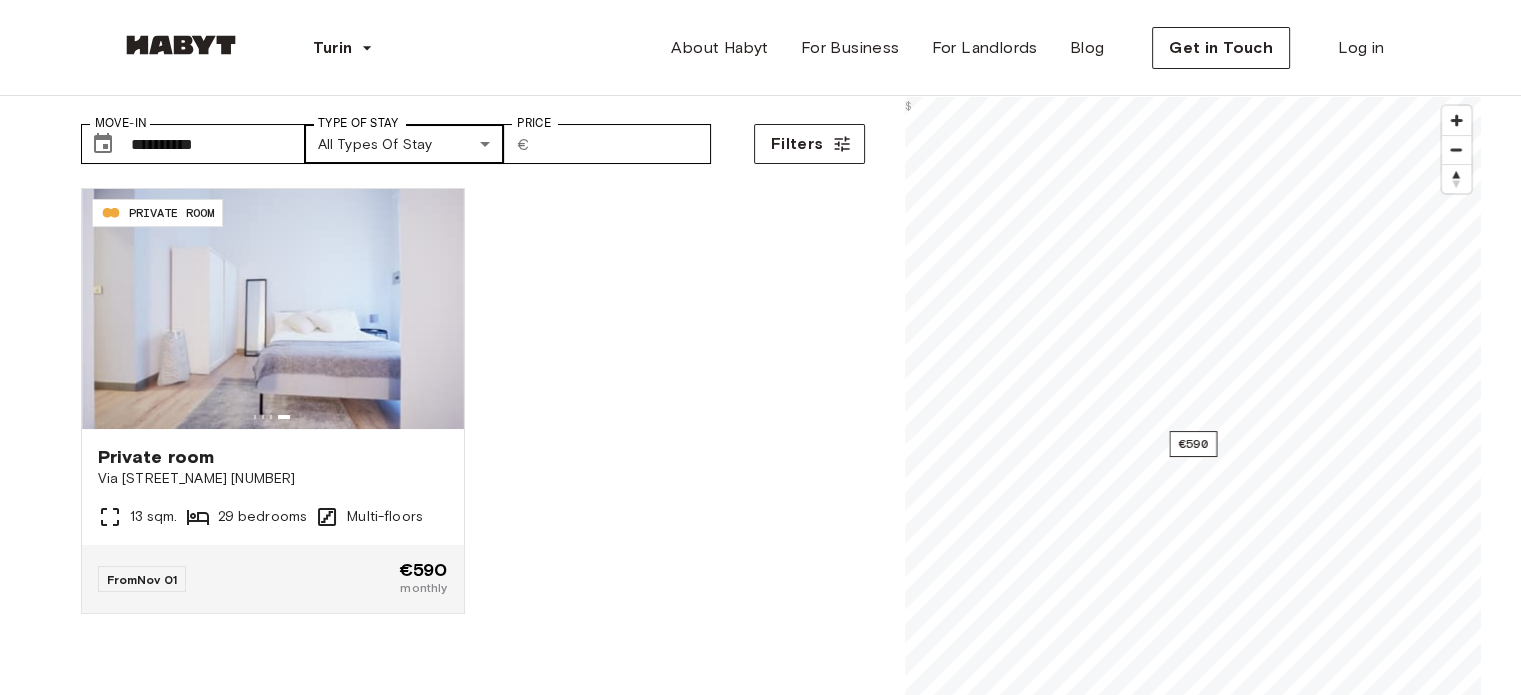 click on "**********" at bounding box center [760, 2288] 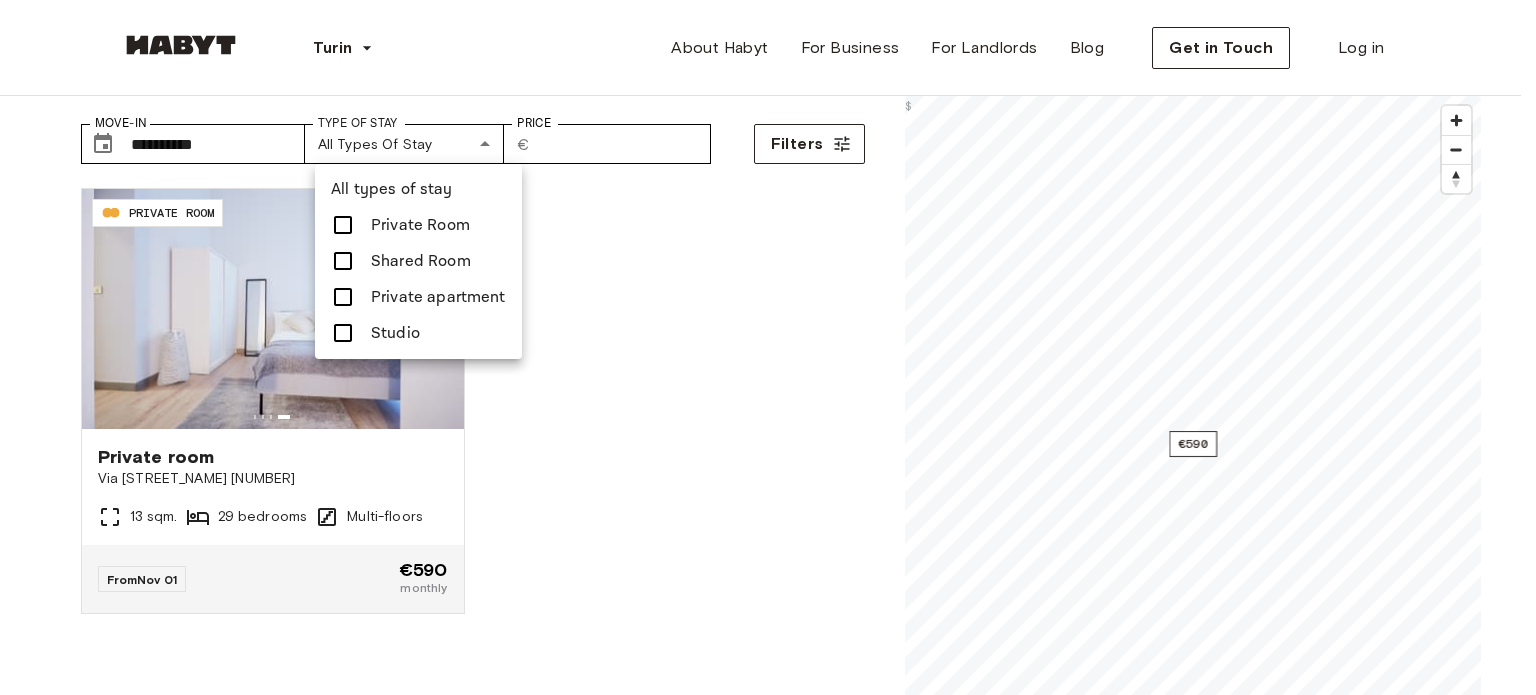 click on "Private Room" at bounding box center [418, 225] 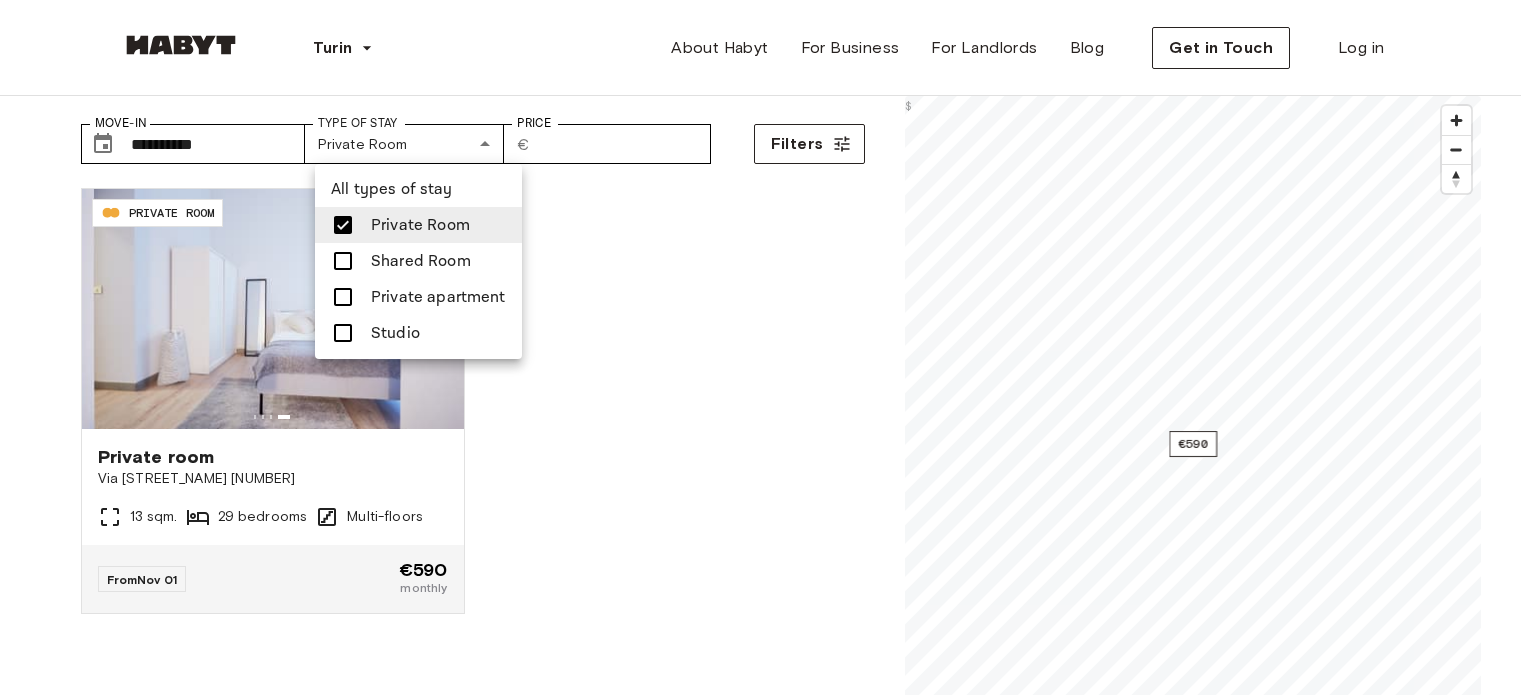 click at bounding box center [768, 347] 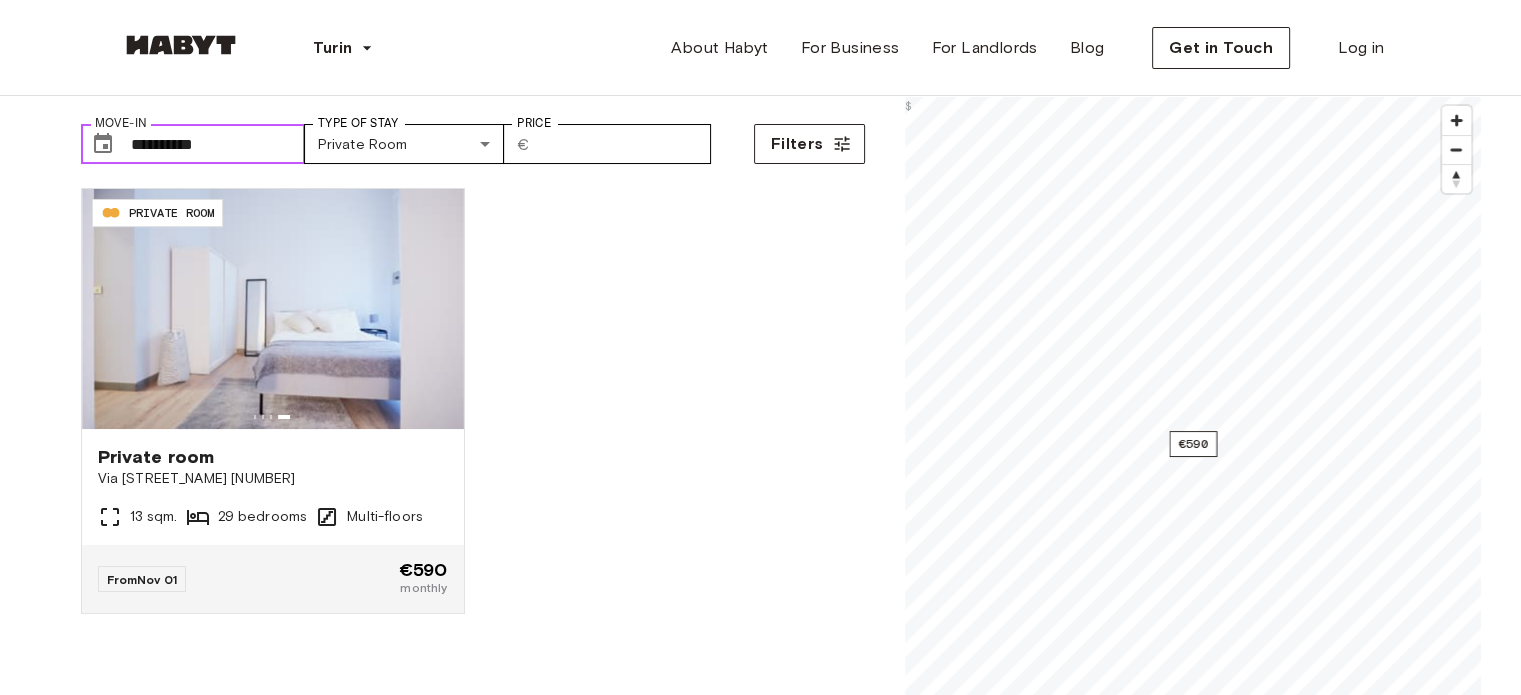 click on "**********" at bounding box center (218, 144) 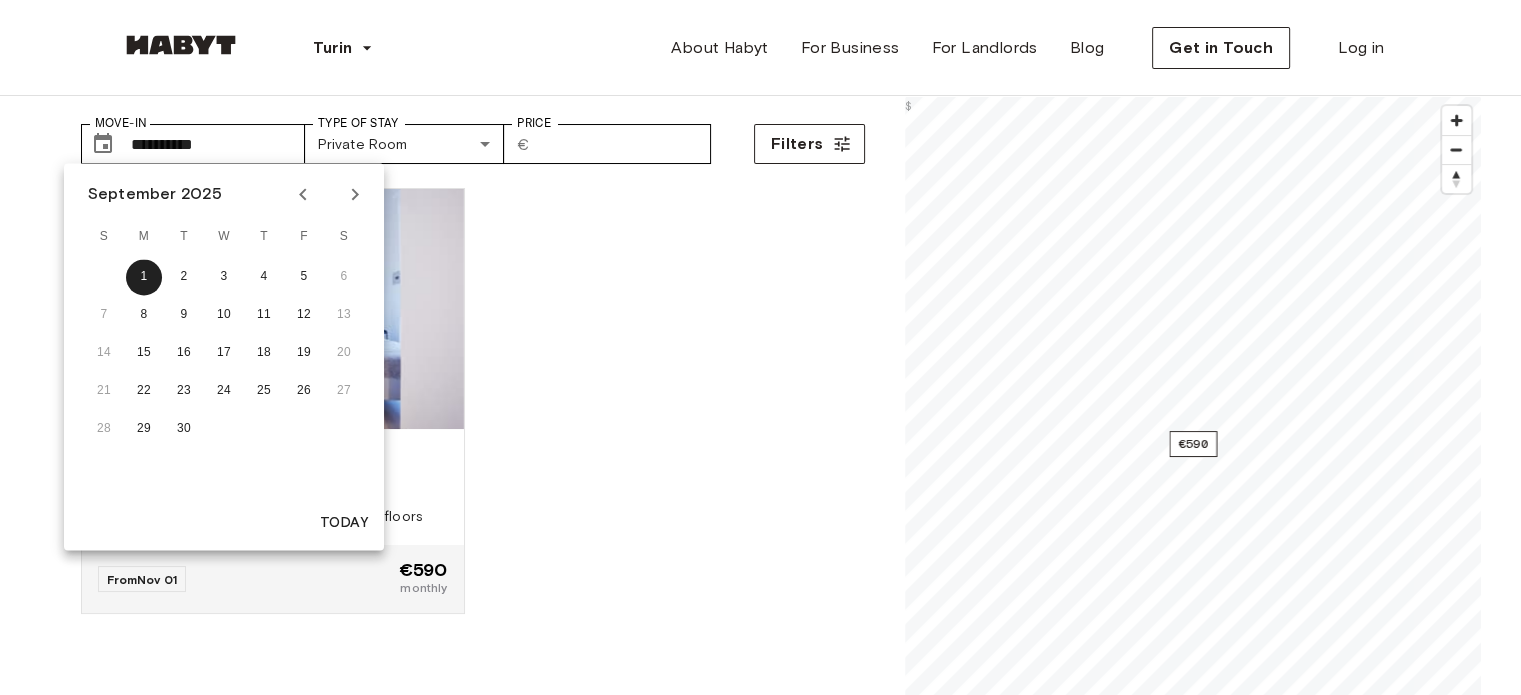 click 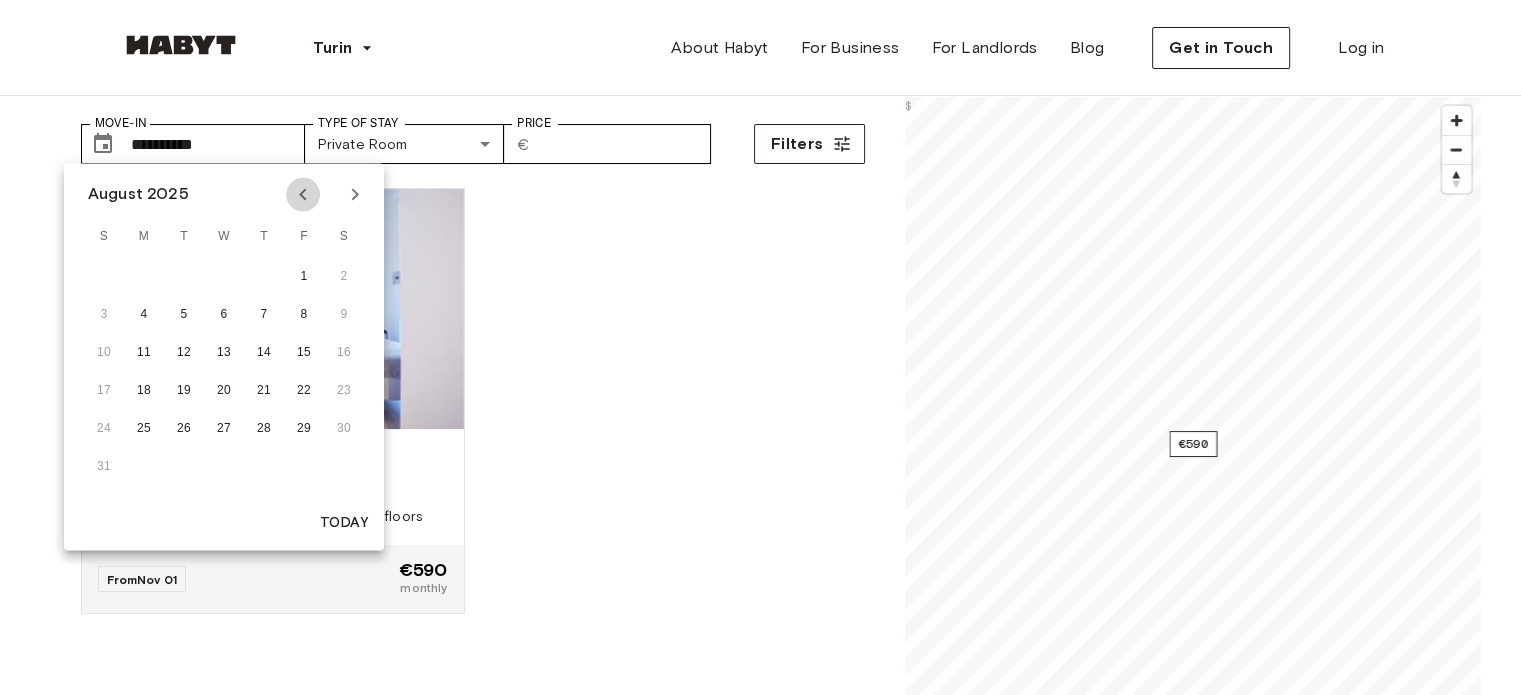 click 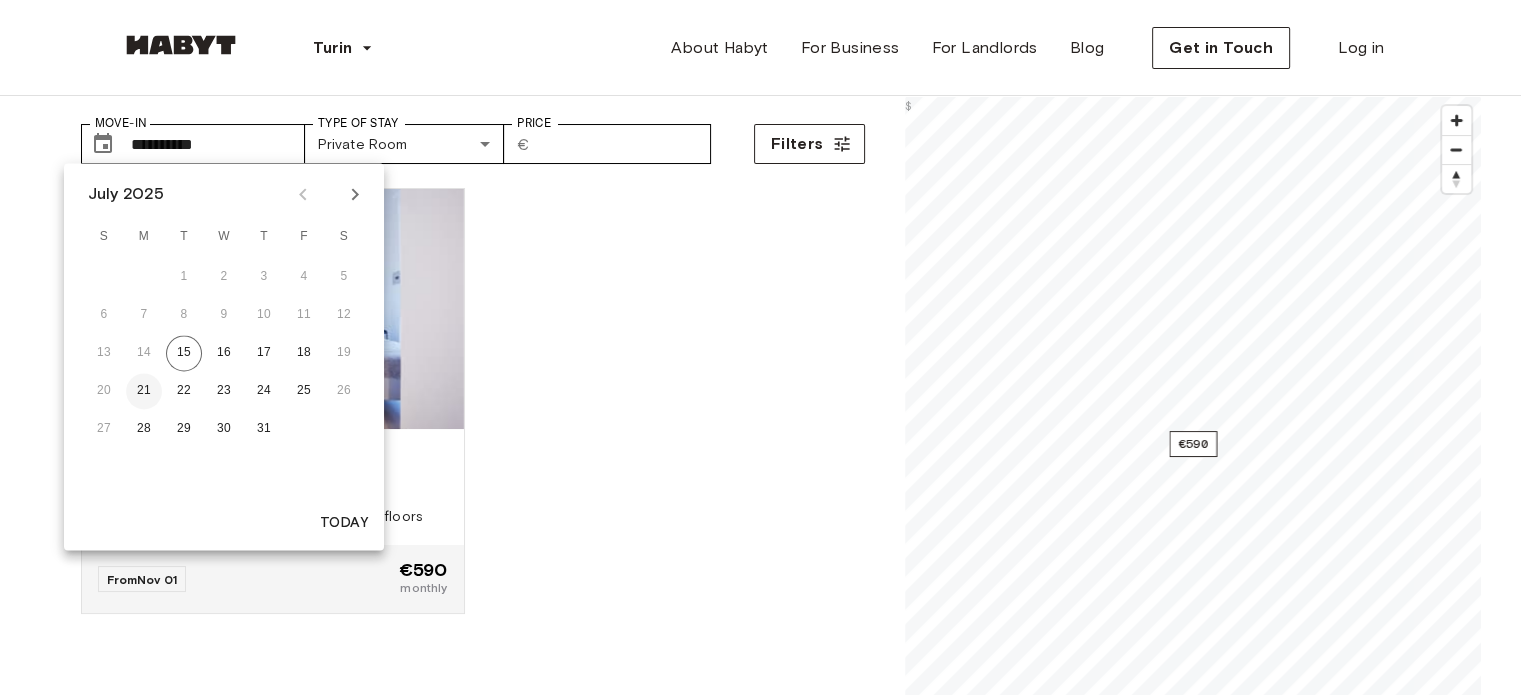 click on "21" at bounding box center (144, 391) 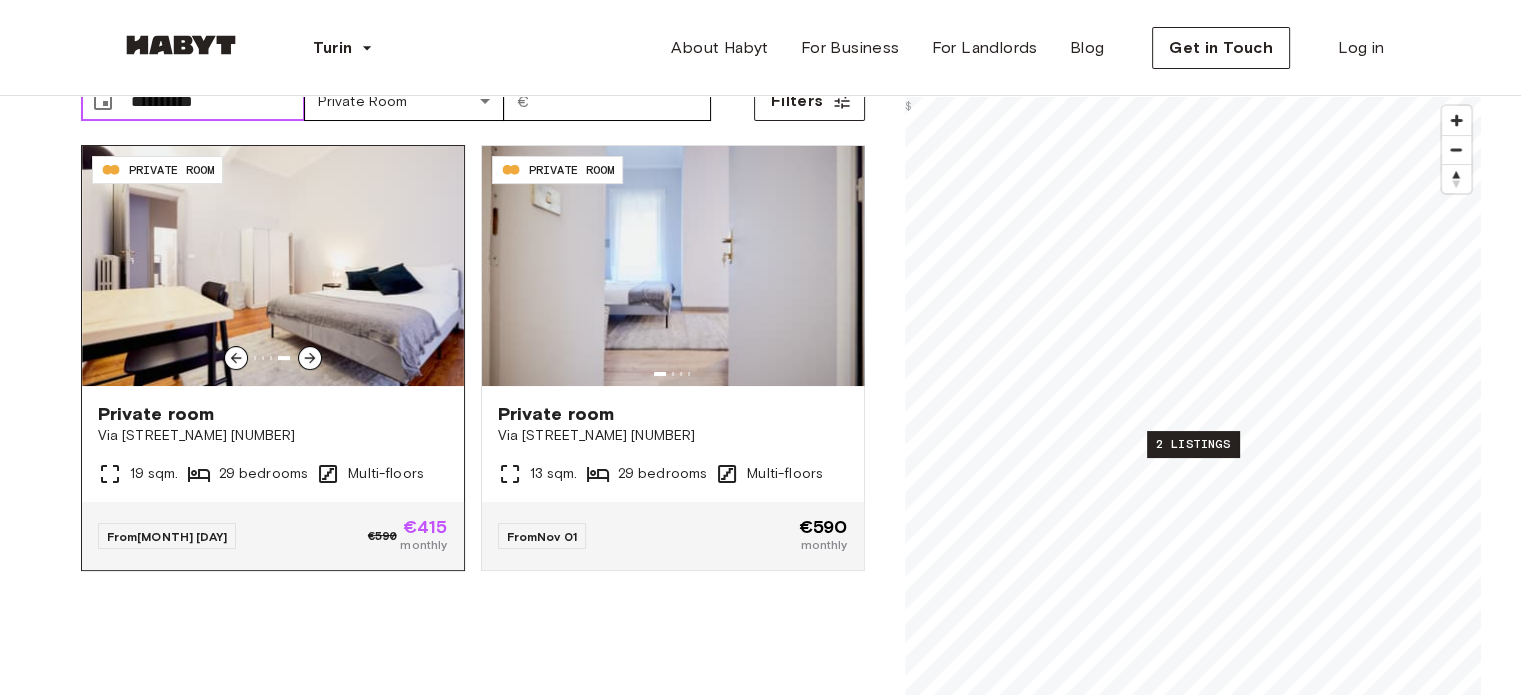 scroll, scrollTop: 131, scrollLeft: 0, axis: vertical 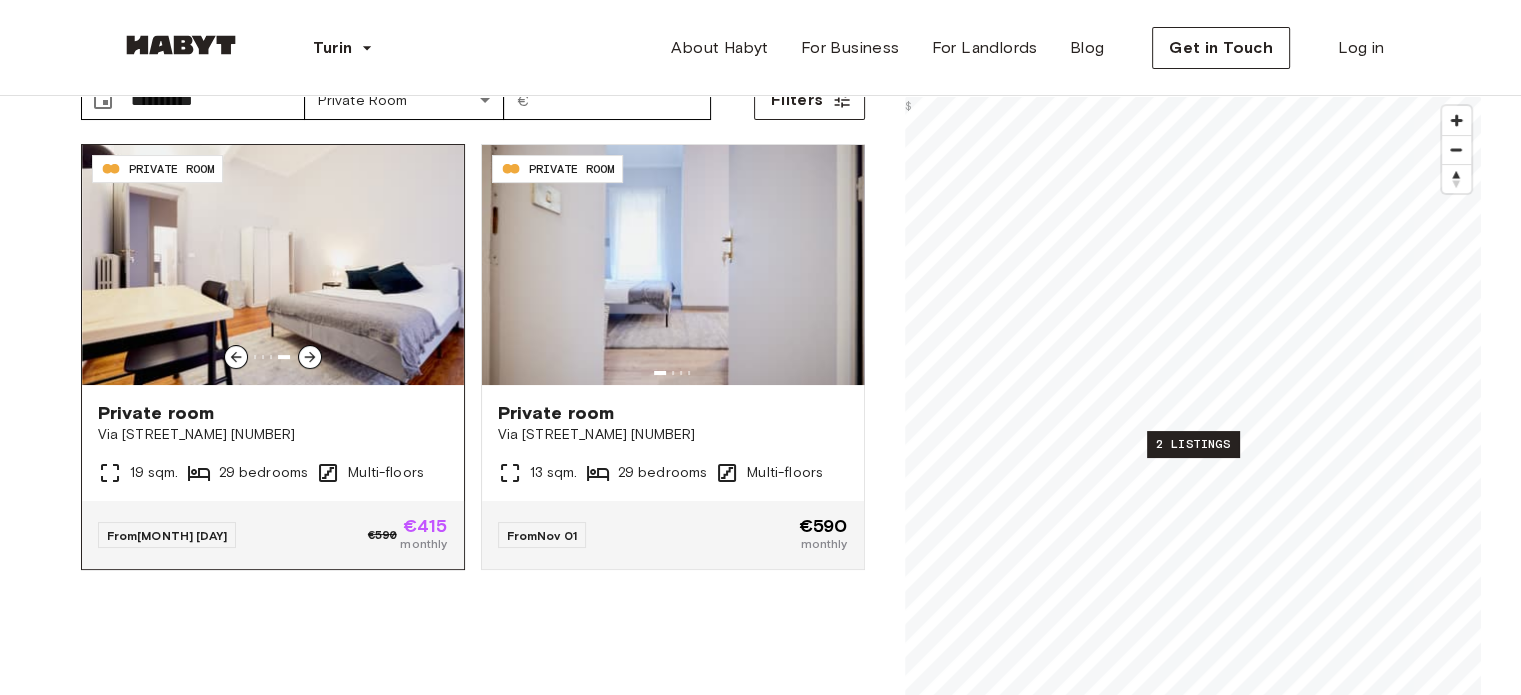 click on "From  Jul 26 €590 €415 monthly" at bounding box center [273, 535] 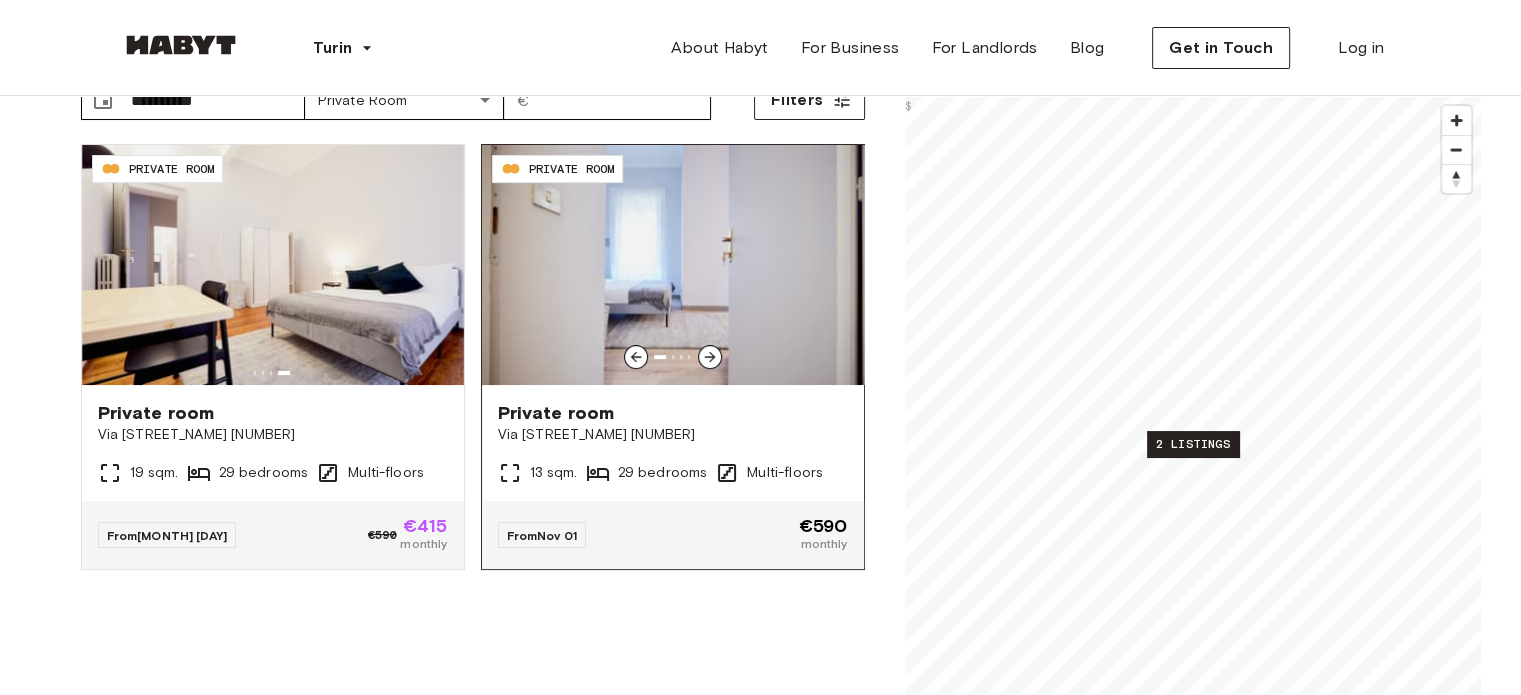 scroll, scrollTop: 0, scrollLeft: 0, axis: both 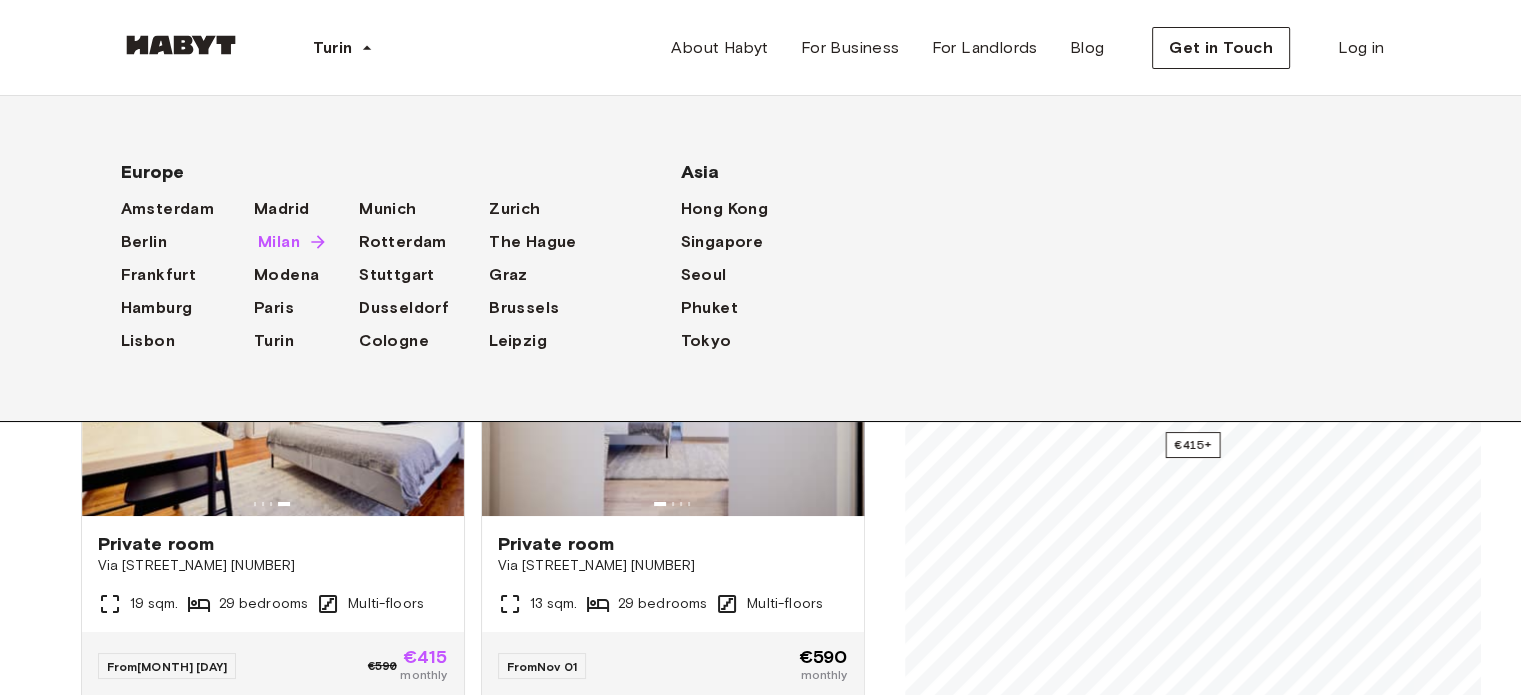 click on "Milan" at bounding box center [279, 242] 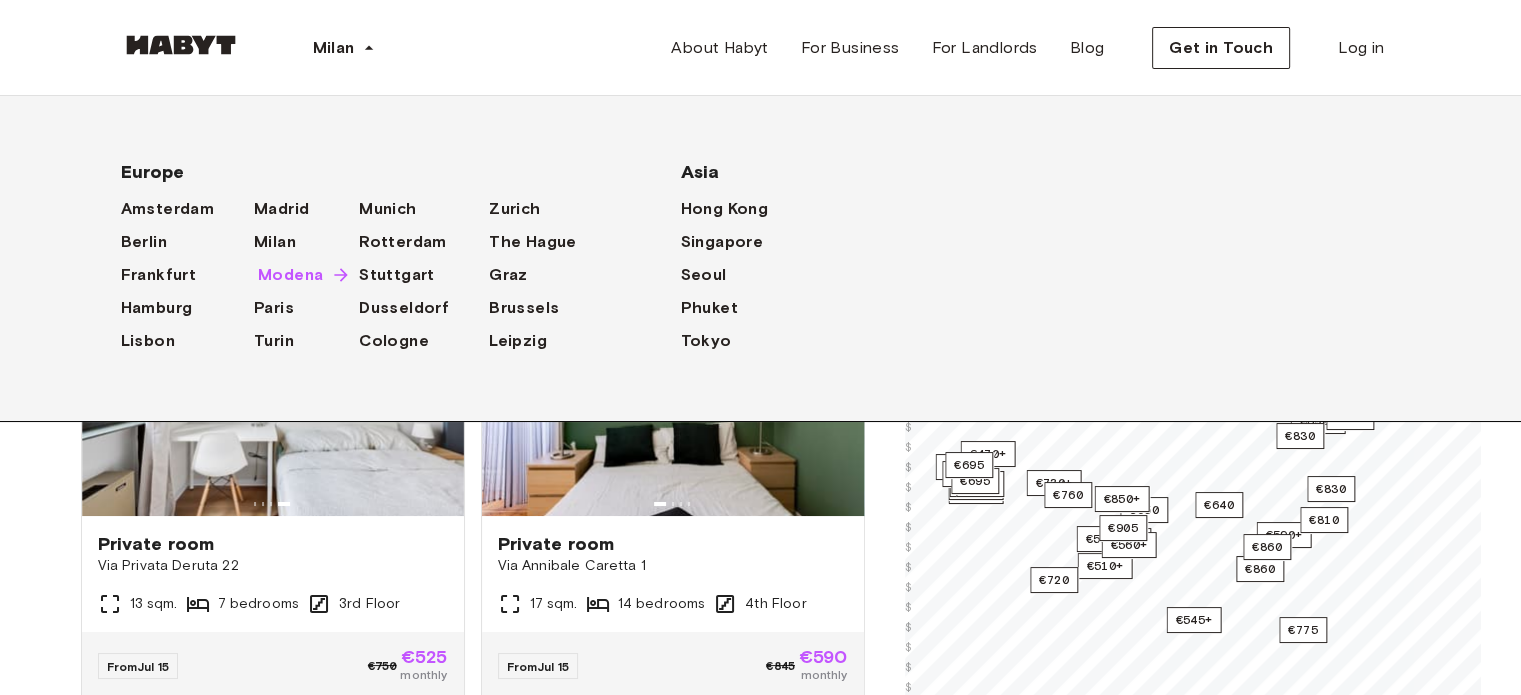 click on "Modena" at bounding box center (290, 275) 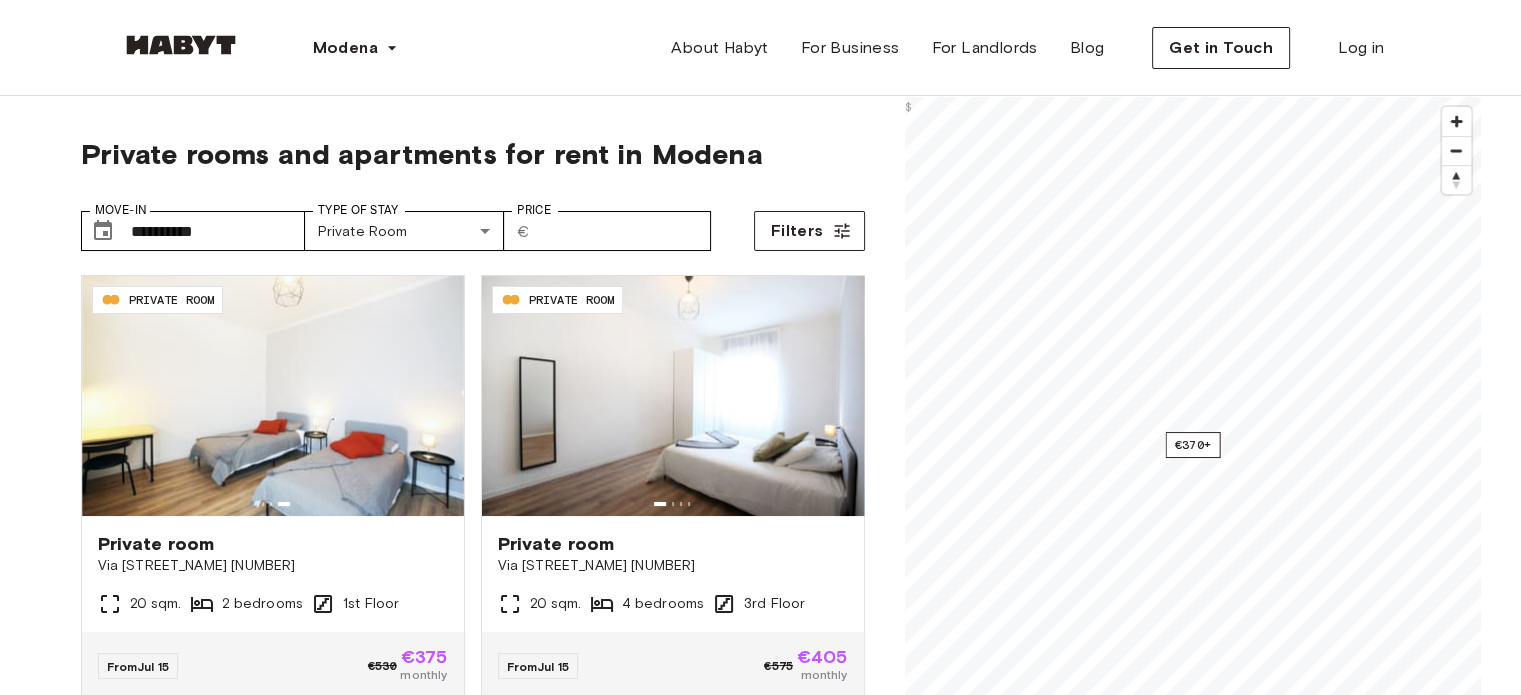 click on "**********" at bounding box center [760, 1325] 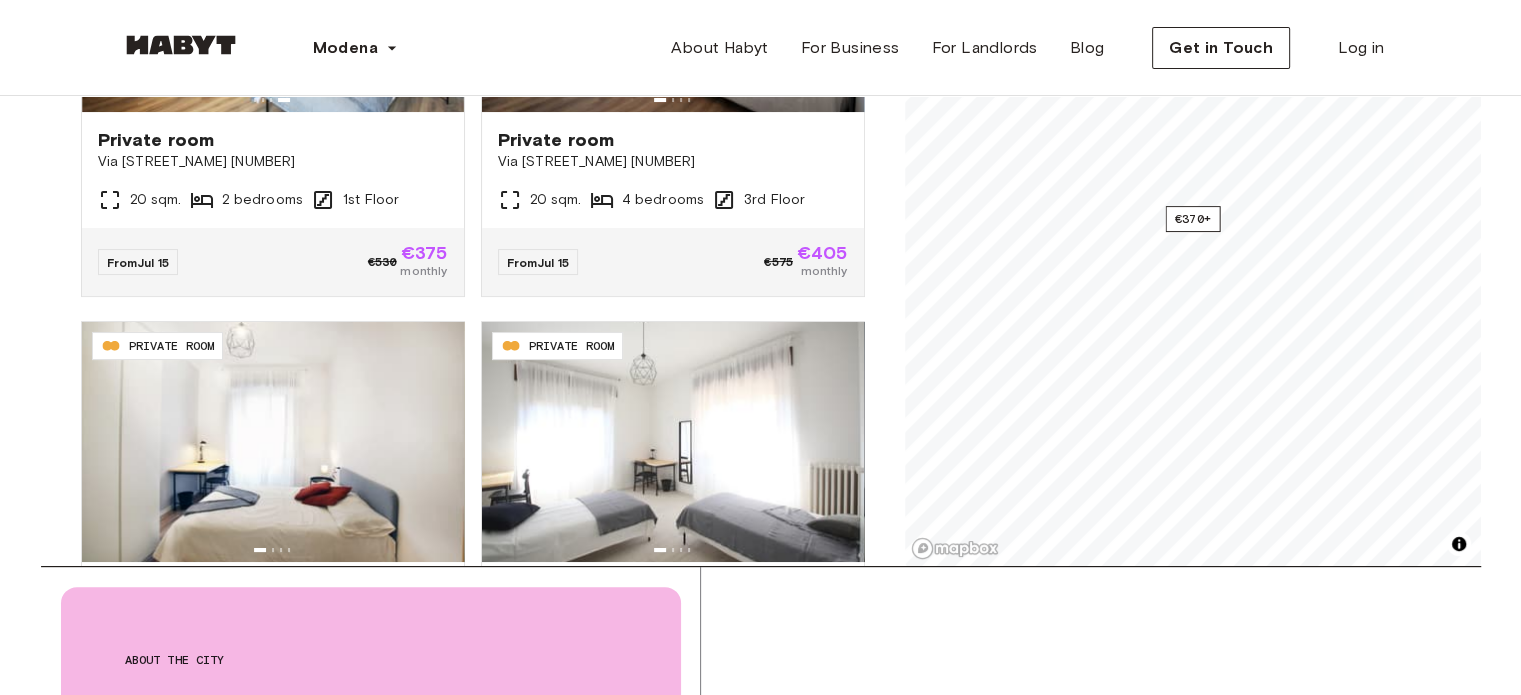 scroll, scrollTop: 388, scrollLeft: 0, axis: vertical 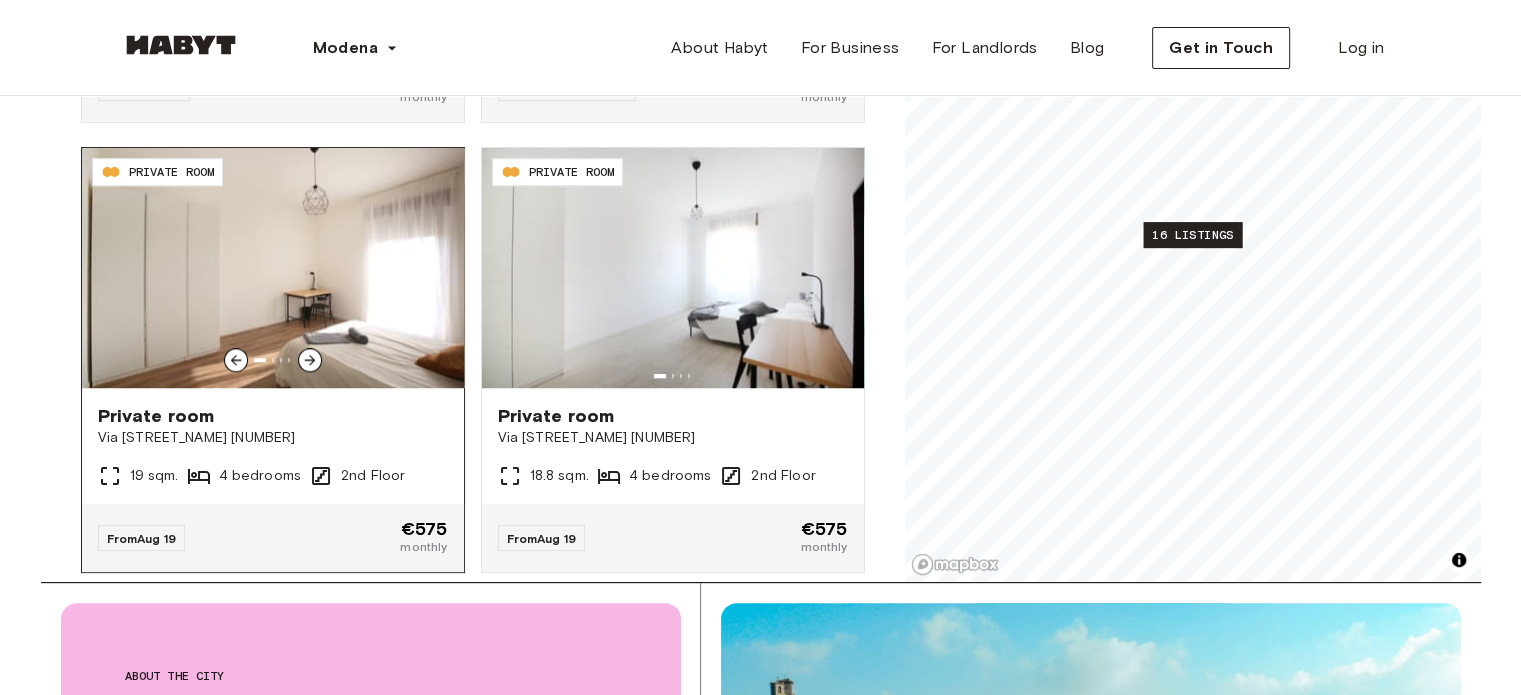 click 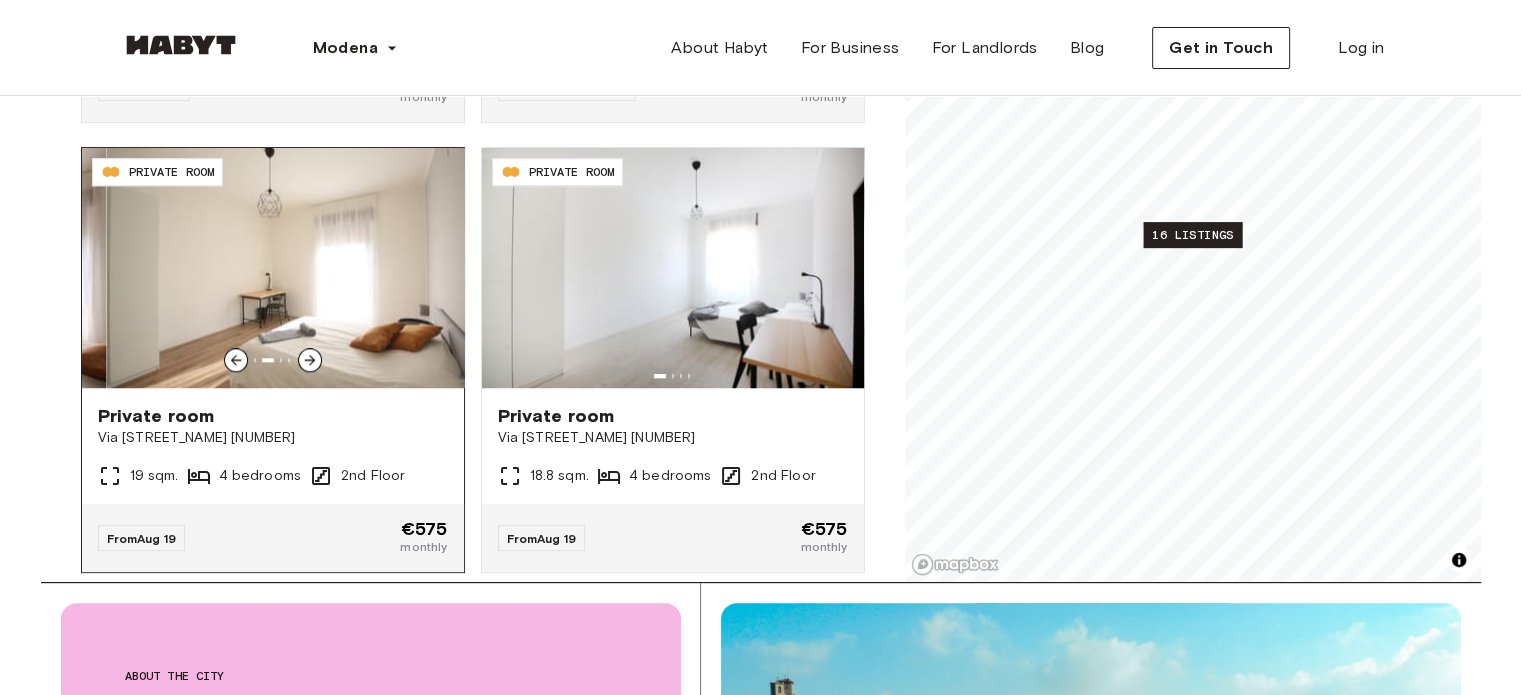 click 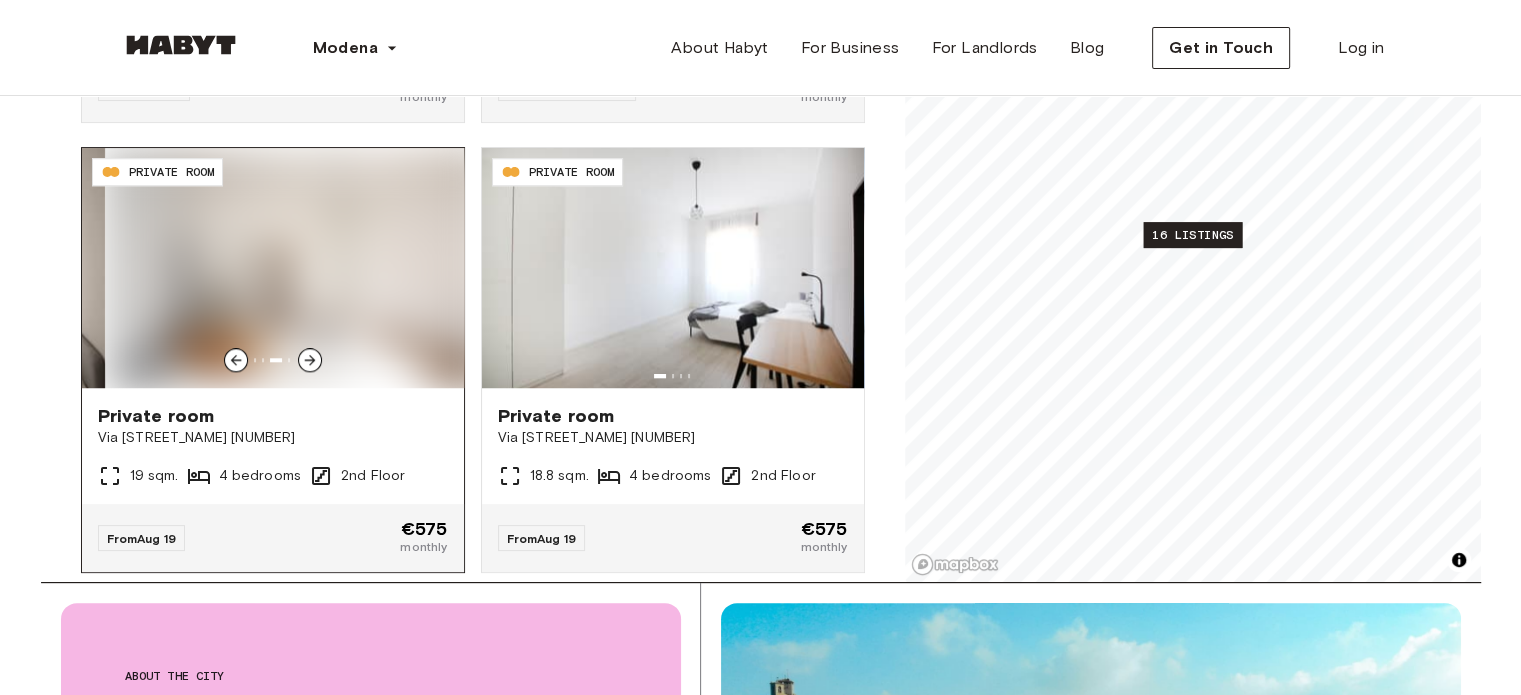 click 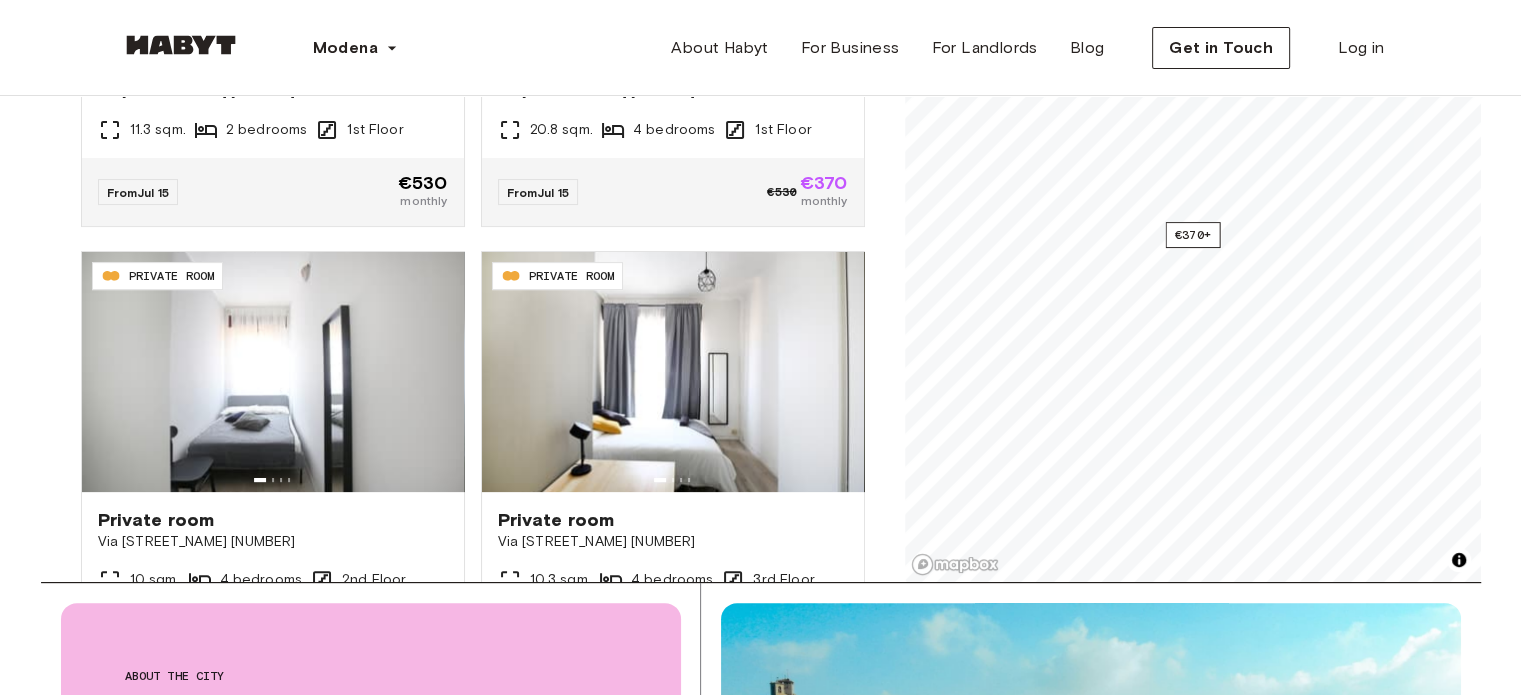 scroll, scrollTop: 536, scrollLeft: 0, axis: vertical 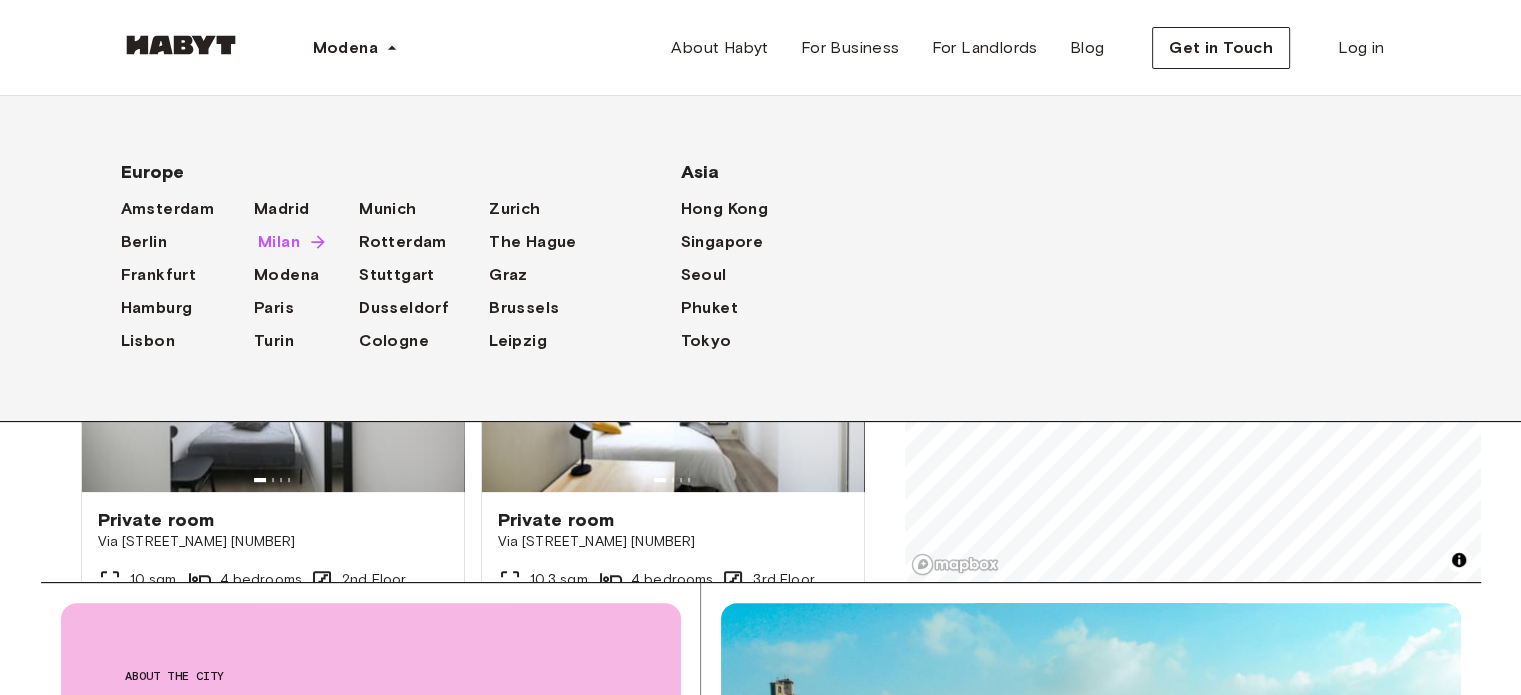 click on "Milan" at bounding box center [279, 242] 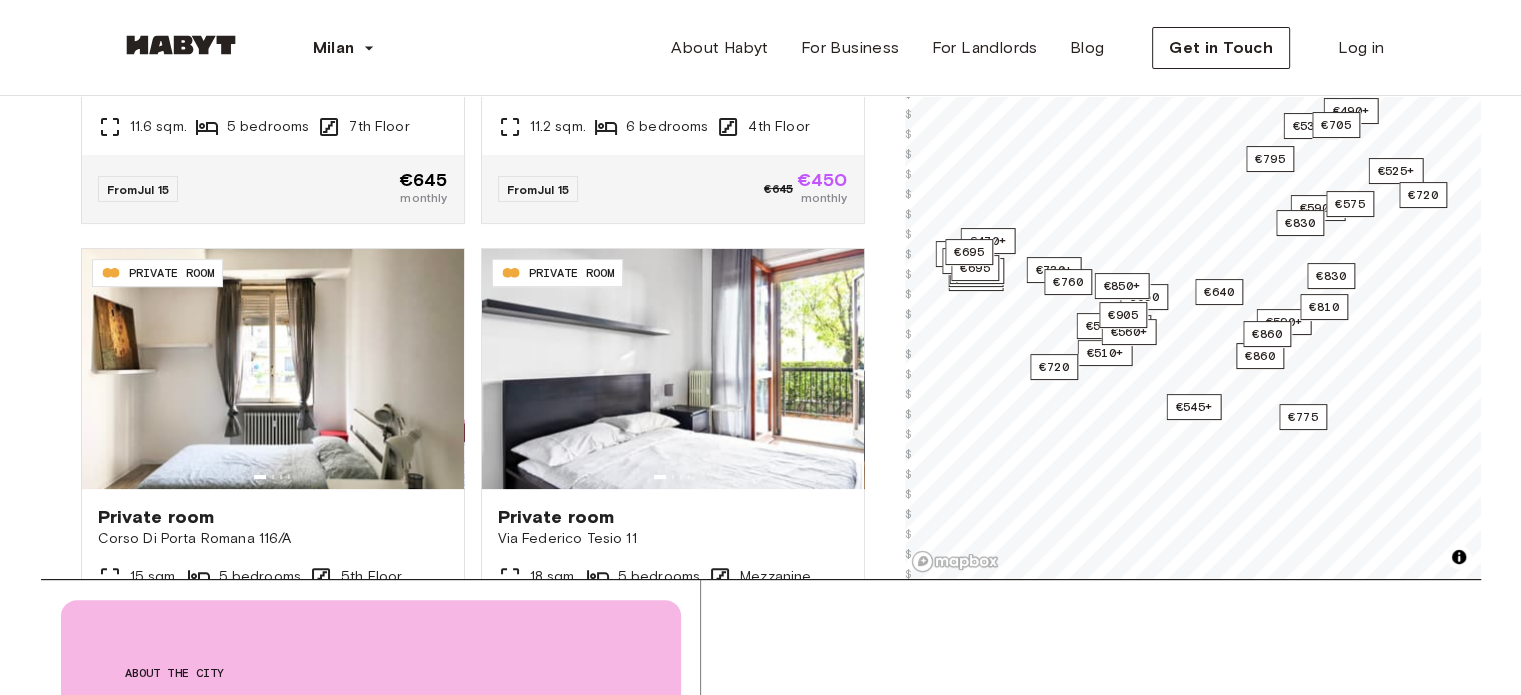 scroll, scrollTop: 395, scrollLeft: 0, axis: vertical 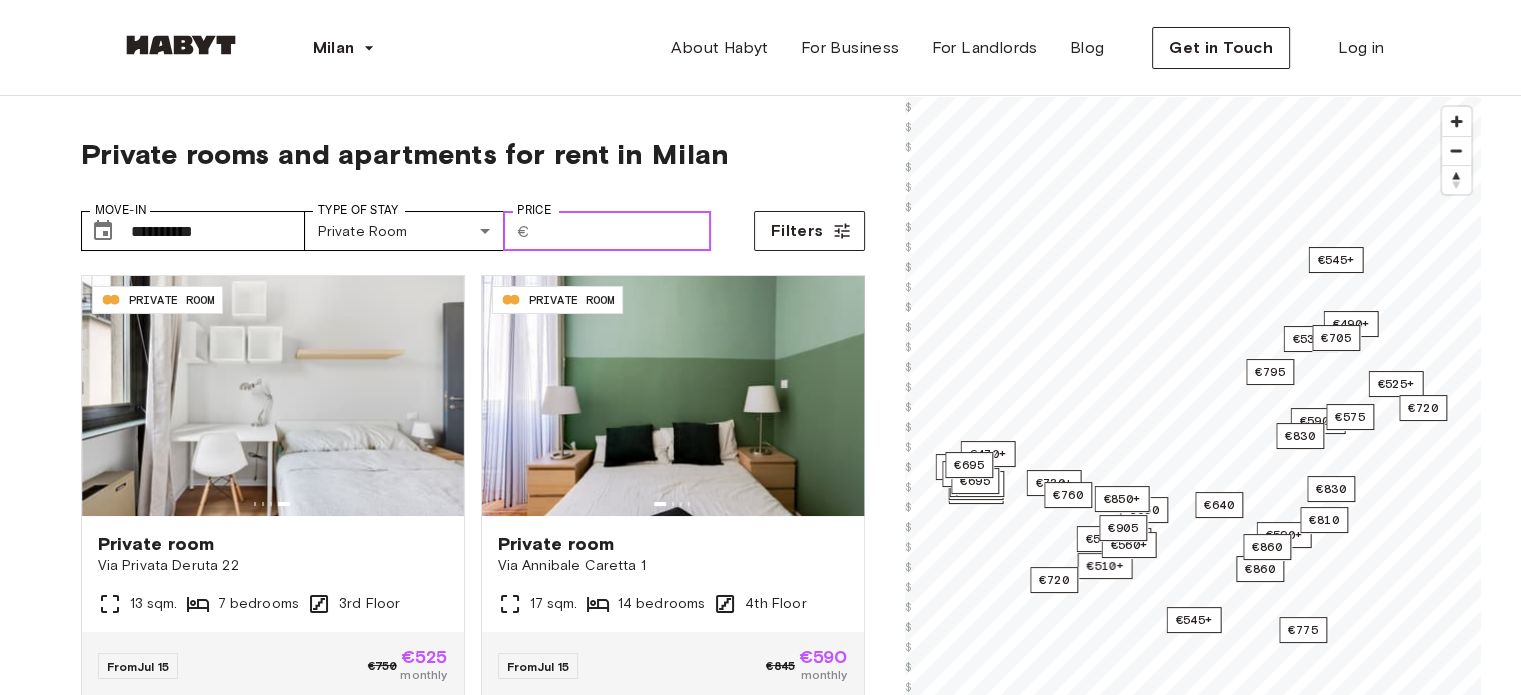 click on "Price" at bounding box center [624, 231] 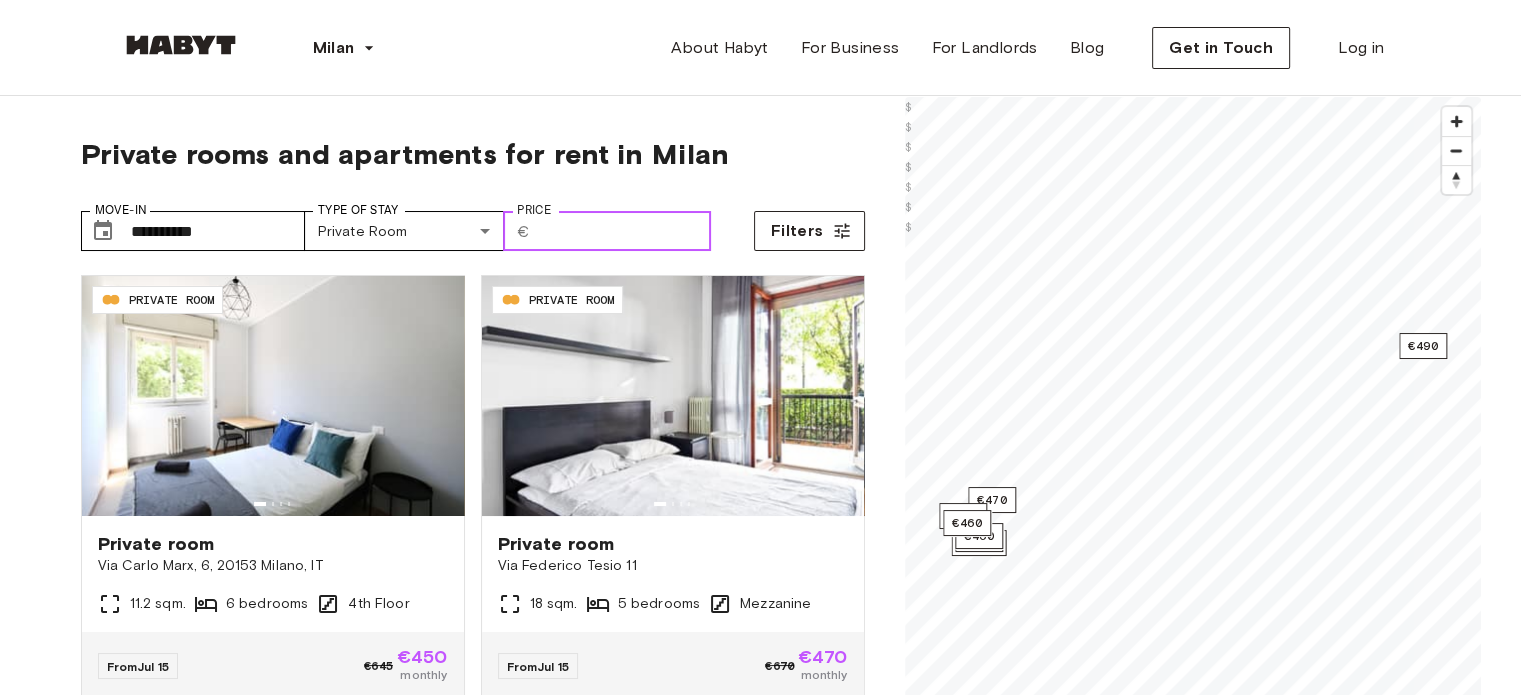 type on "***" 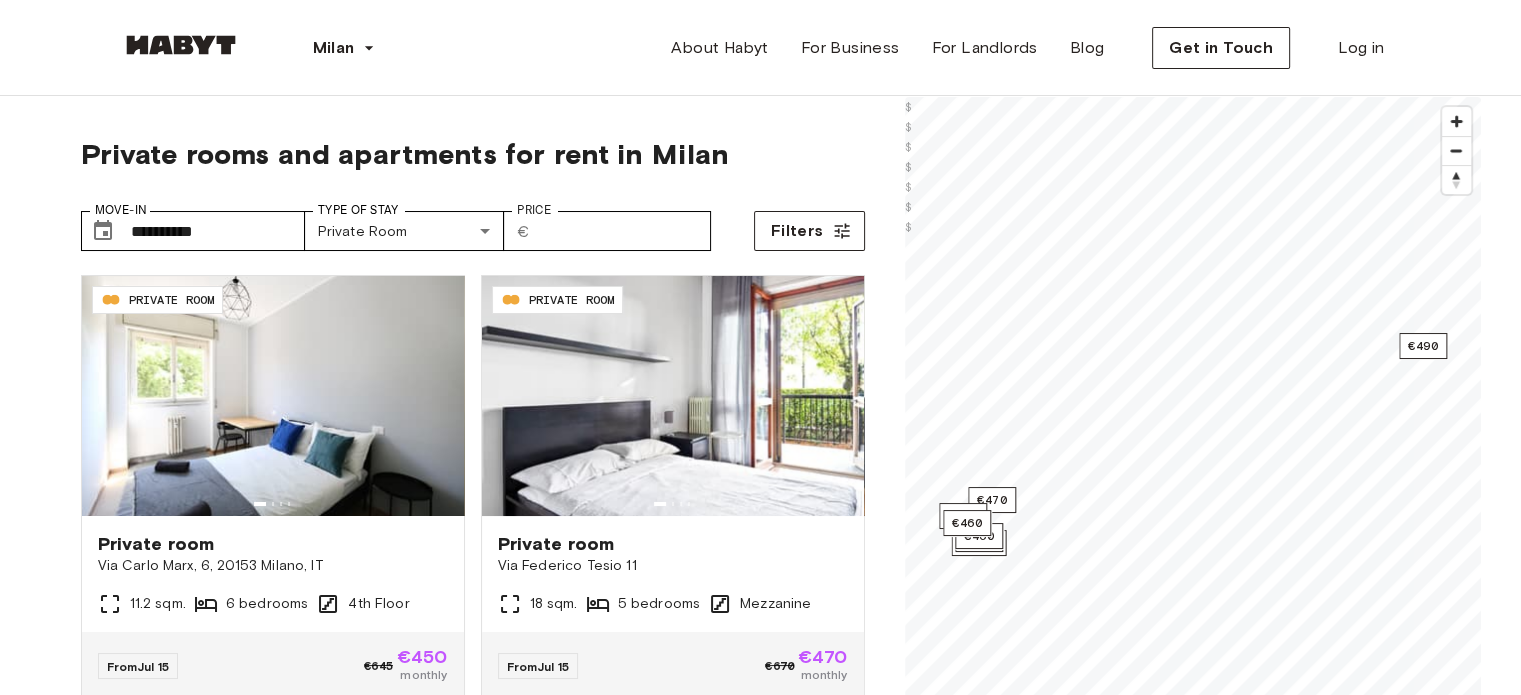 click on "**********" at bounding box center (760, 1959) 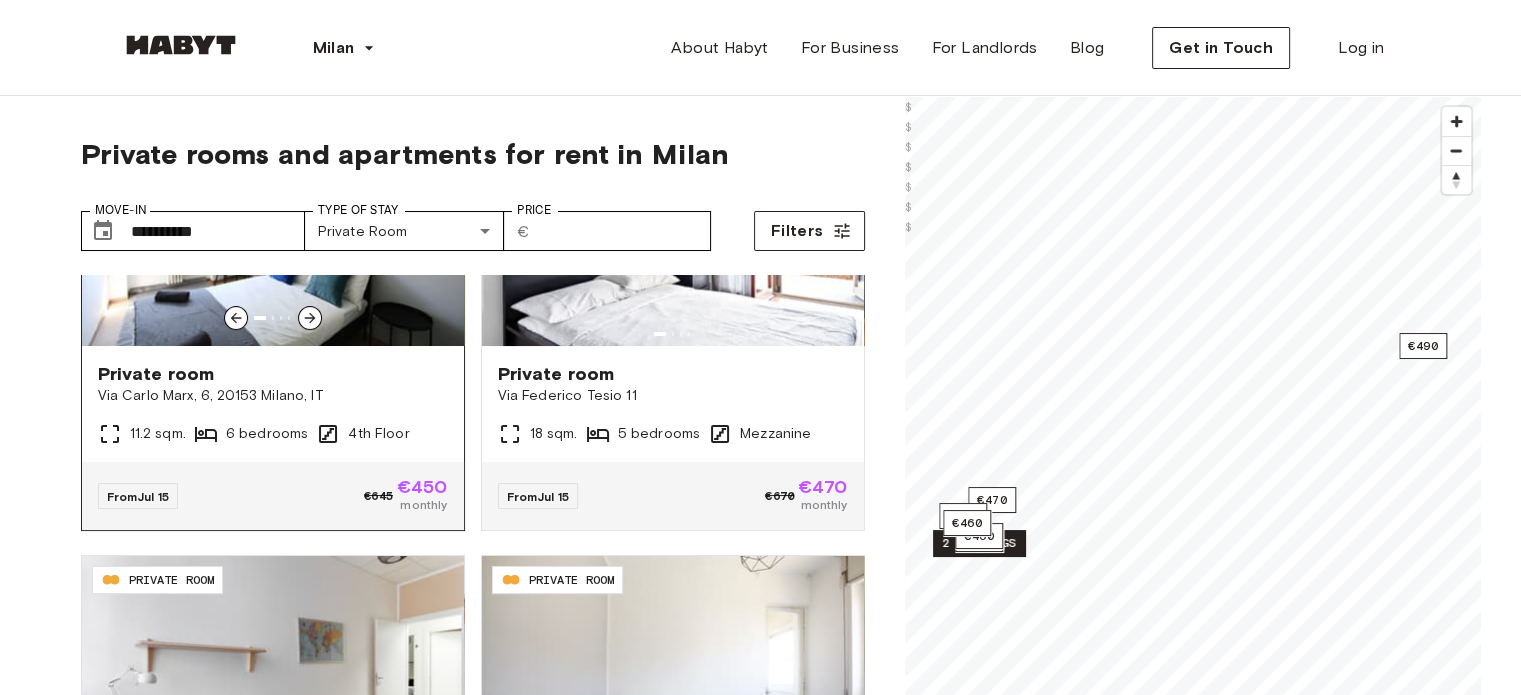 scroll, scrollTop: 168, scrollLeft: 0, axis: vertical 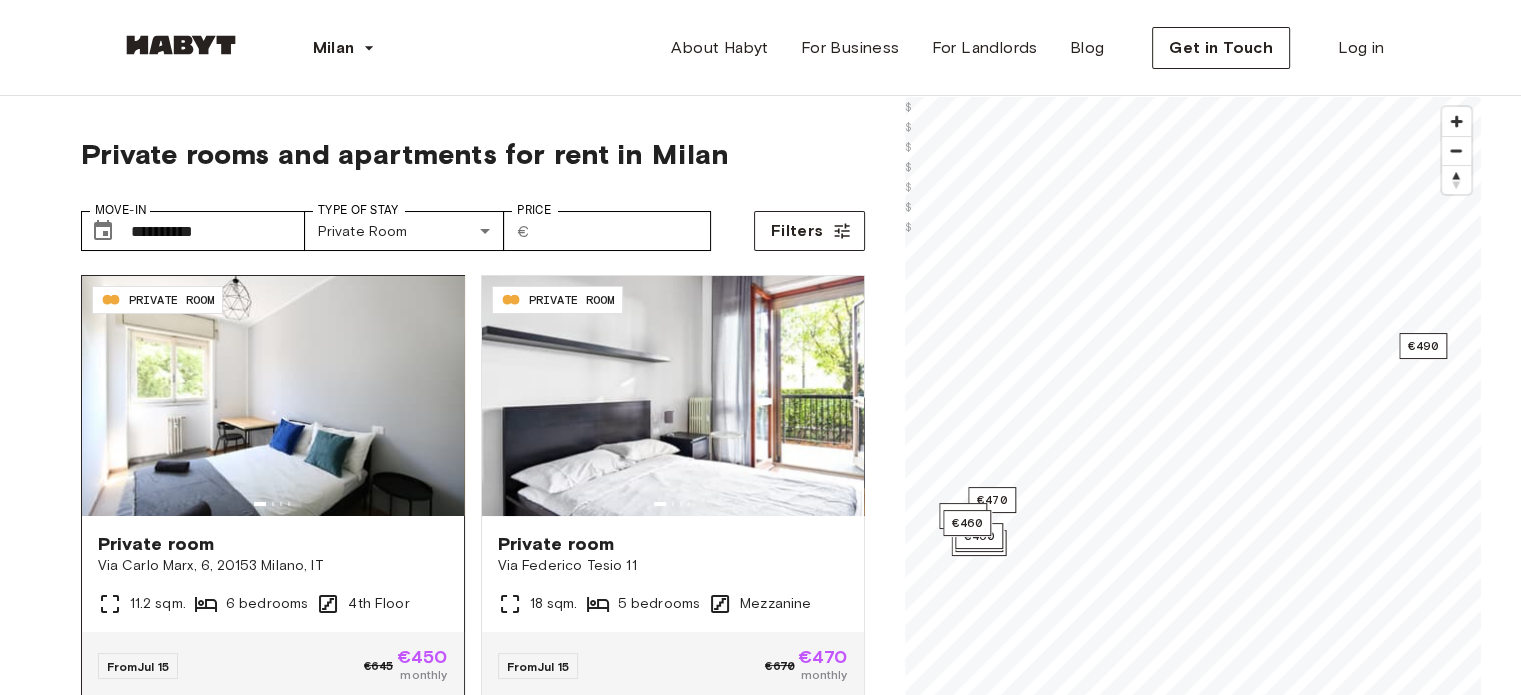 click on "**********" at bounding box center (760, 2379) 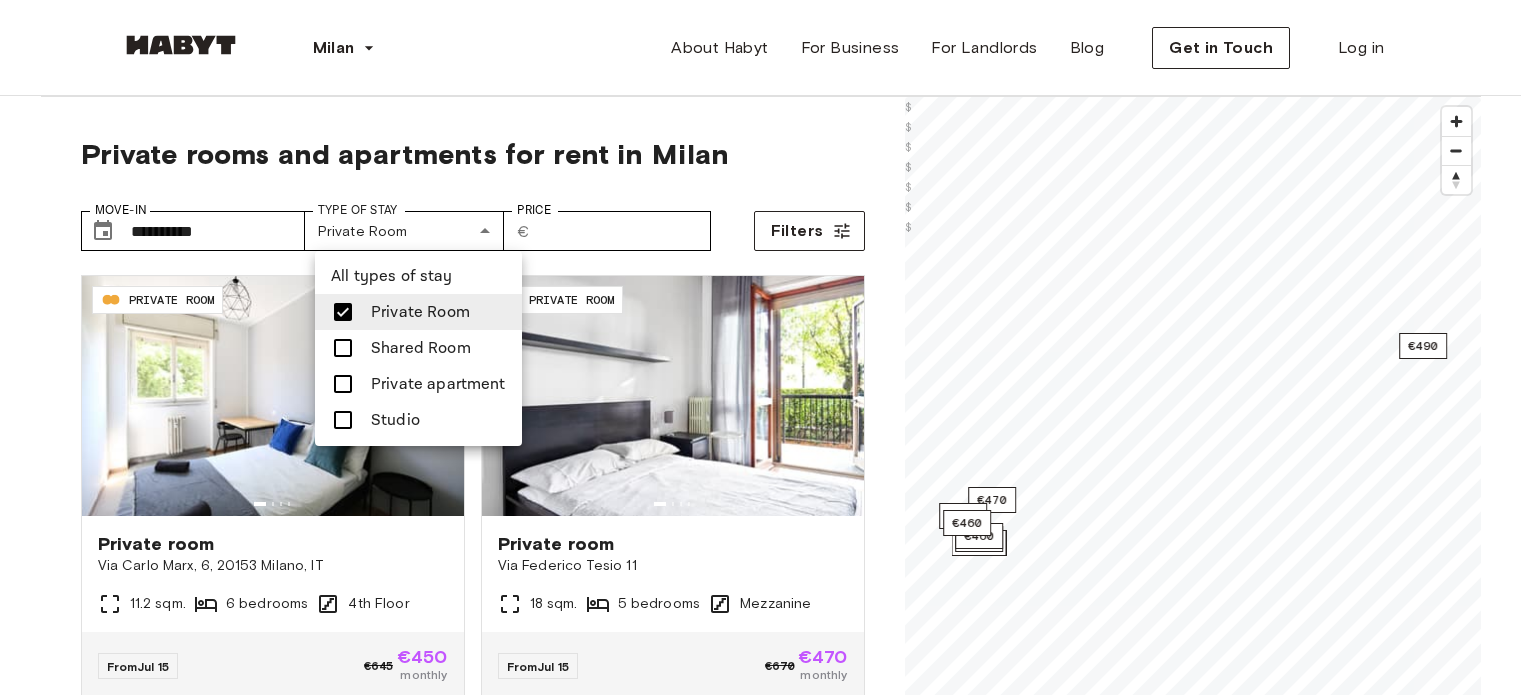 click at bounding box center (768, 347) 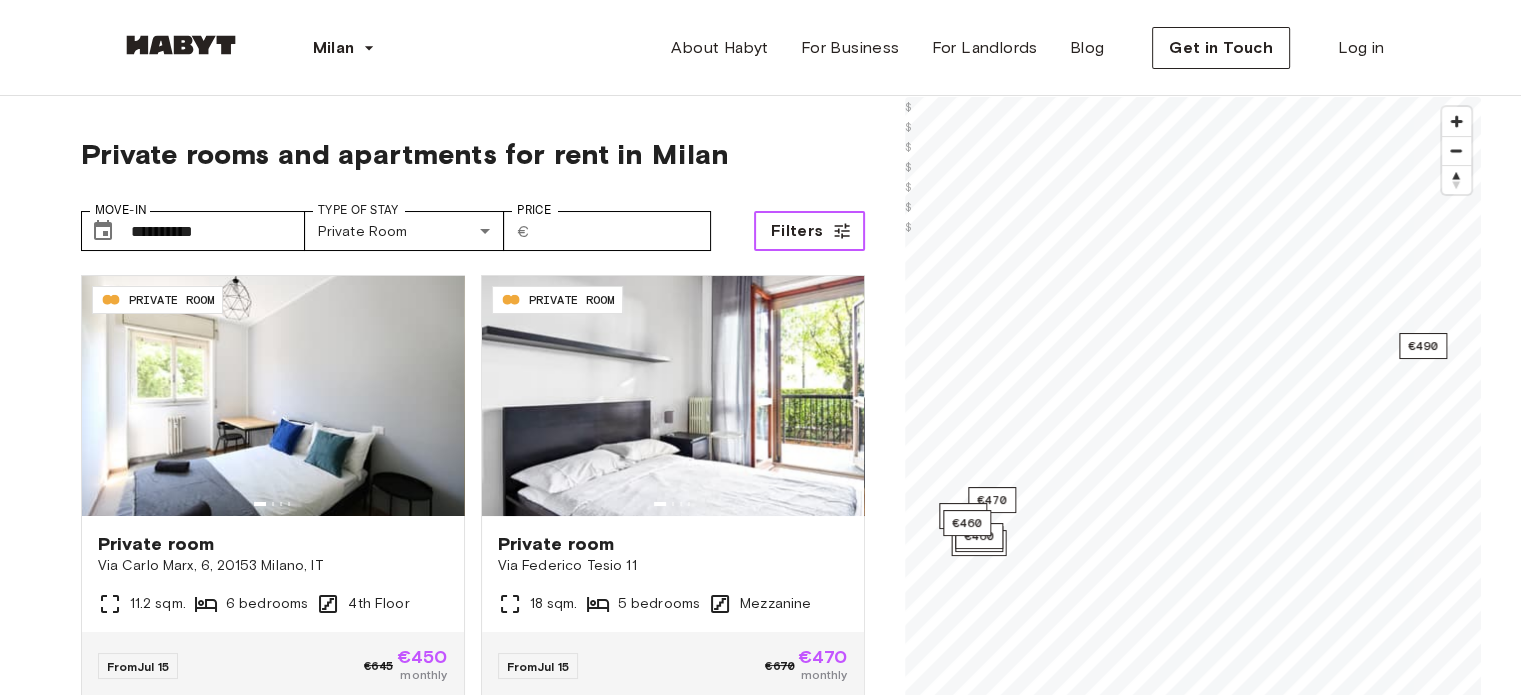 click on "Filters" at bounding box center [797, 231] 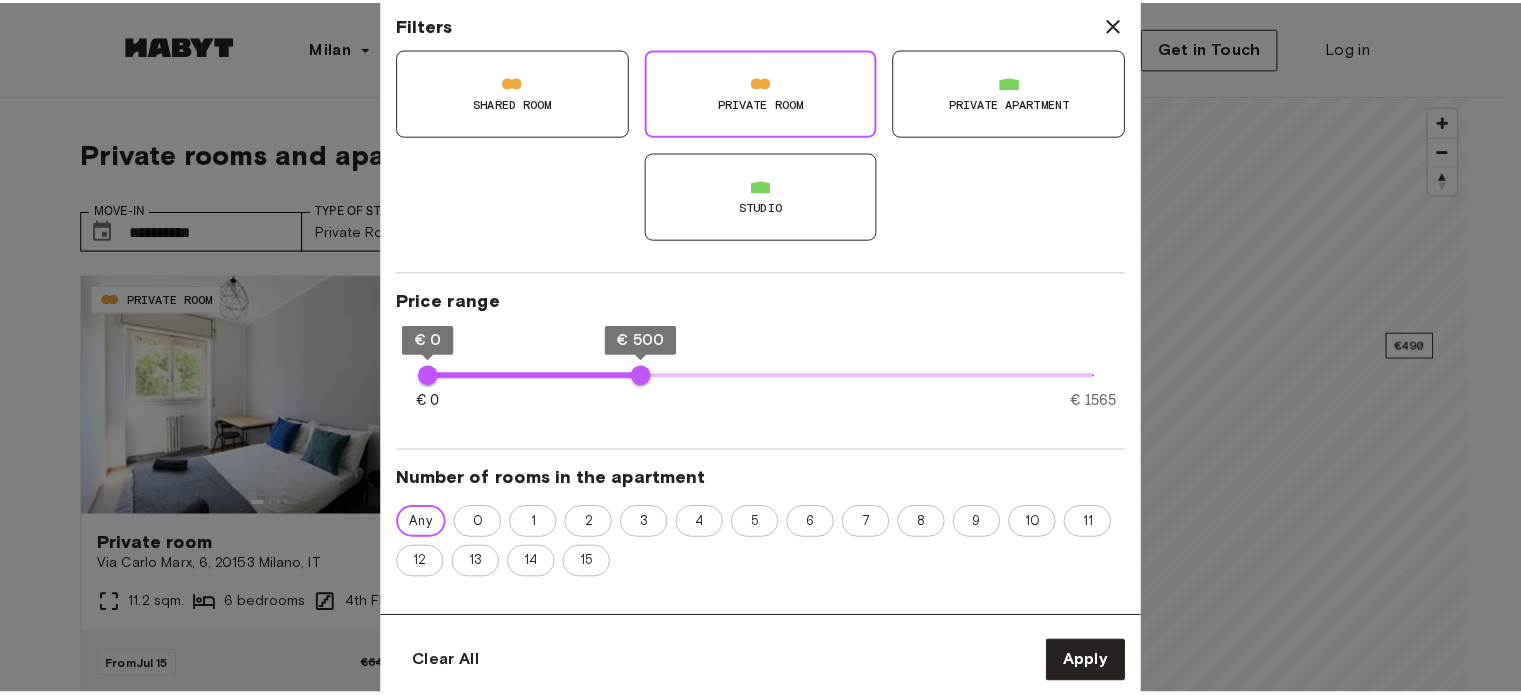 scroll, scrollTop: 0, scrollLeft: 0, axis: both 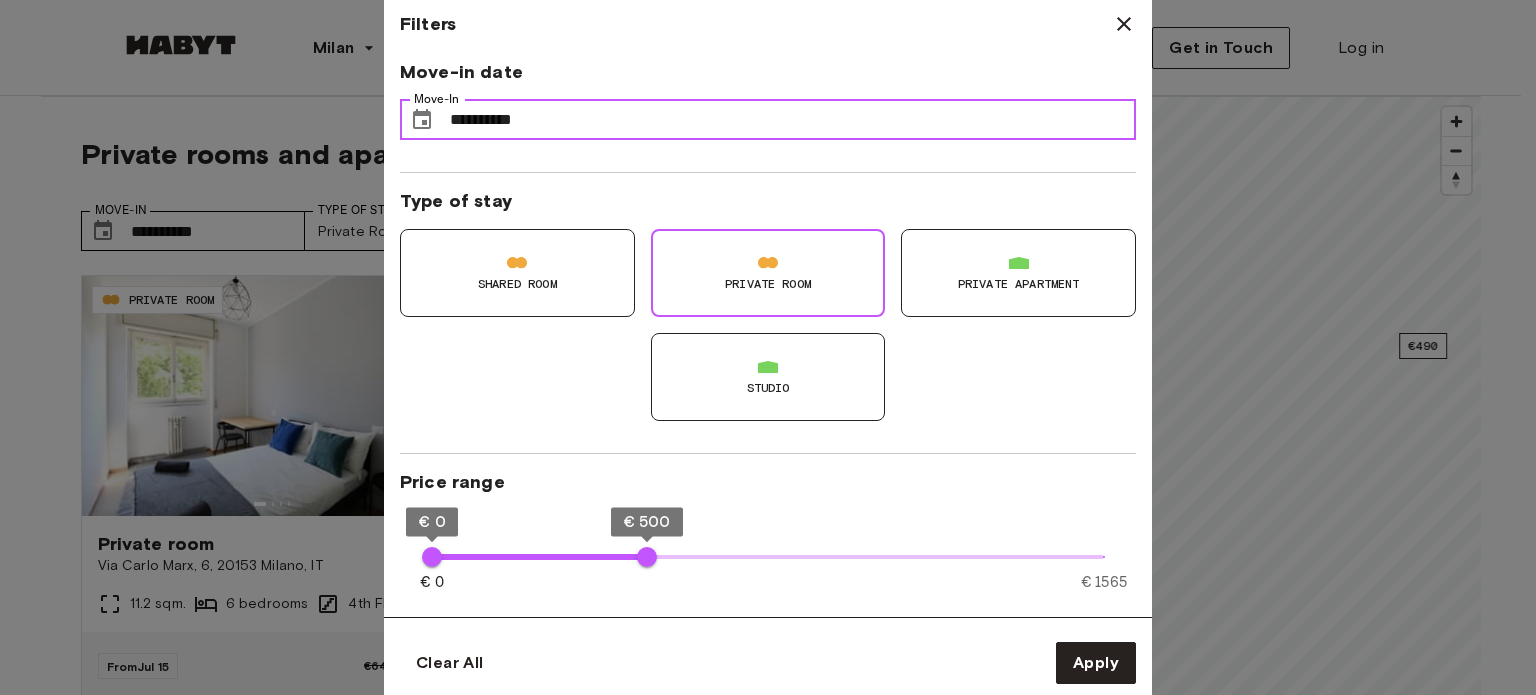 click on "**********" at bounding box center (793, 120) 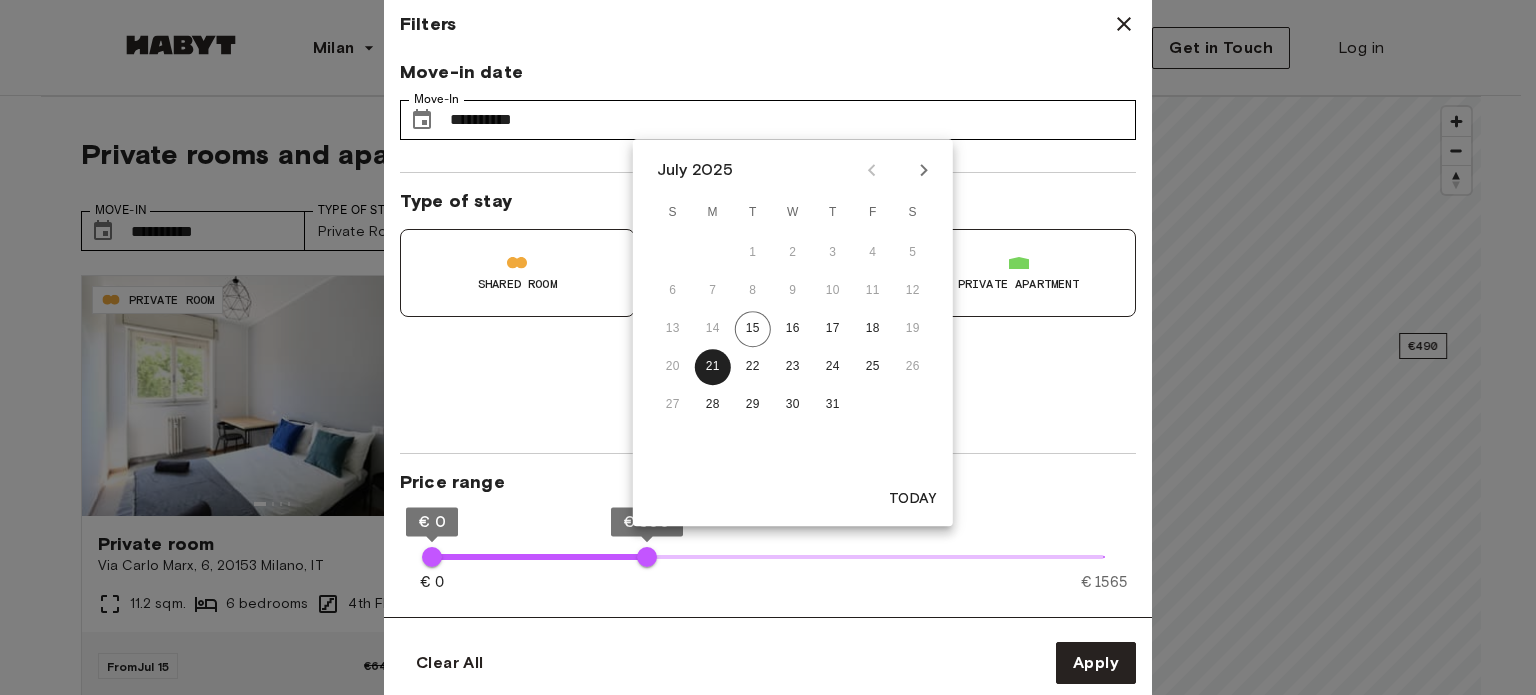 click on "Today" at bounding box center [913, 499] 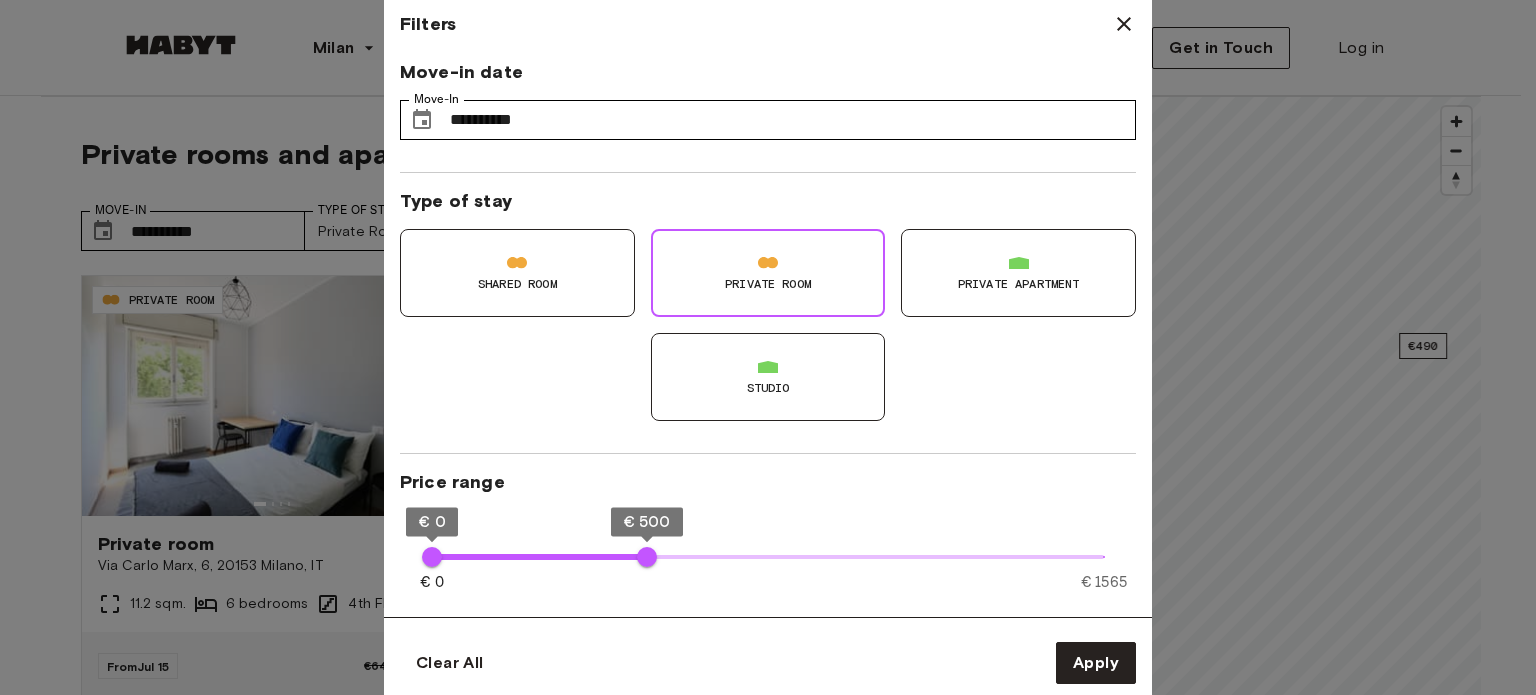 type on "**********" 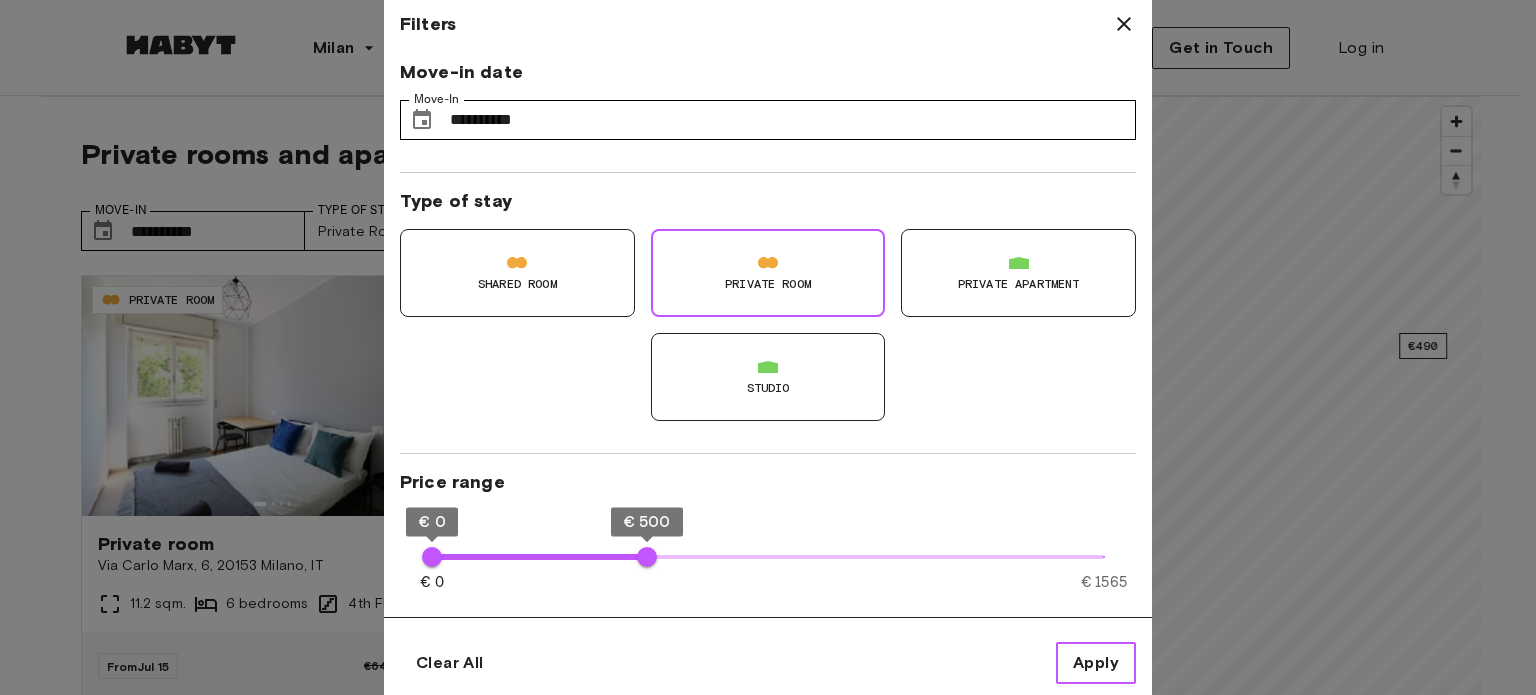 click on "Apply" at bounding box center (1096, 663) 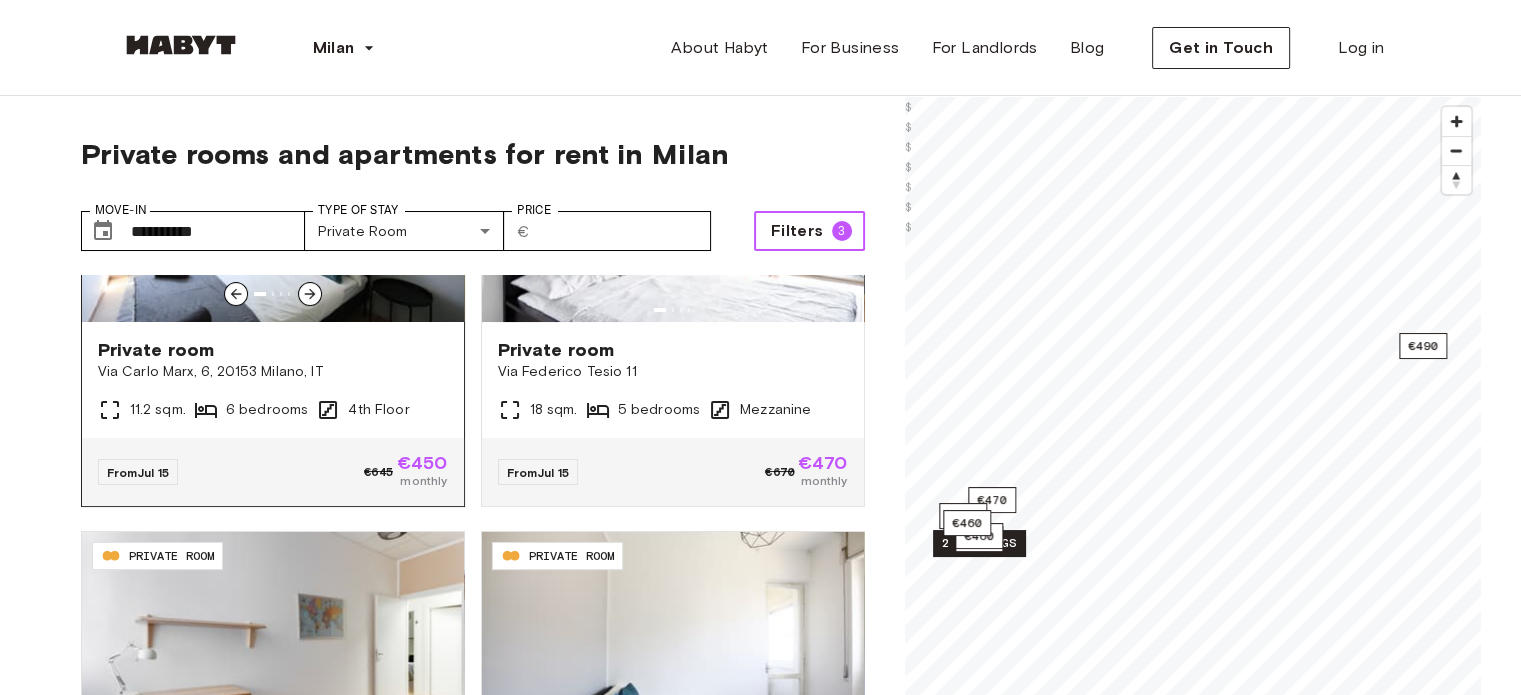 scroll, scrollTop: 746, scrollLeft: 0, axis: vertical 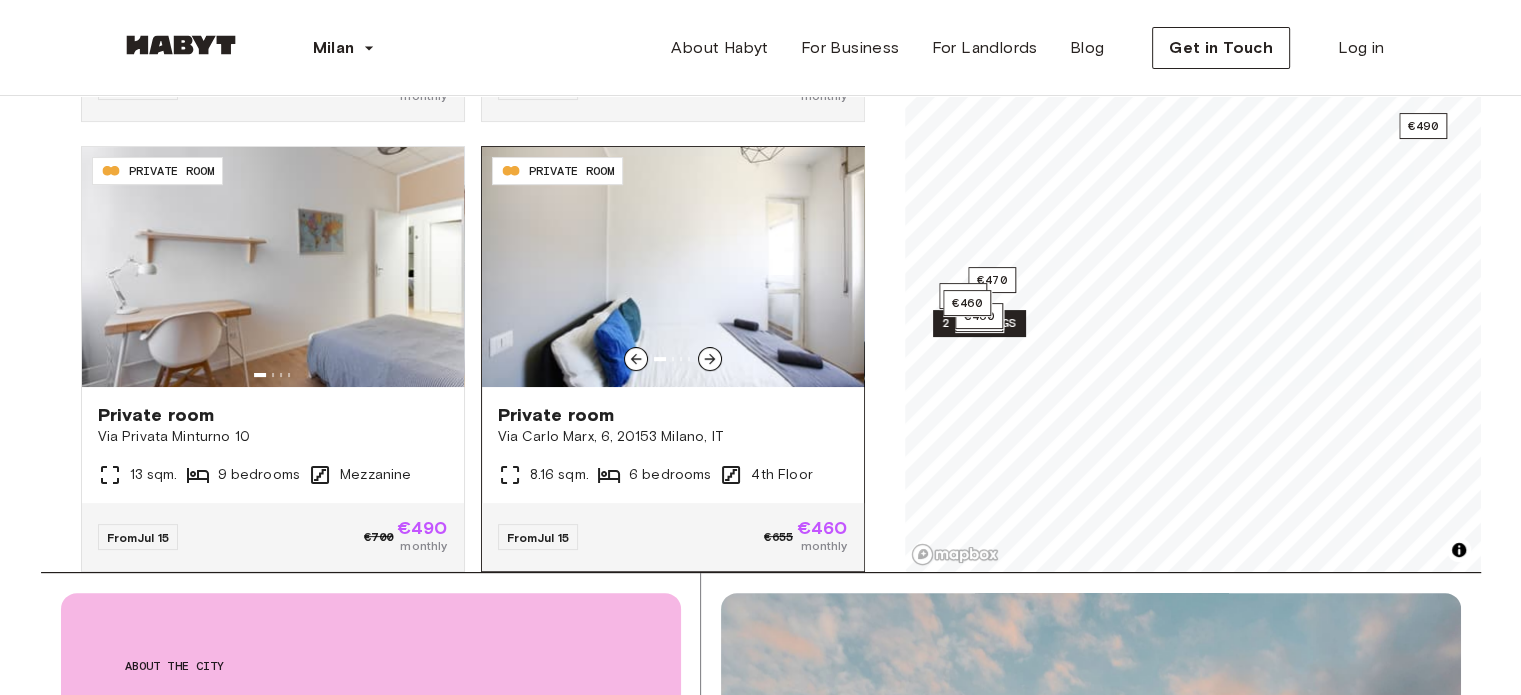 click at bounding box center [673, 267] 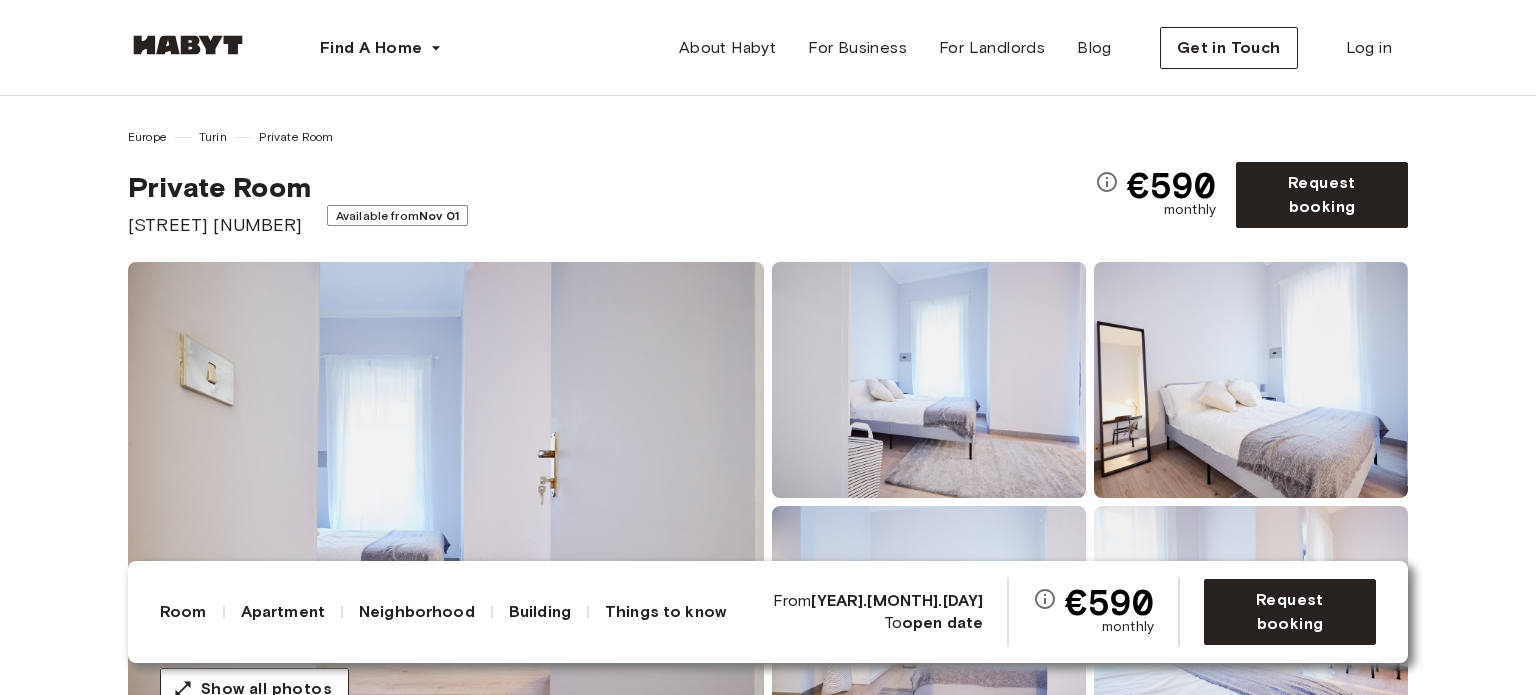 scroll, scrollTop: 356, scrollLeft: 0, axis: vertical 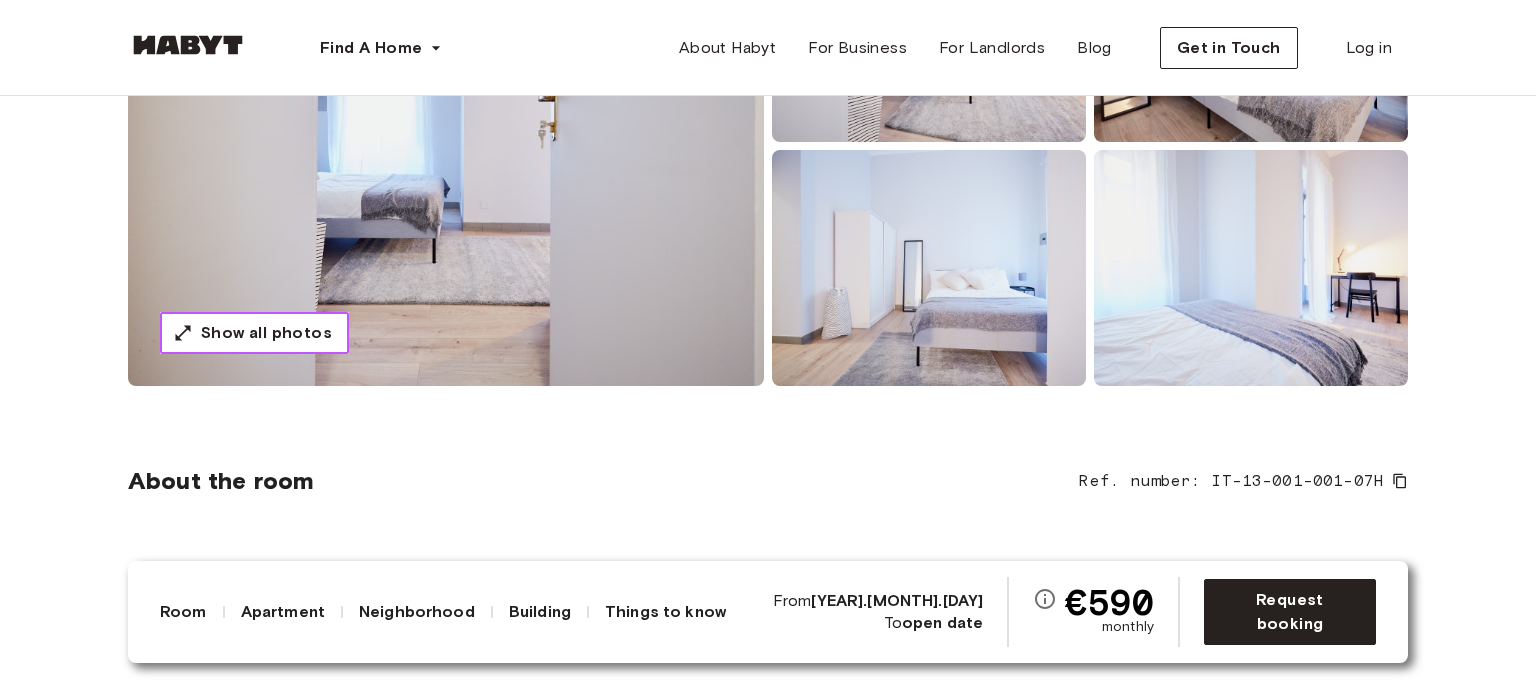 click on "Show all photos" at bounding box center (266, 333) 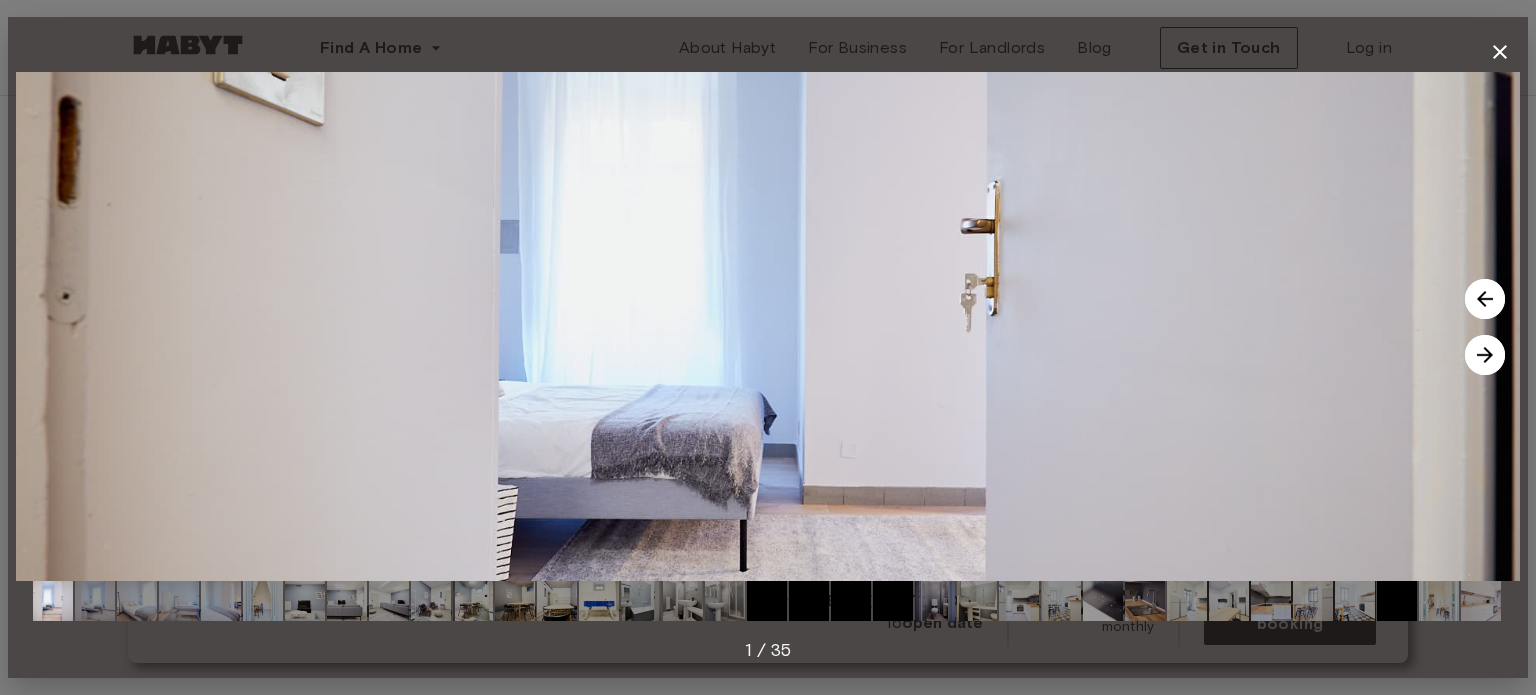click at bounding box center [1485, 355] 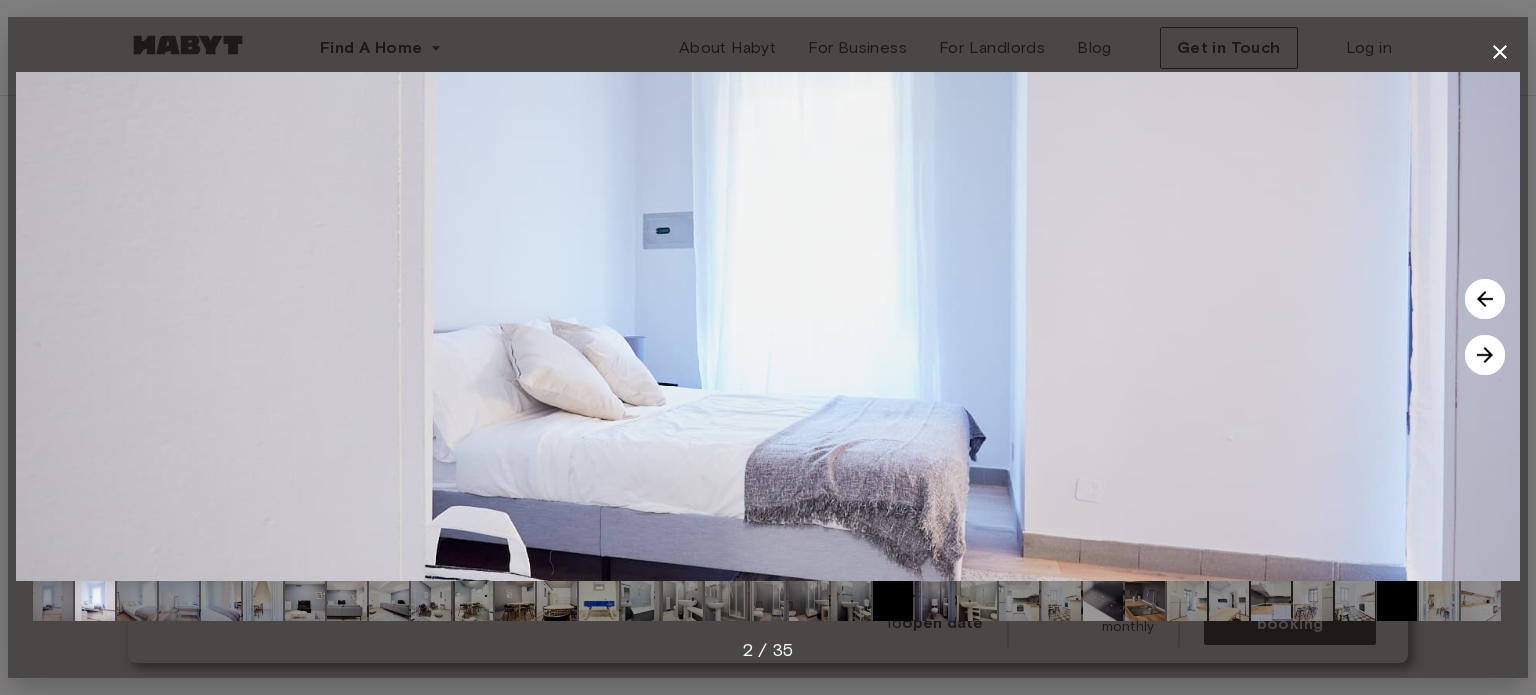 click at bounding box center [1485, 355] 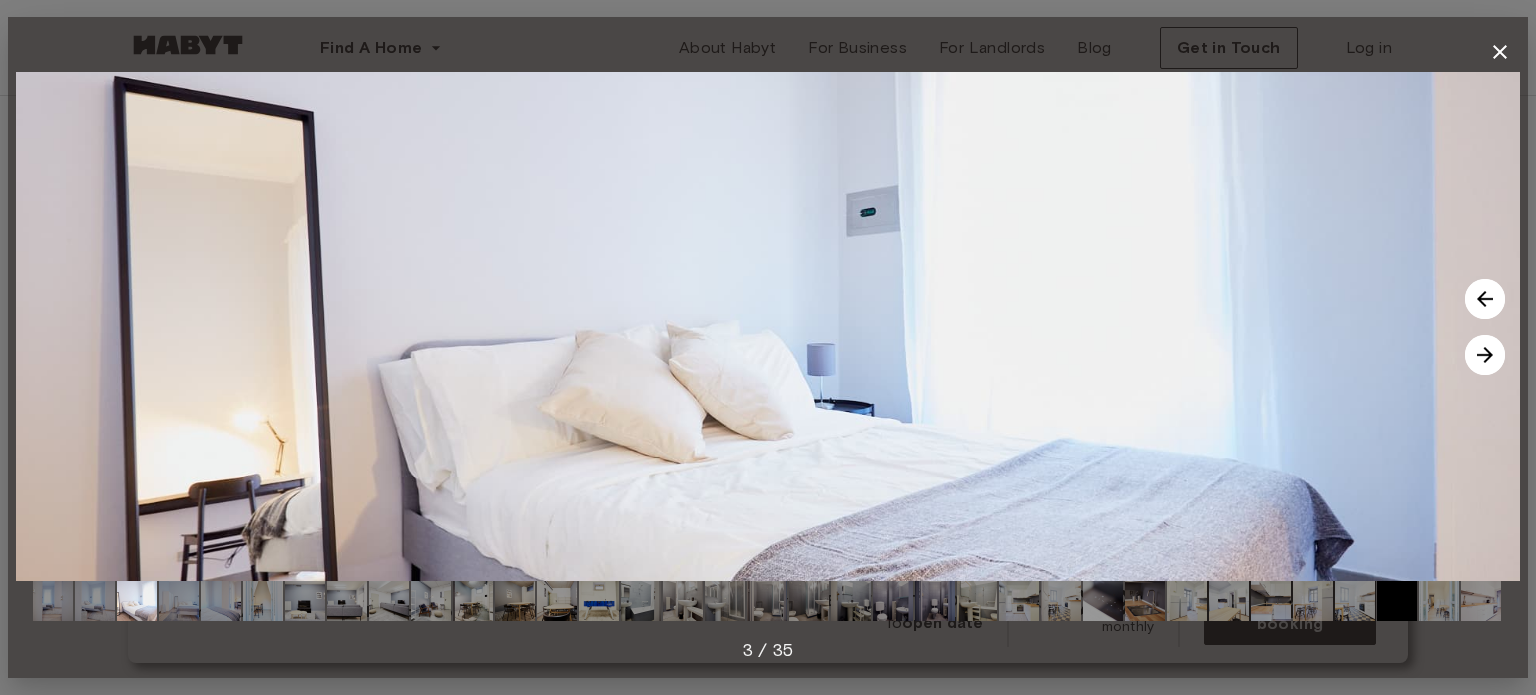 click at bounding box center [1485, 355] 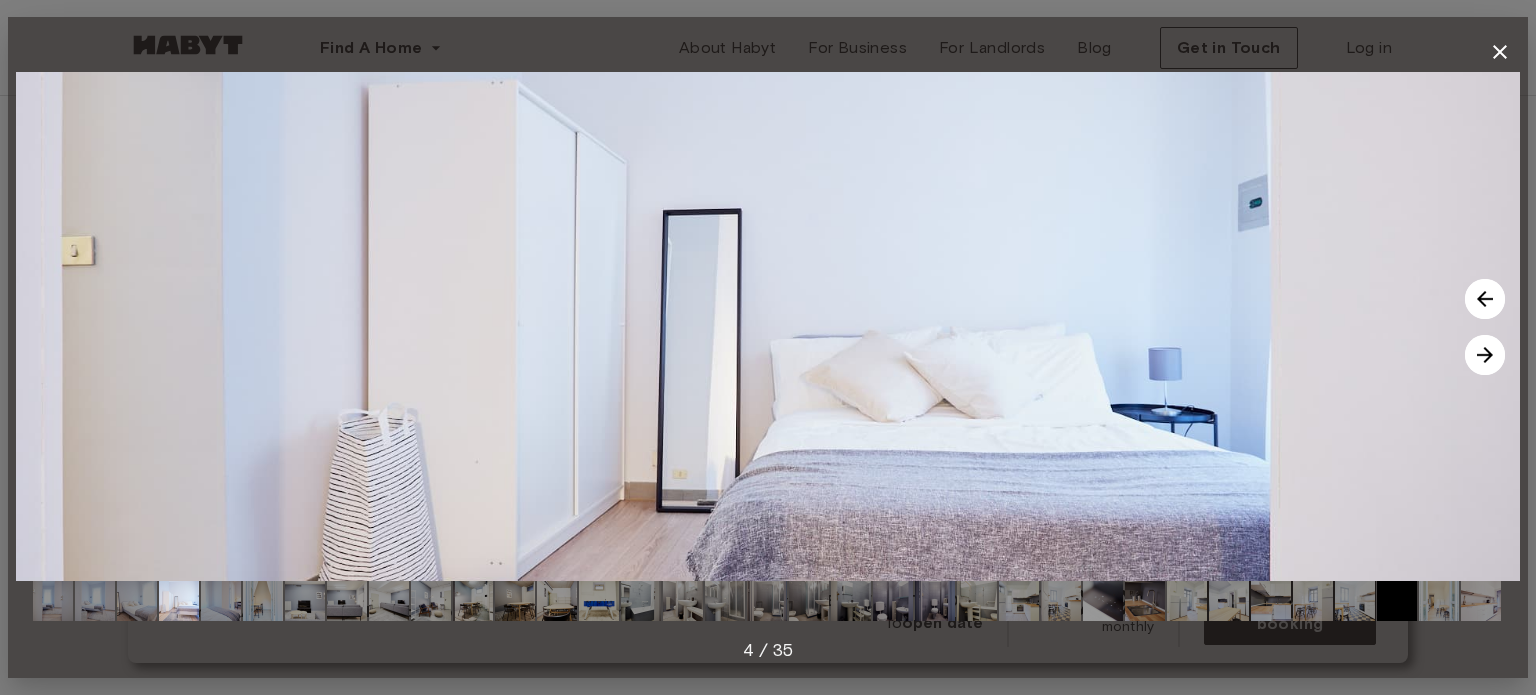 click at bounding box center [1485, 355] 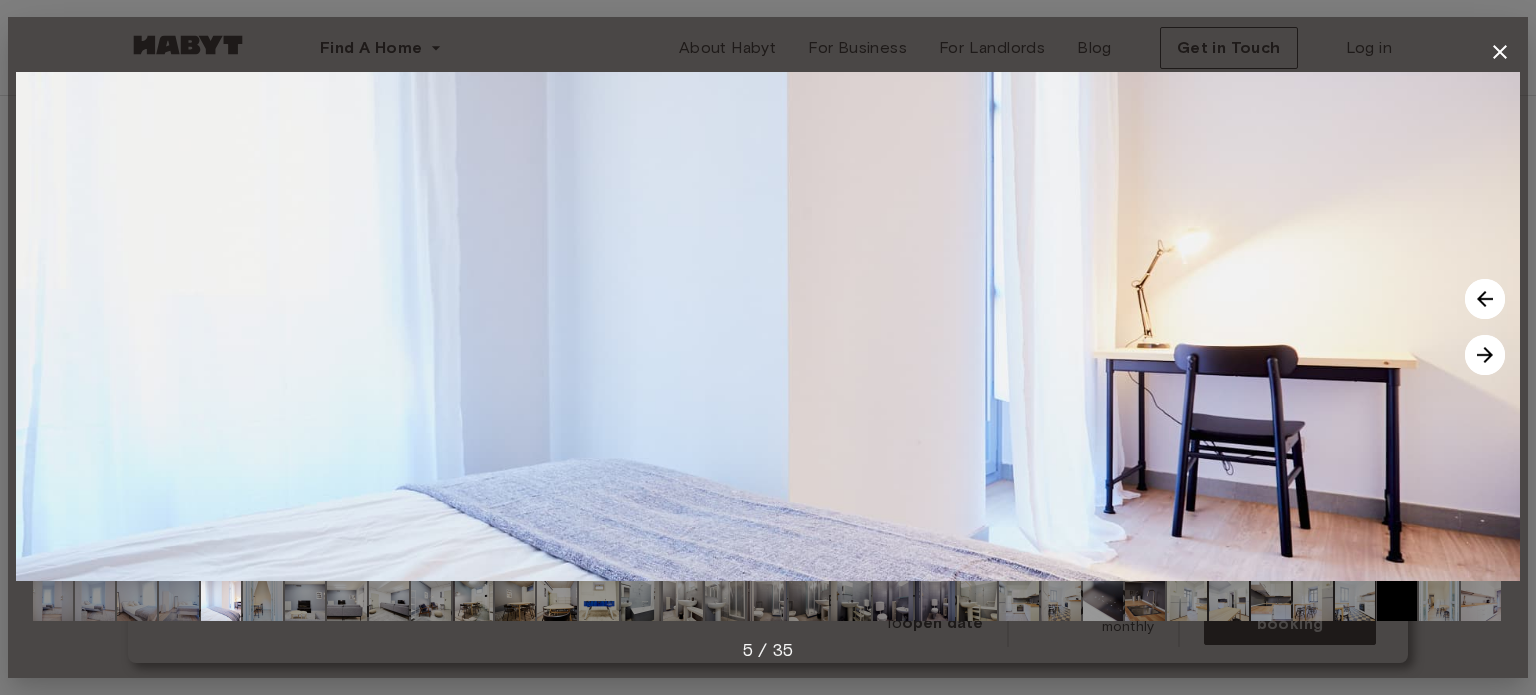 click at bounding box center (1485, 355) 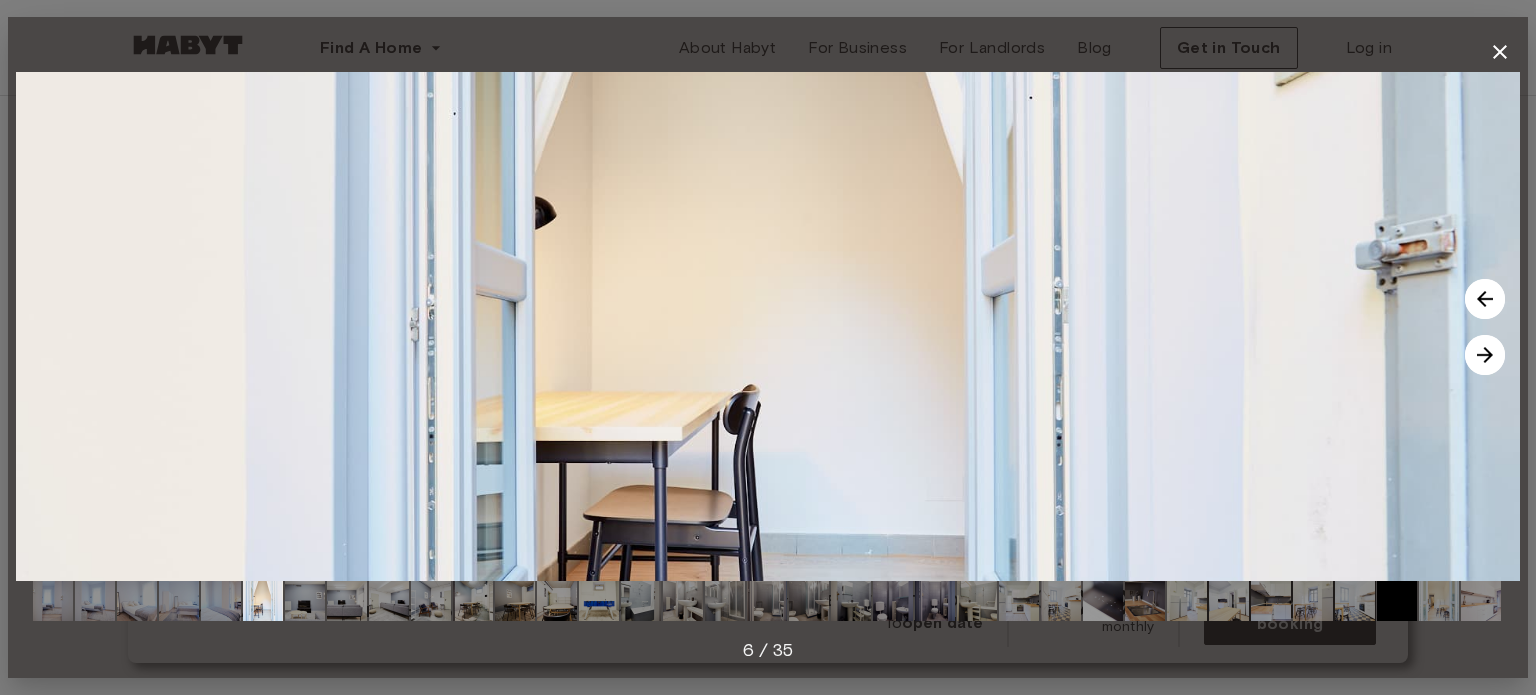 click at bounding box center (1485, 355) 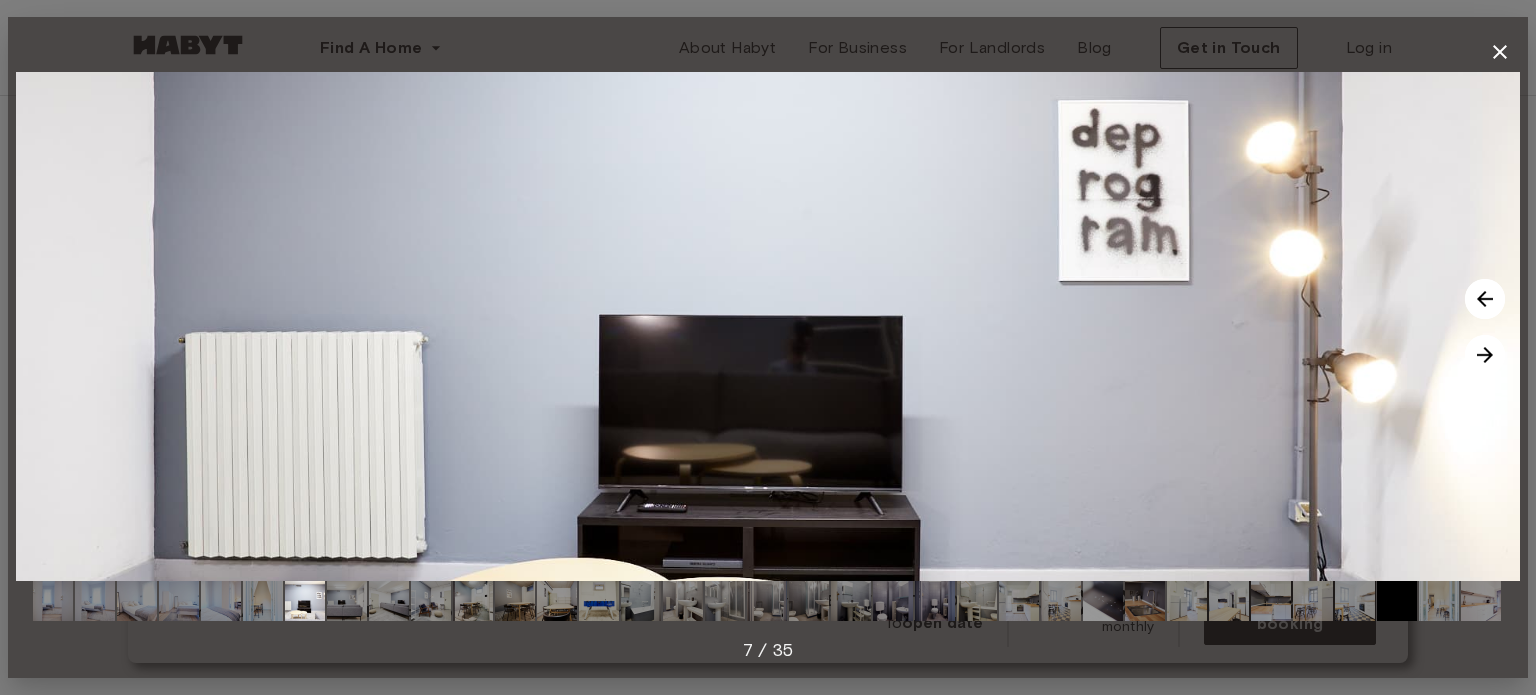 click at bounding box center [1485, 355] 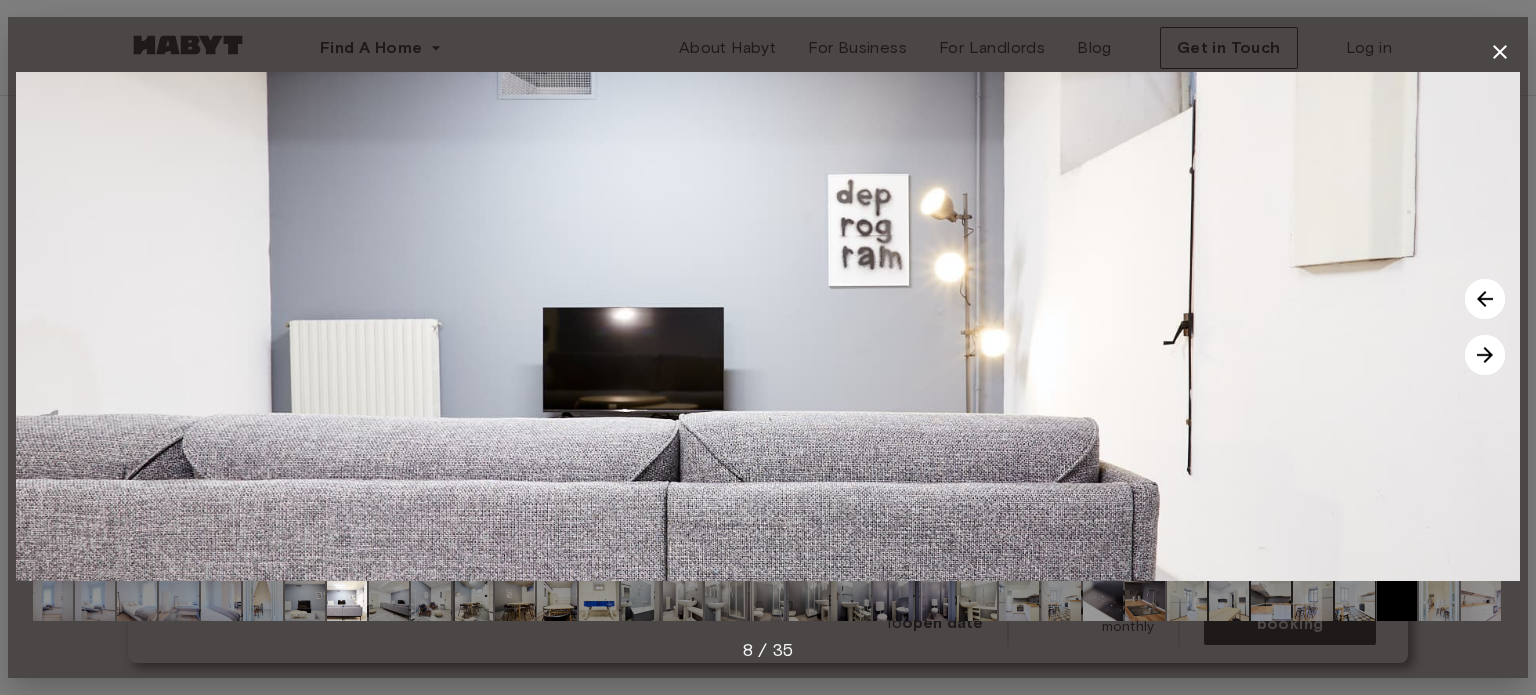 click at bounding box center (1485, 355) 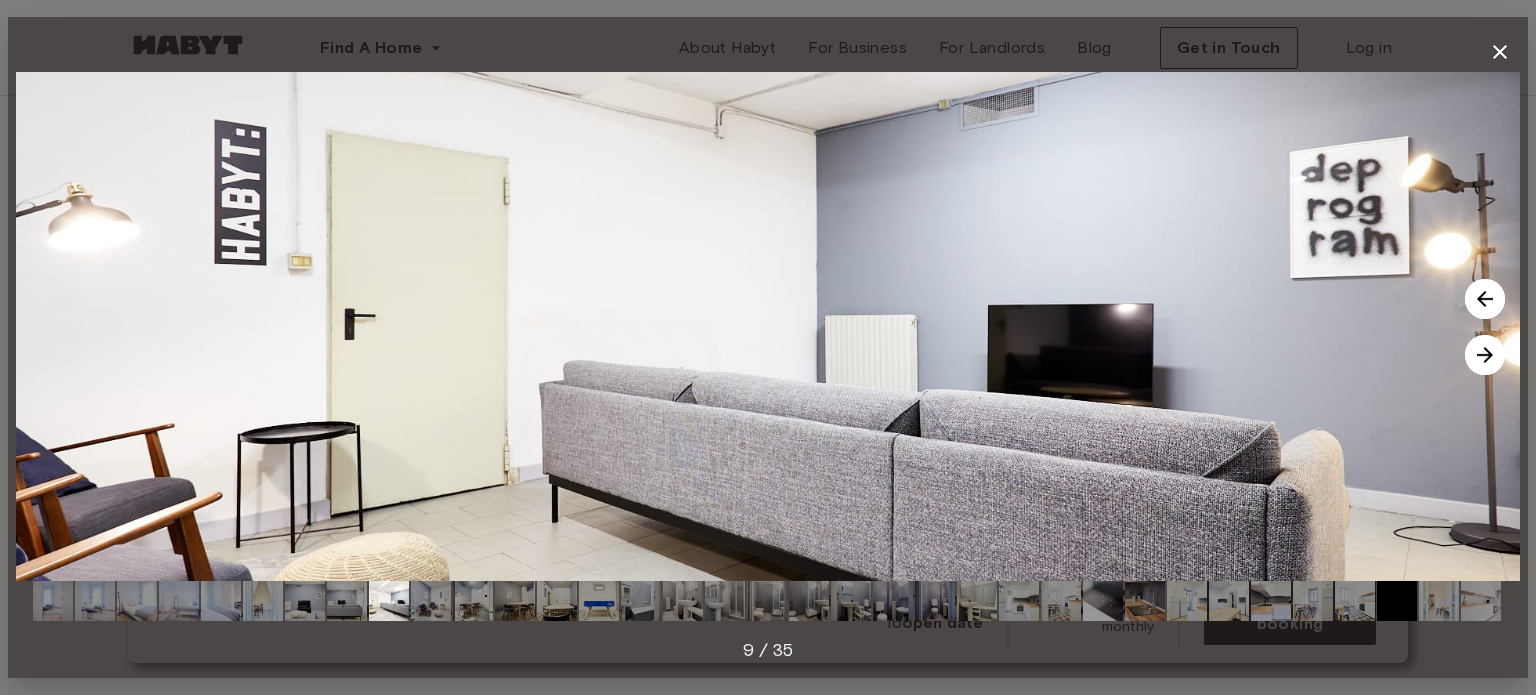 click at bounding box center [1485, 355] 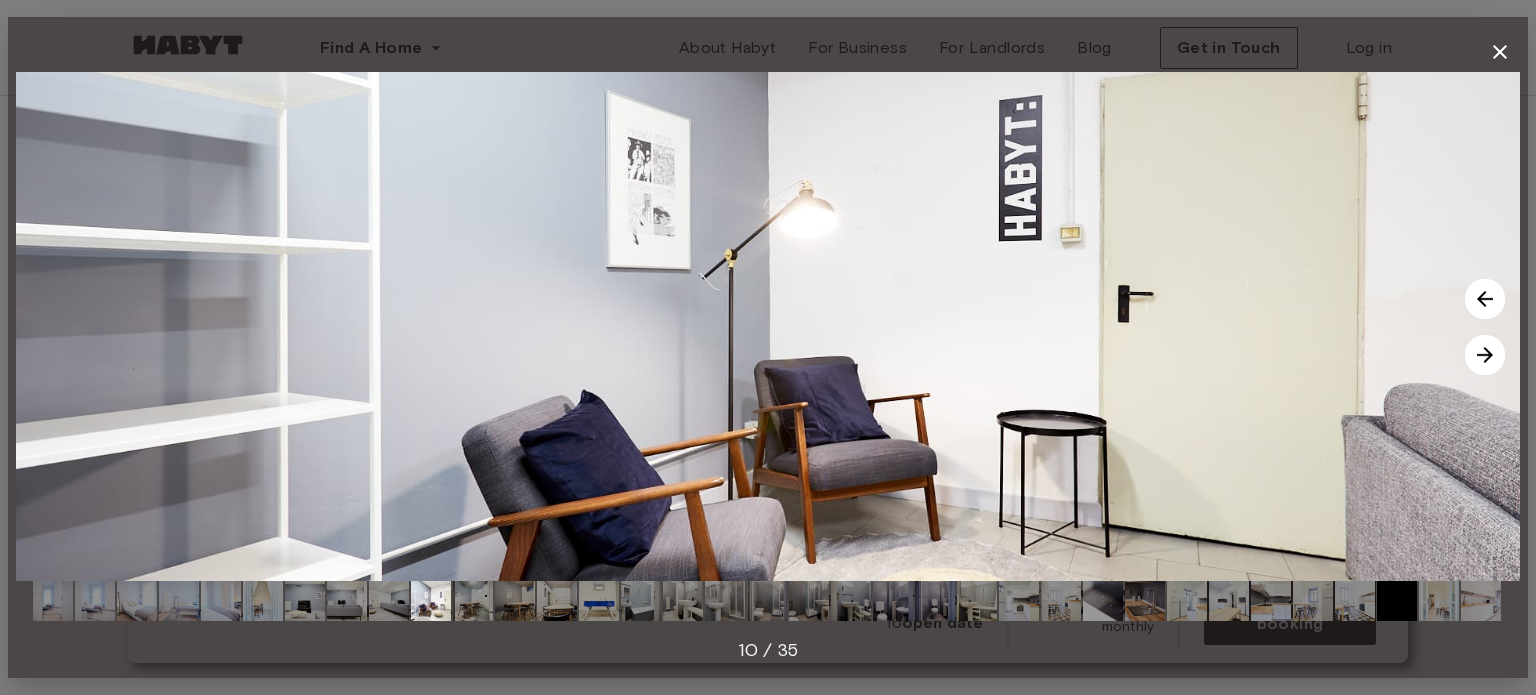 click at bounding box center (1485, 355) 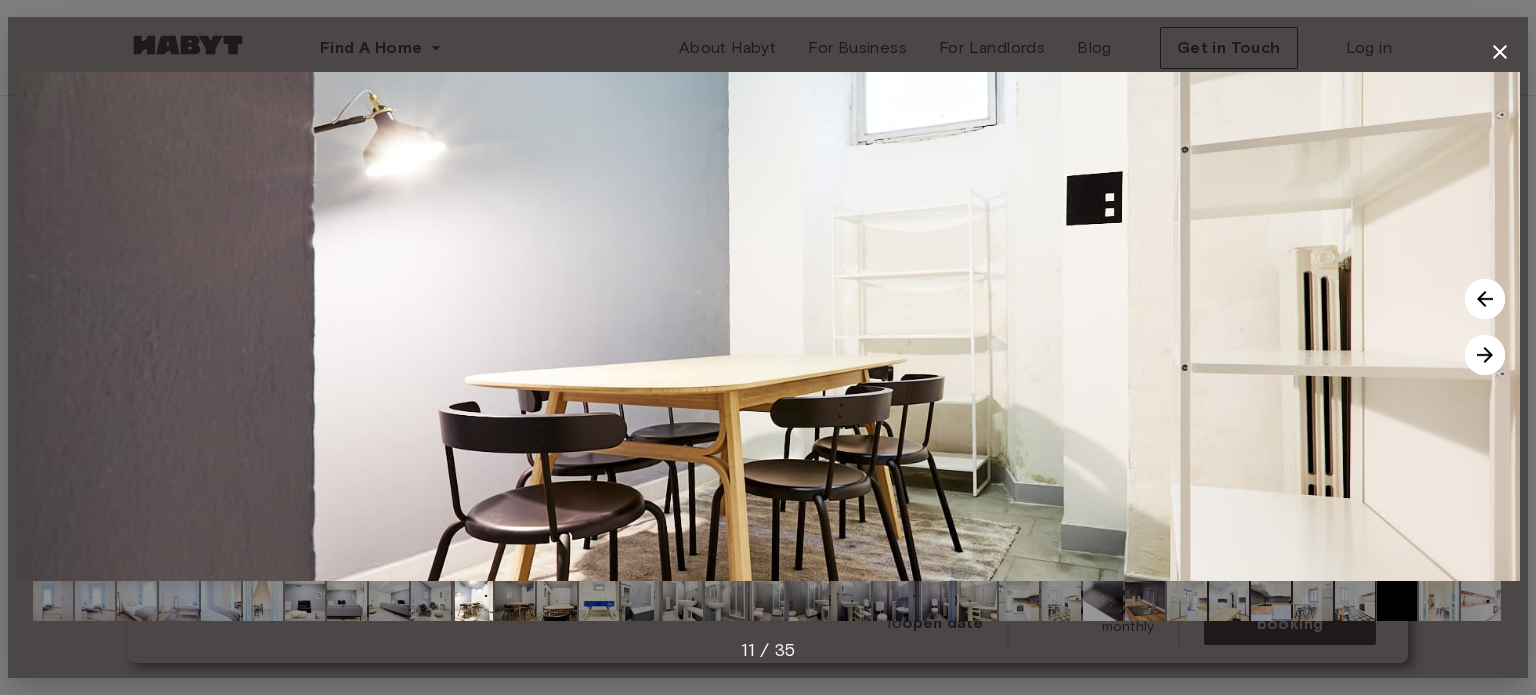 click at bounding box center (1485, 355) 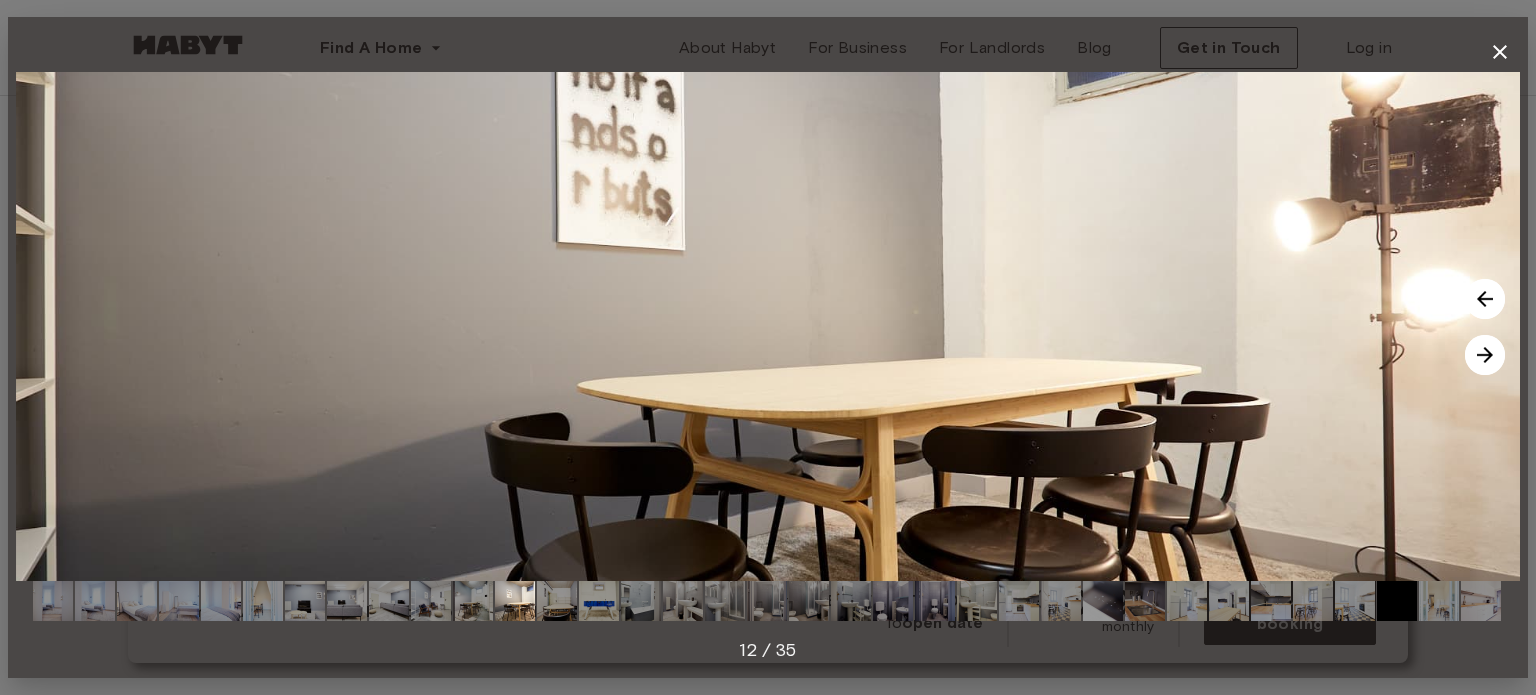click at bounding box center [1485, 355] 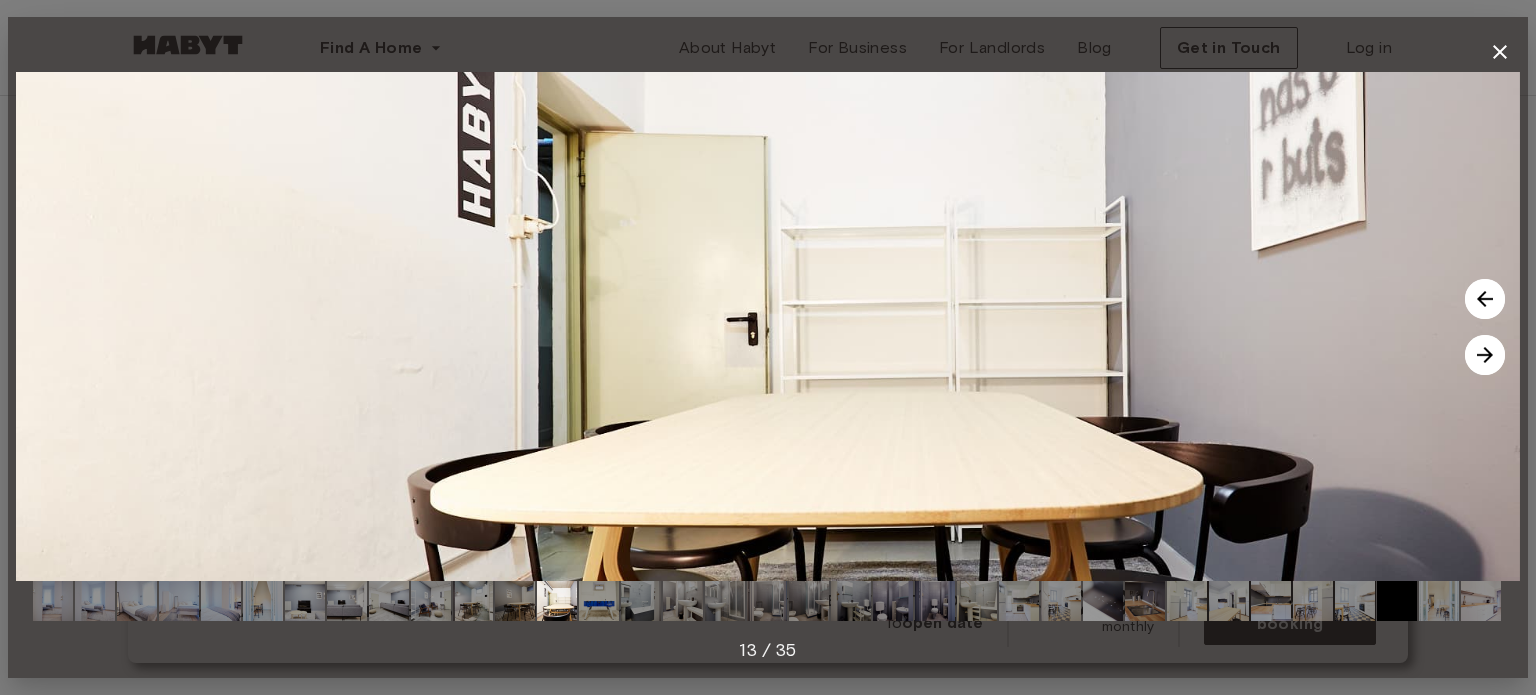 click at bounding box center (1485, 355) 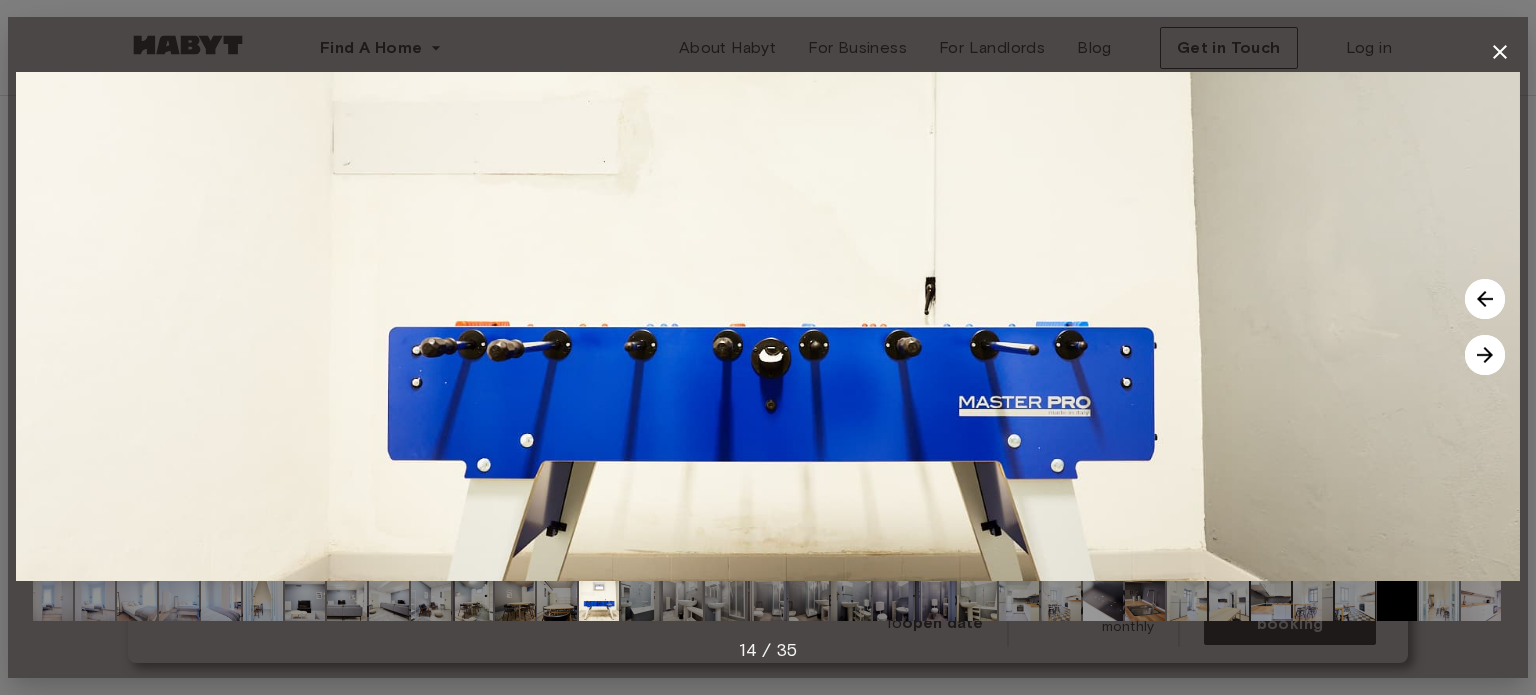 click at bounding box center (1485, 355) 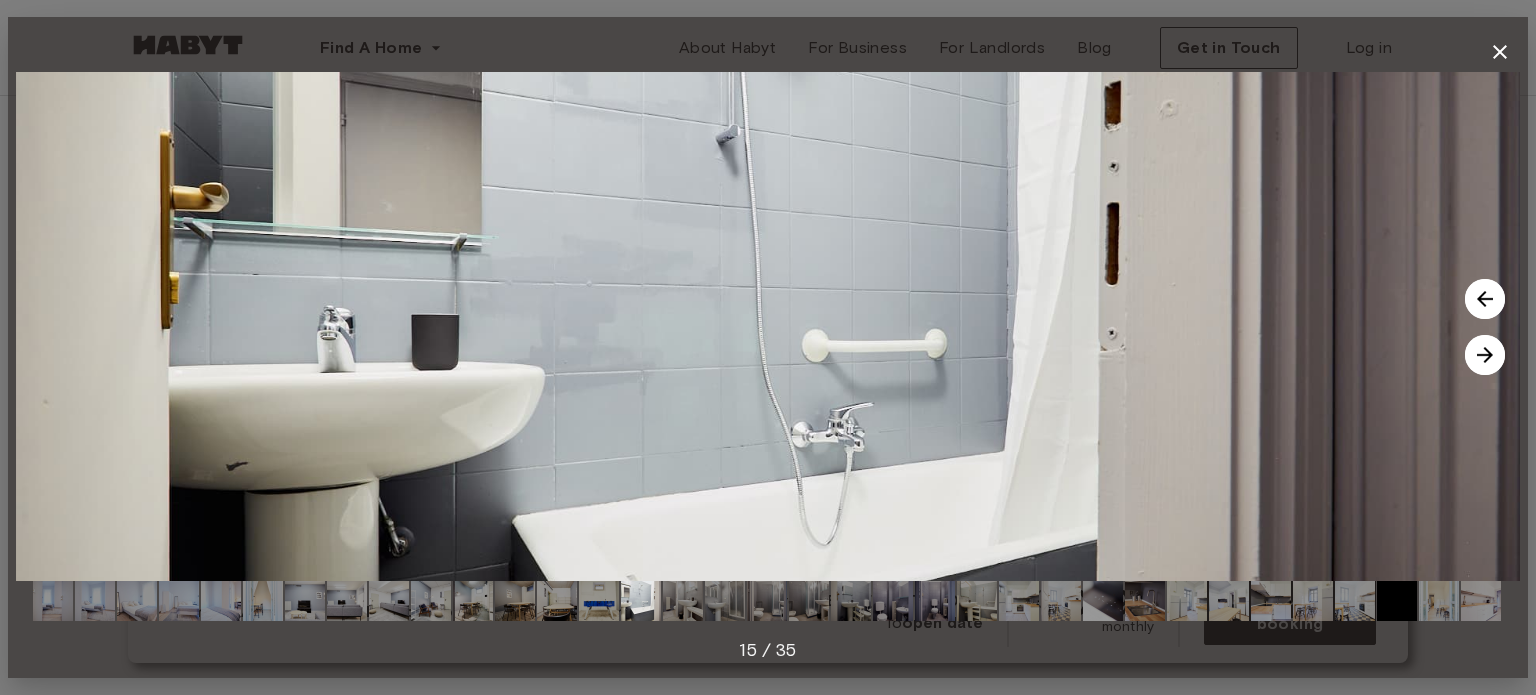 click at bounding box center (1485, 355) 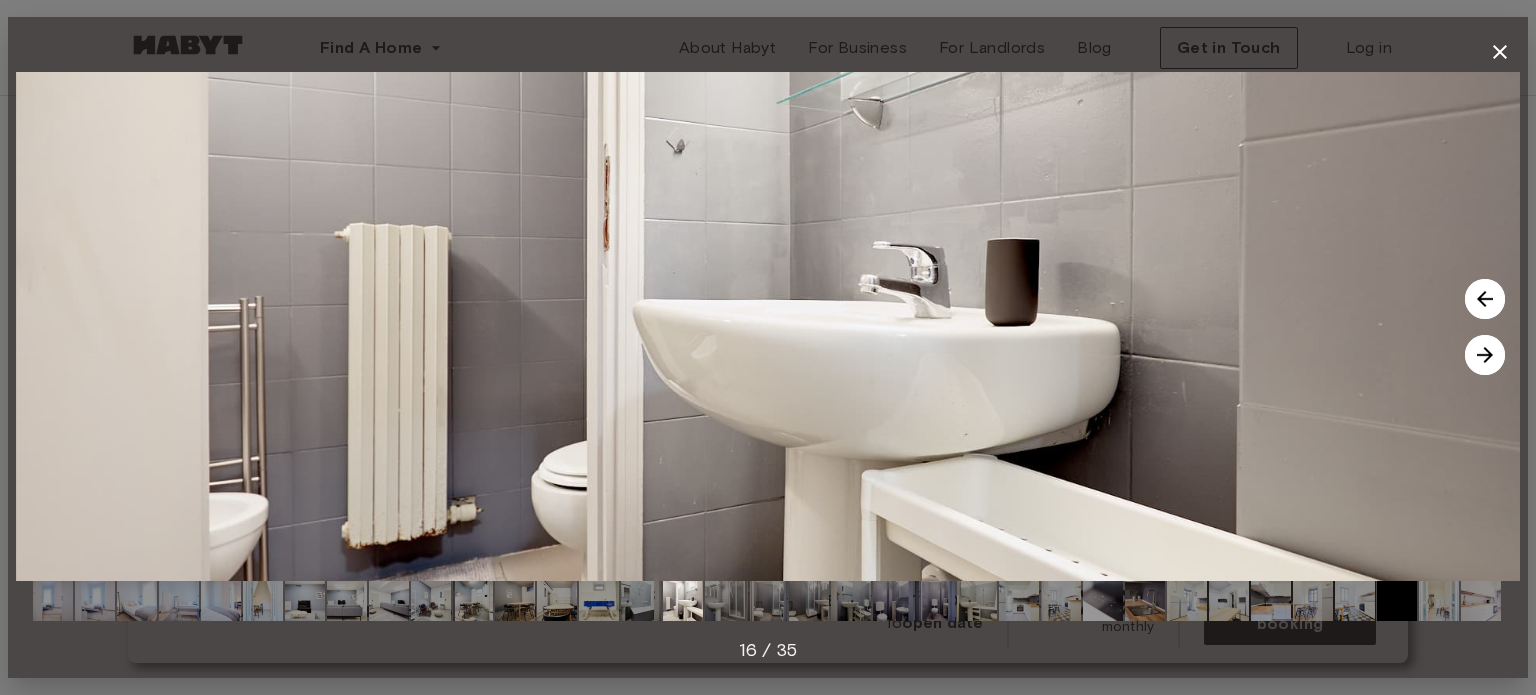 click at bounding box center (1485, 355) 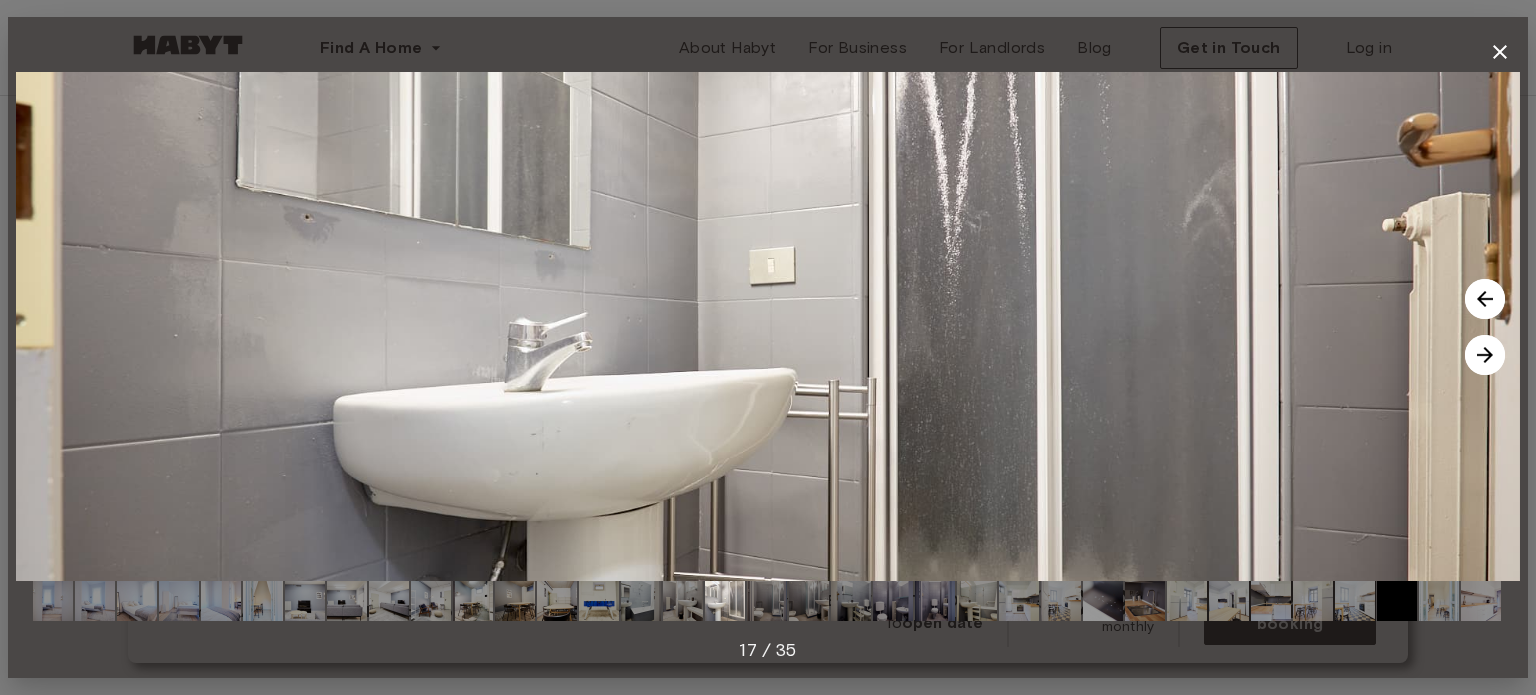 click at bounding box center (1485, 355) 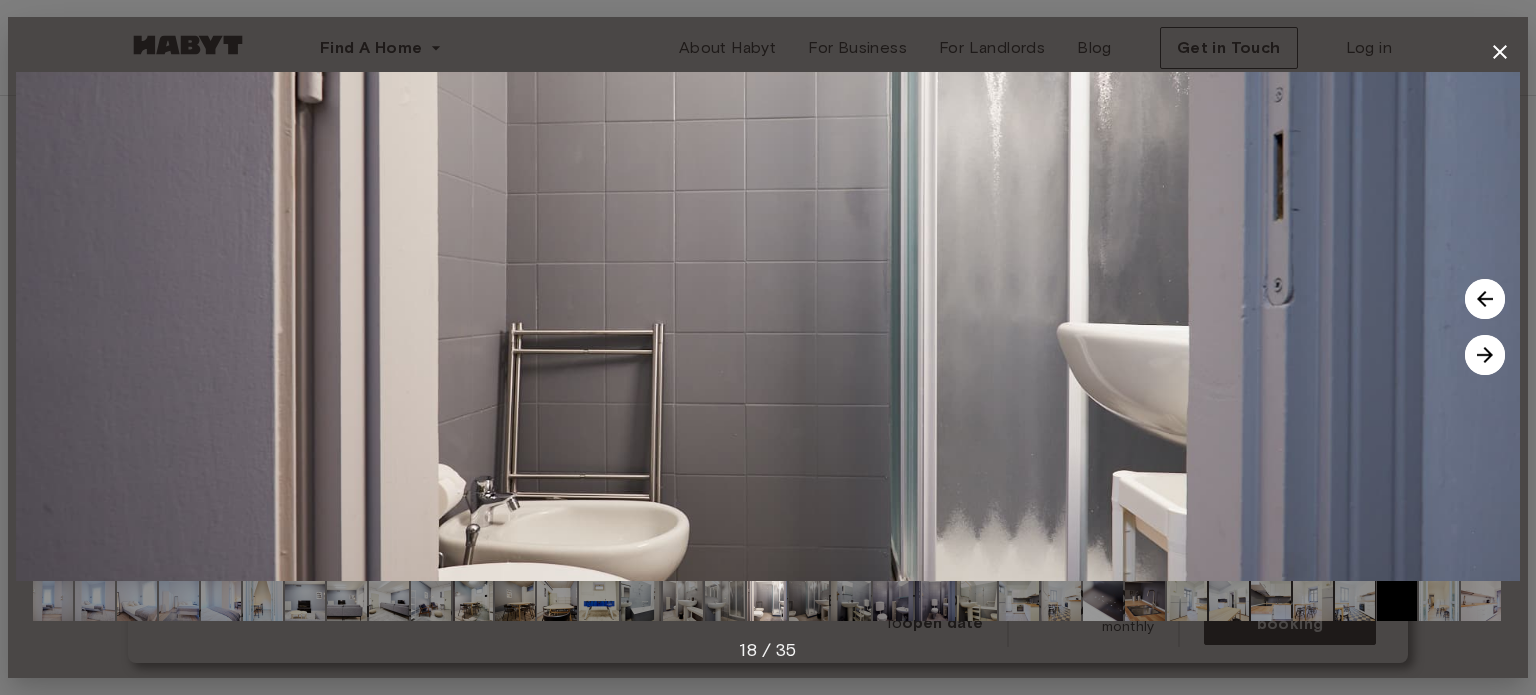 click at bounding box center (1485, 355) 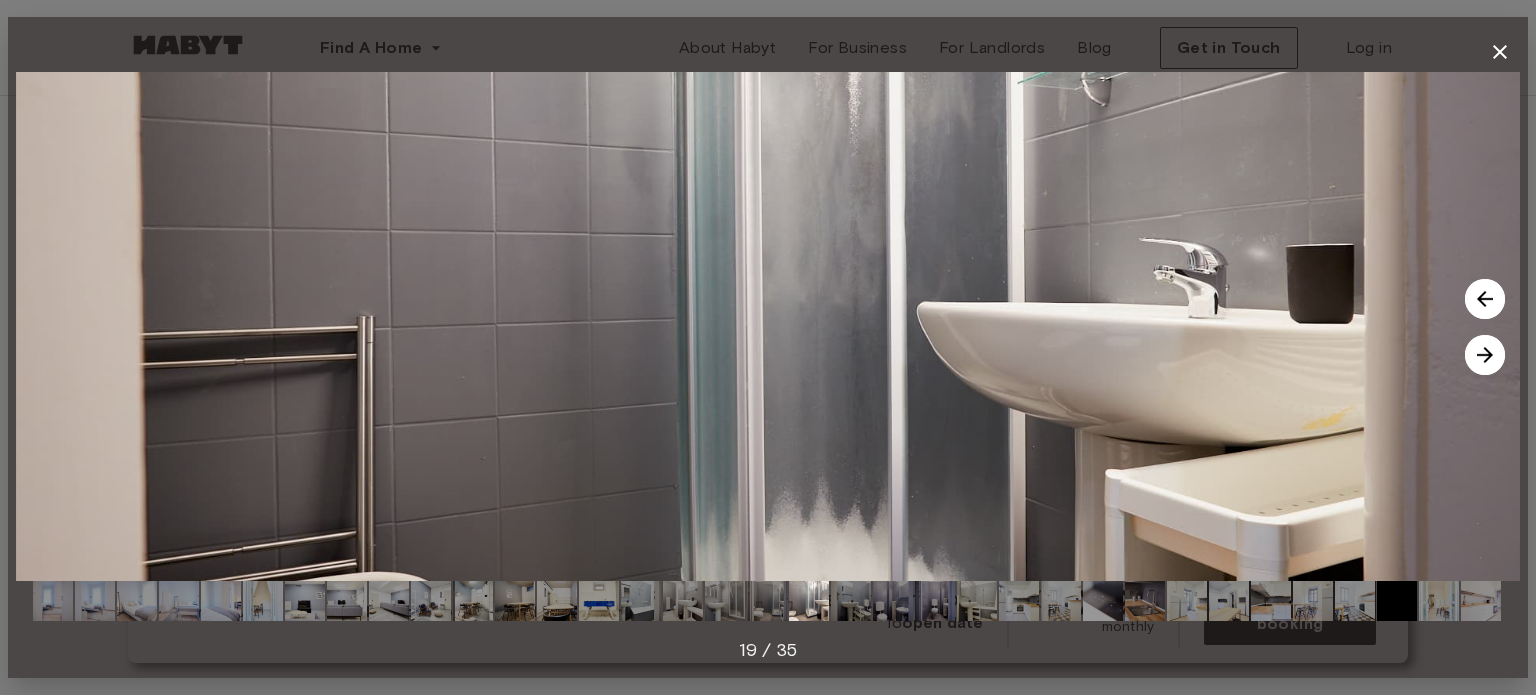 click at bounding box center (1485, 355) 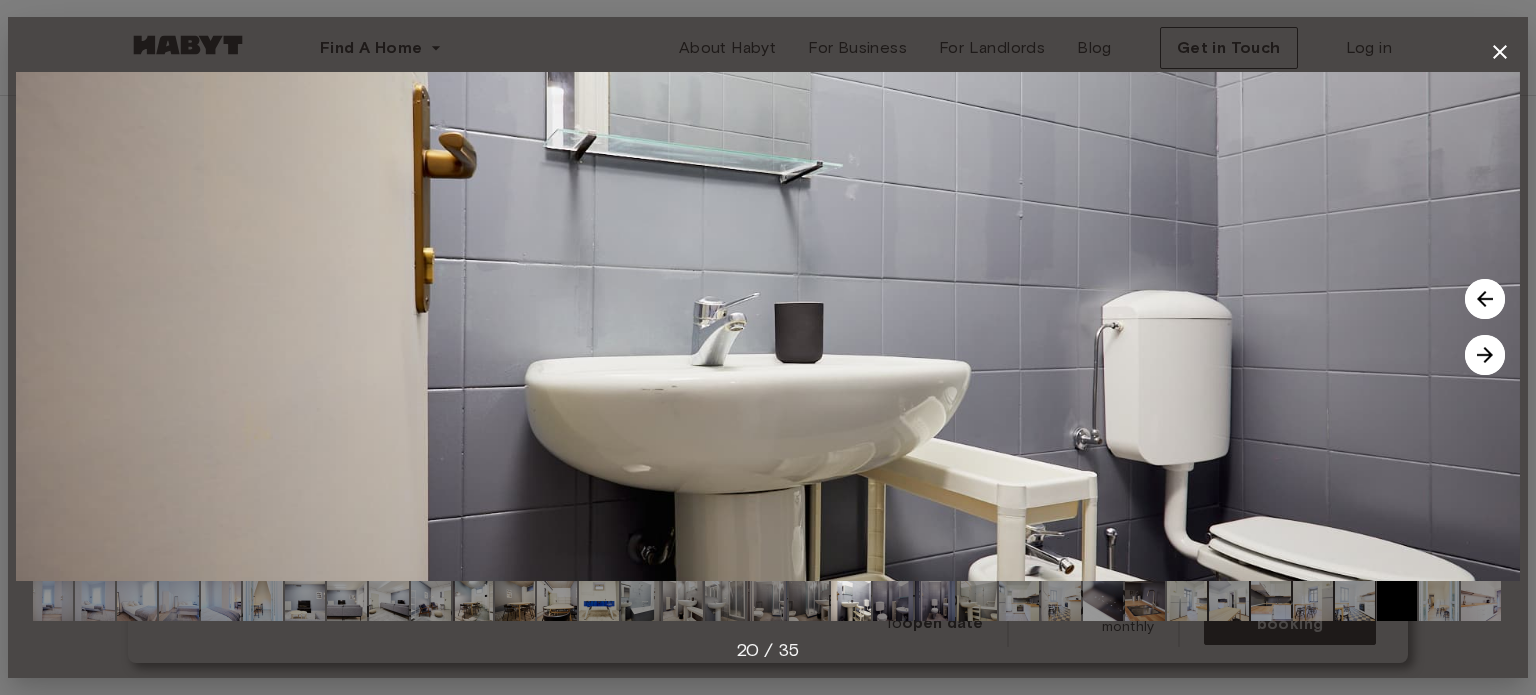 click at bounding box center [1485, 355] 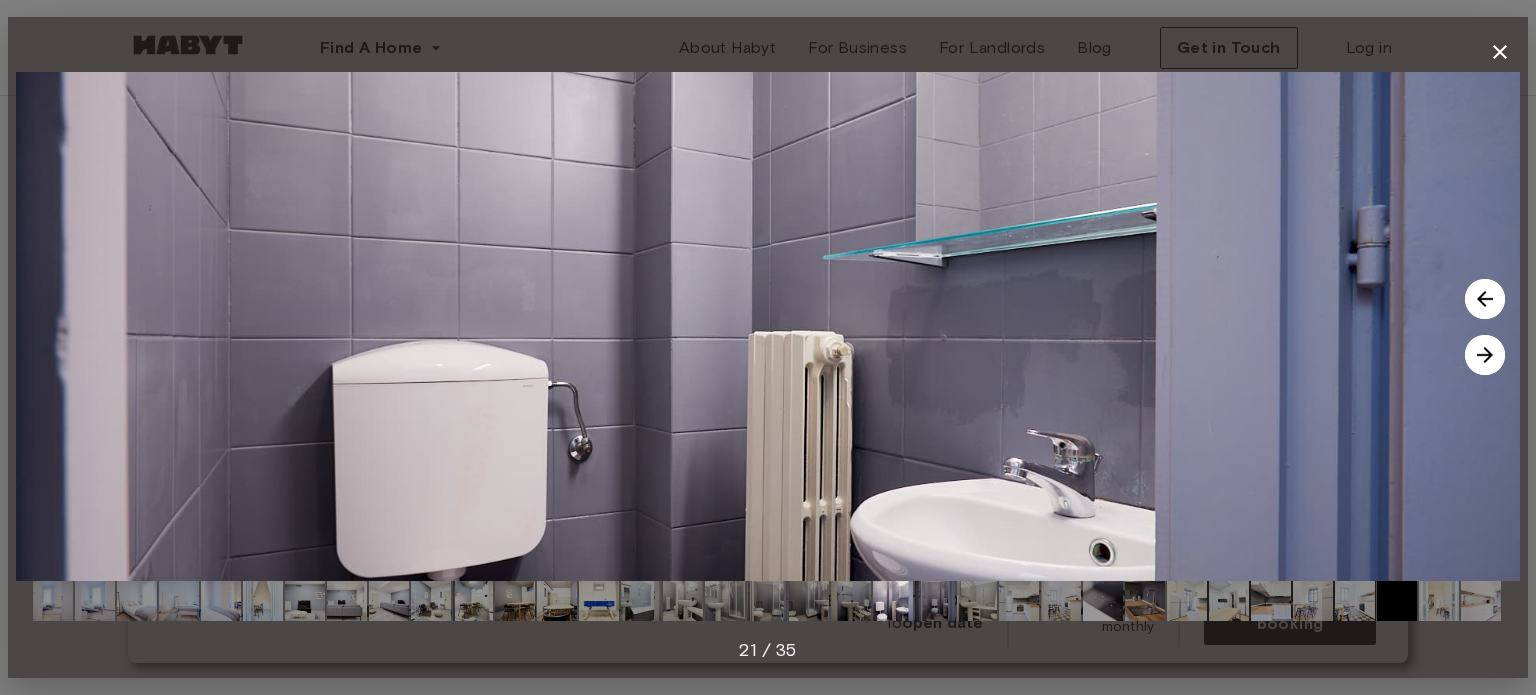click at bounding box center [1485, 355] 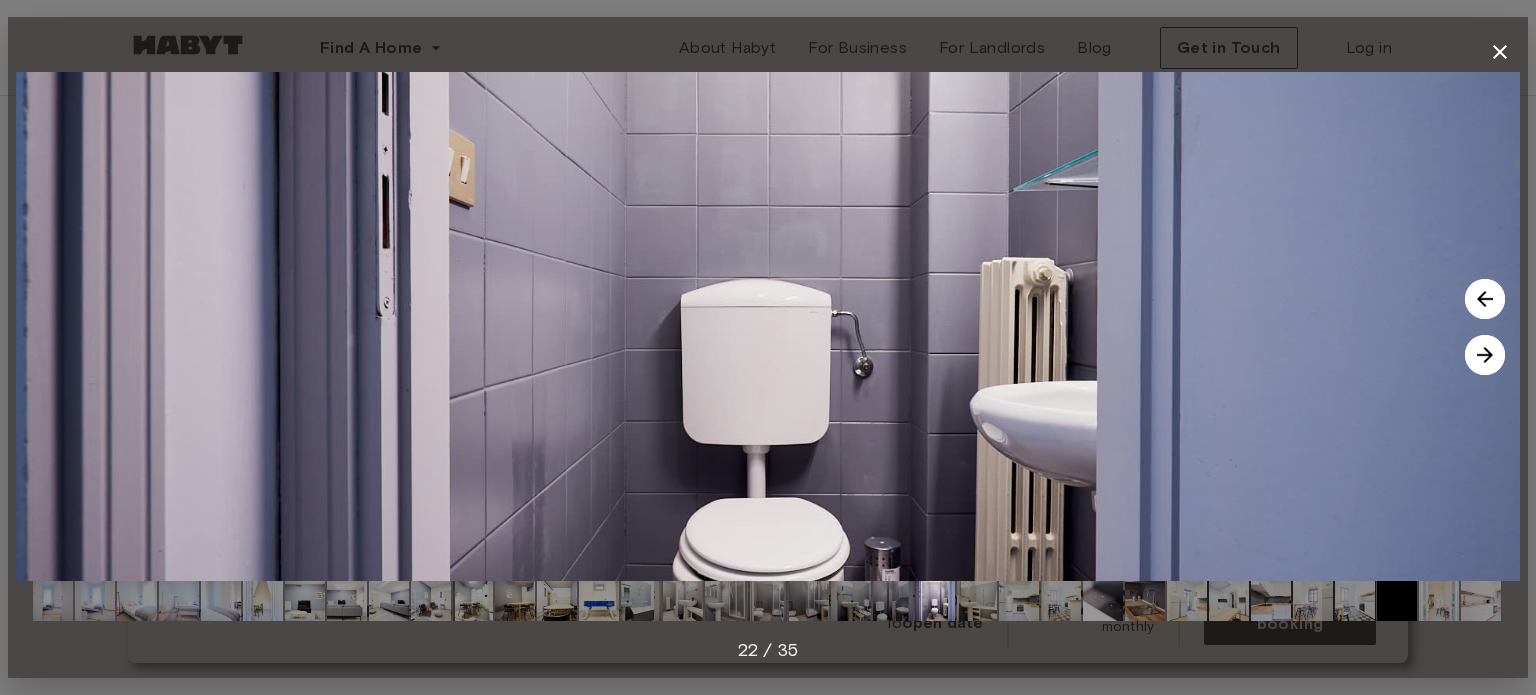 click at bounding box center [1485, 355] 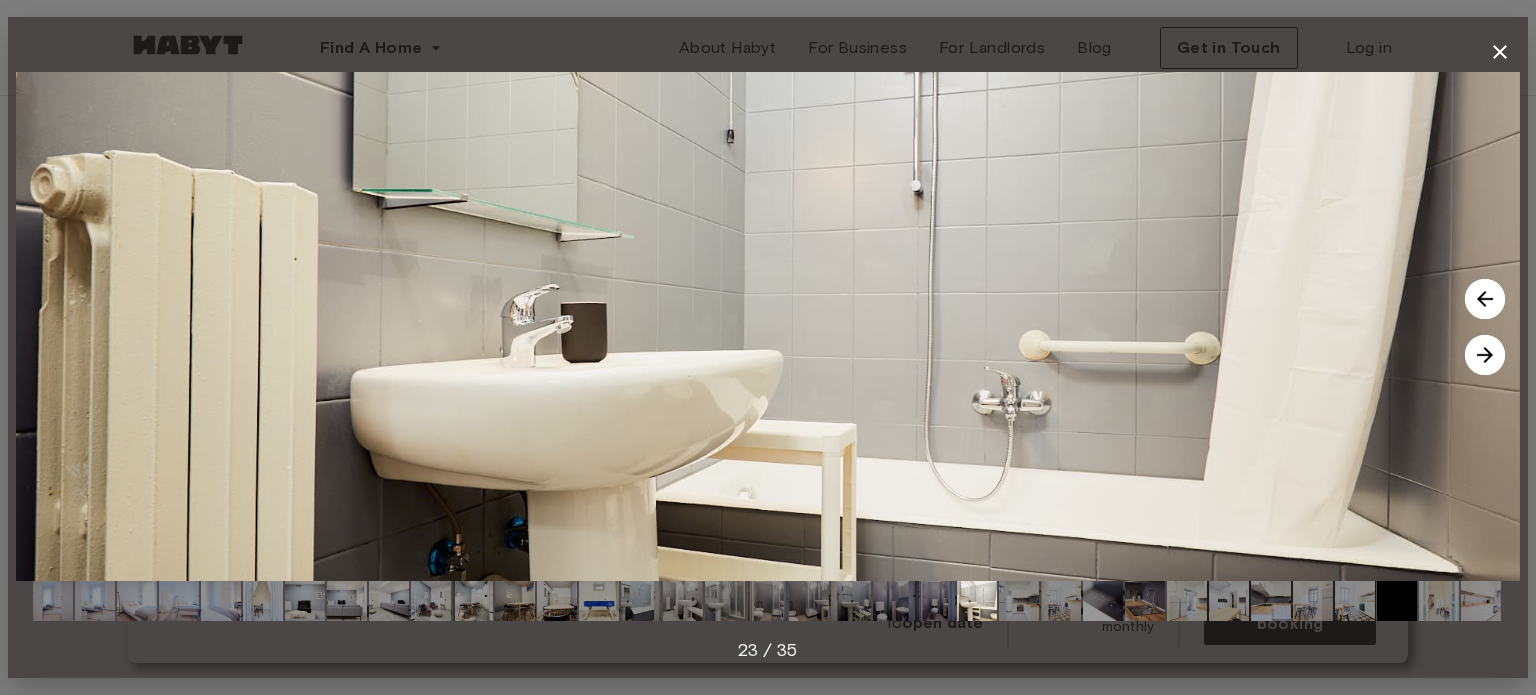 click at bounding box center (1485, 355) 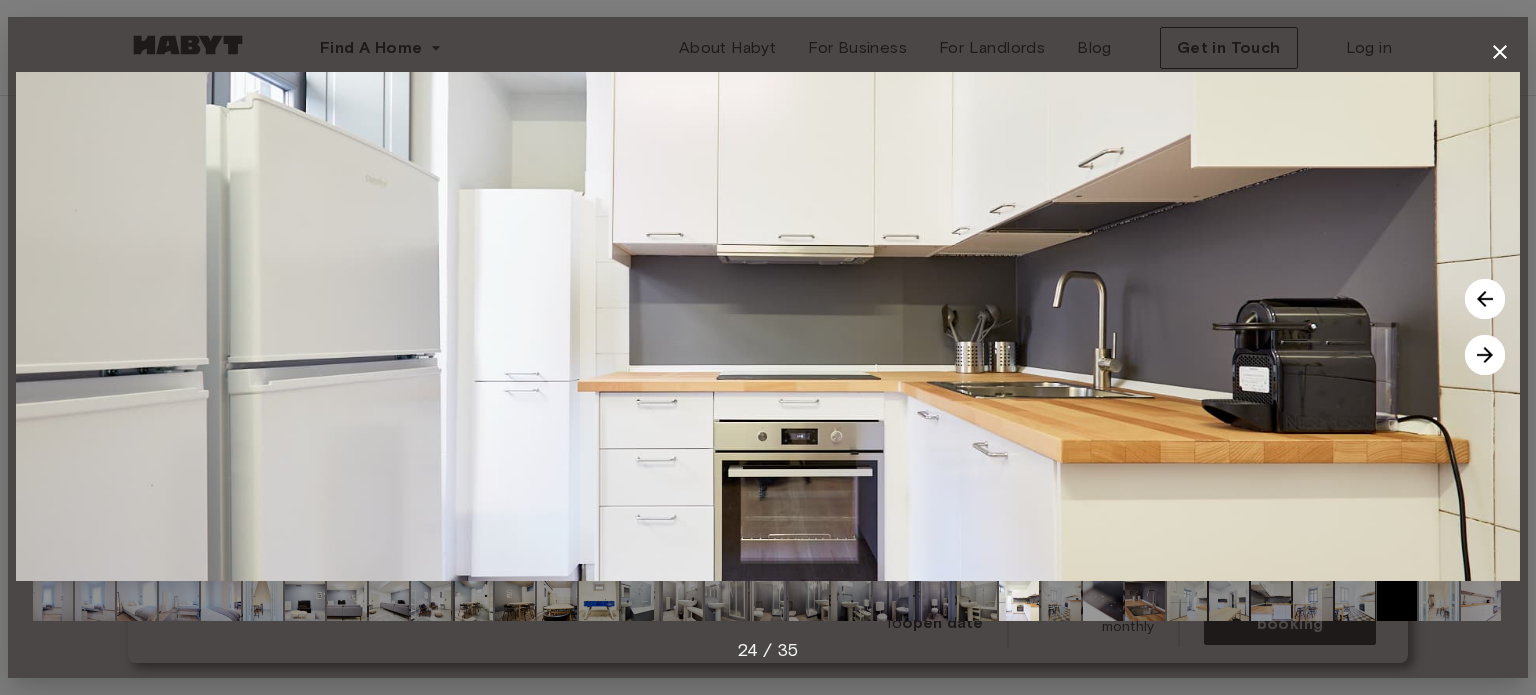 click at bounding box center (1485, 355) 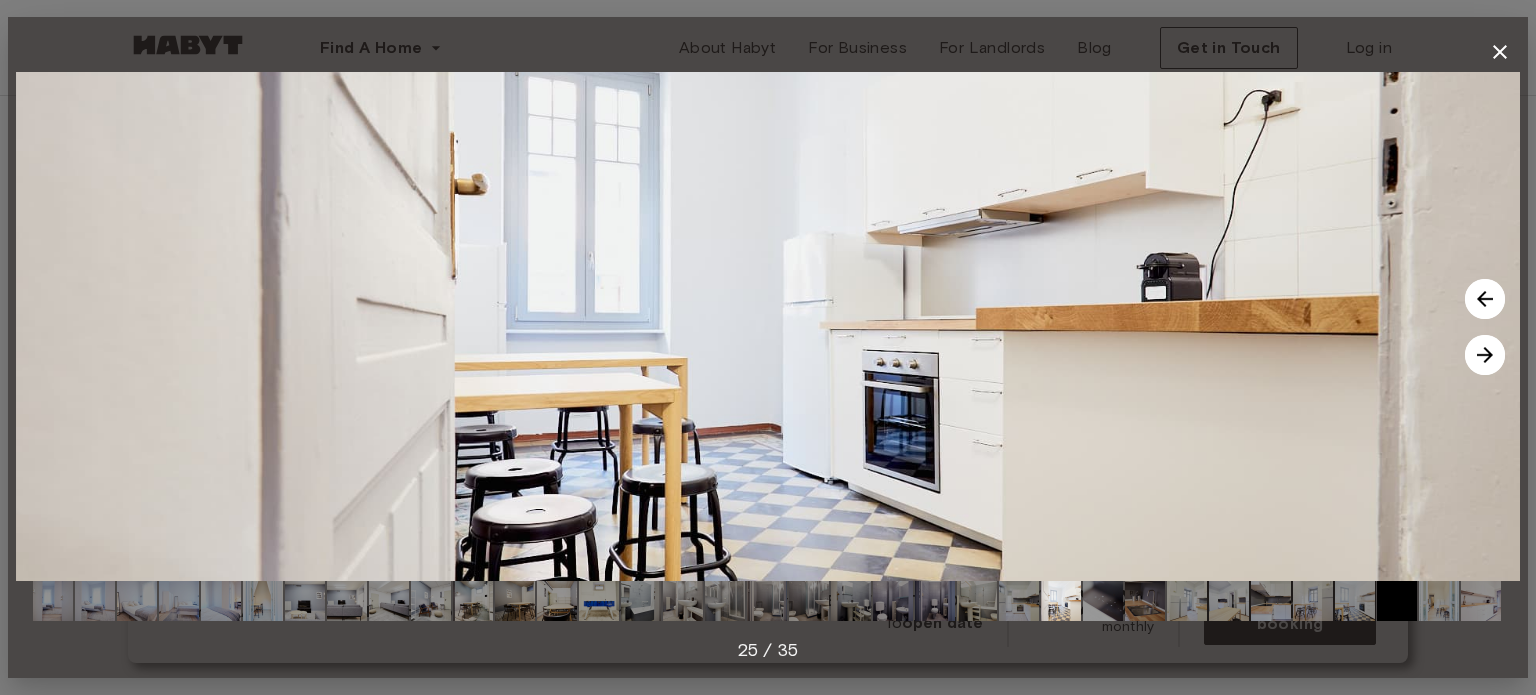 click at bounding box center [1485, 355] 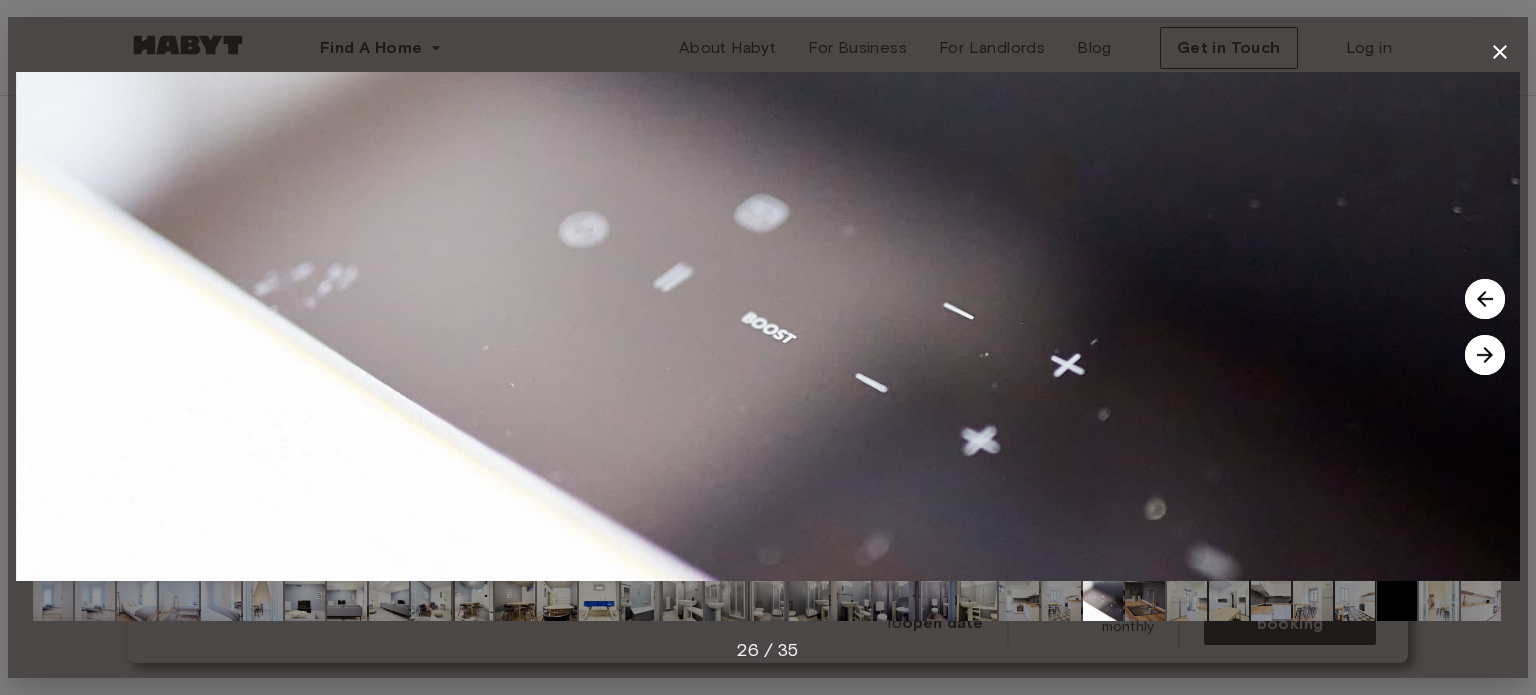 click at bounding box center (1485, 355) 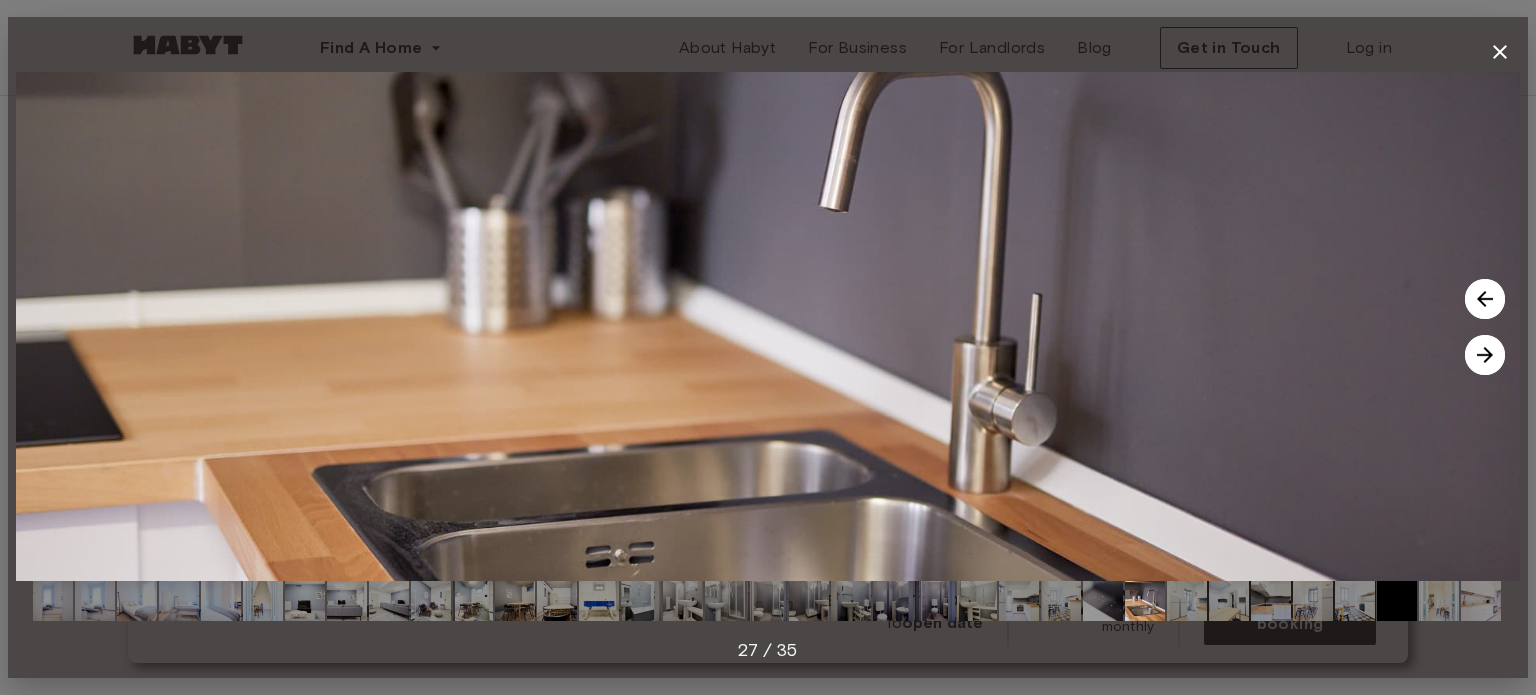 click at bounding box center (1485, 355) 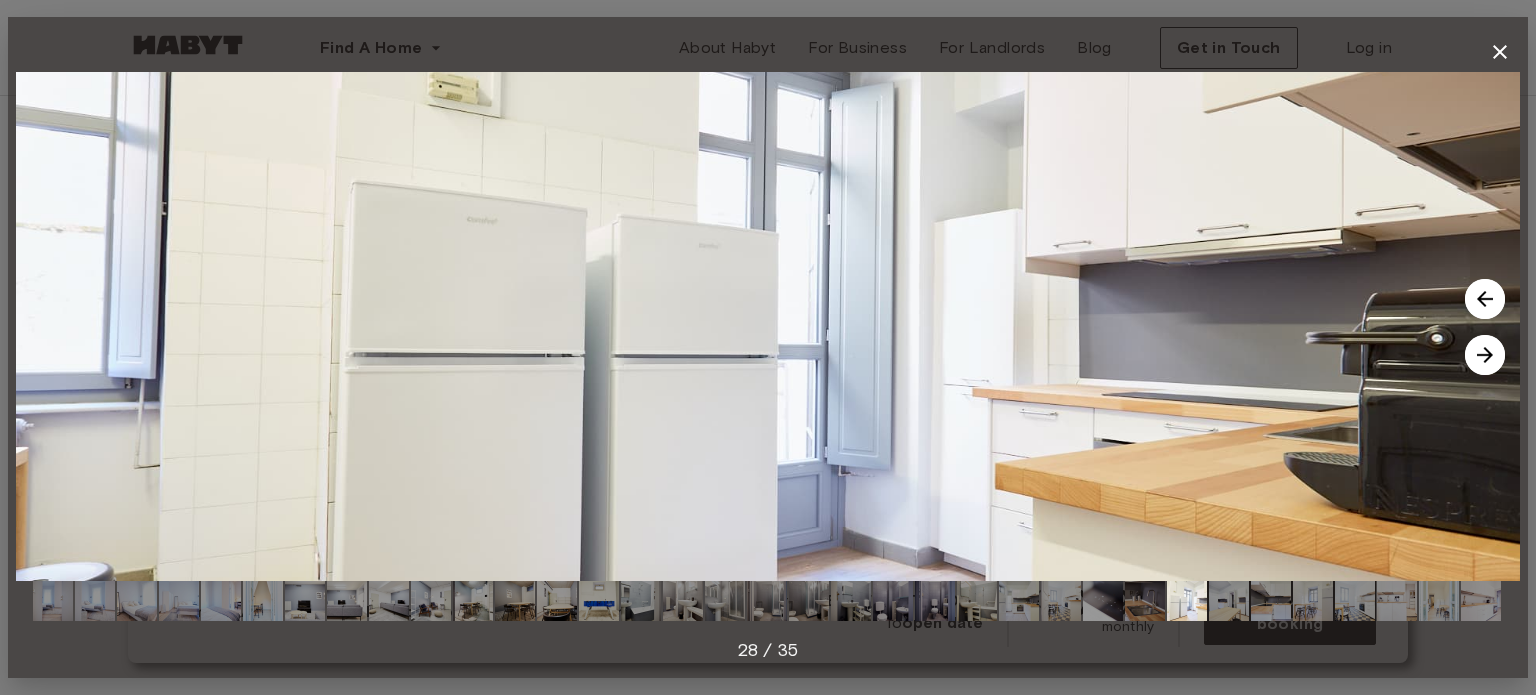 click 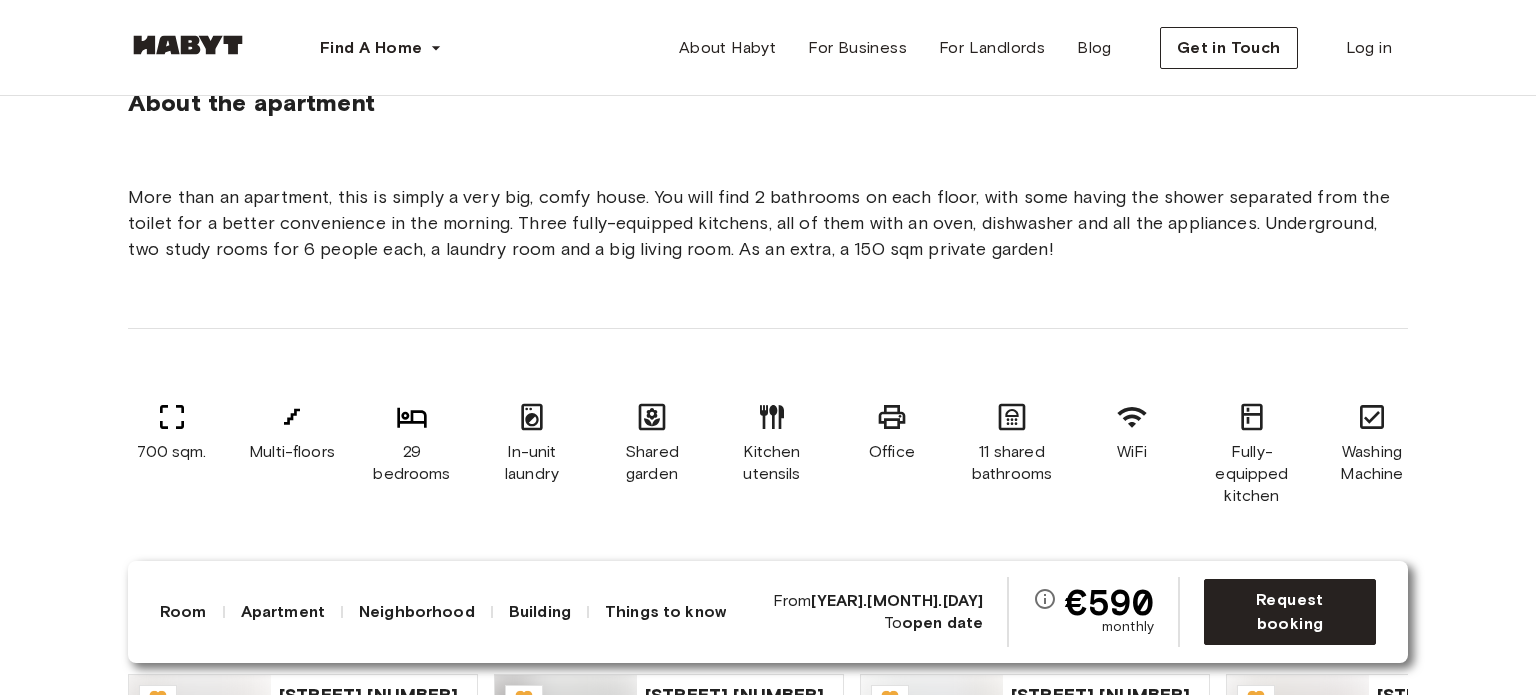 scroll, scrollTop: 1278, scrollLeft: 0, axis: vertical 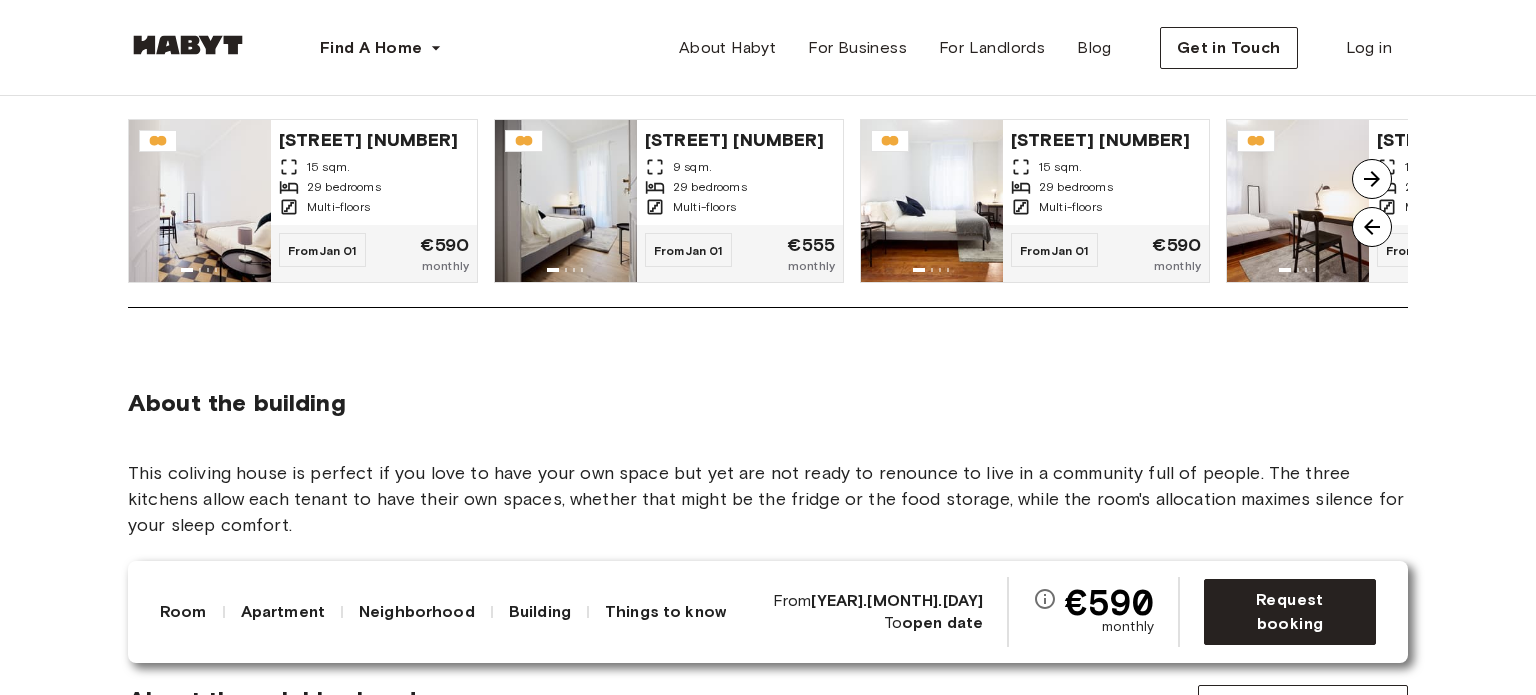 click at bounding box center [1372, 179] 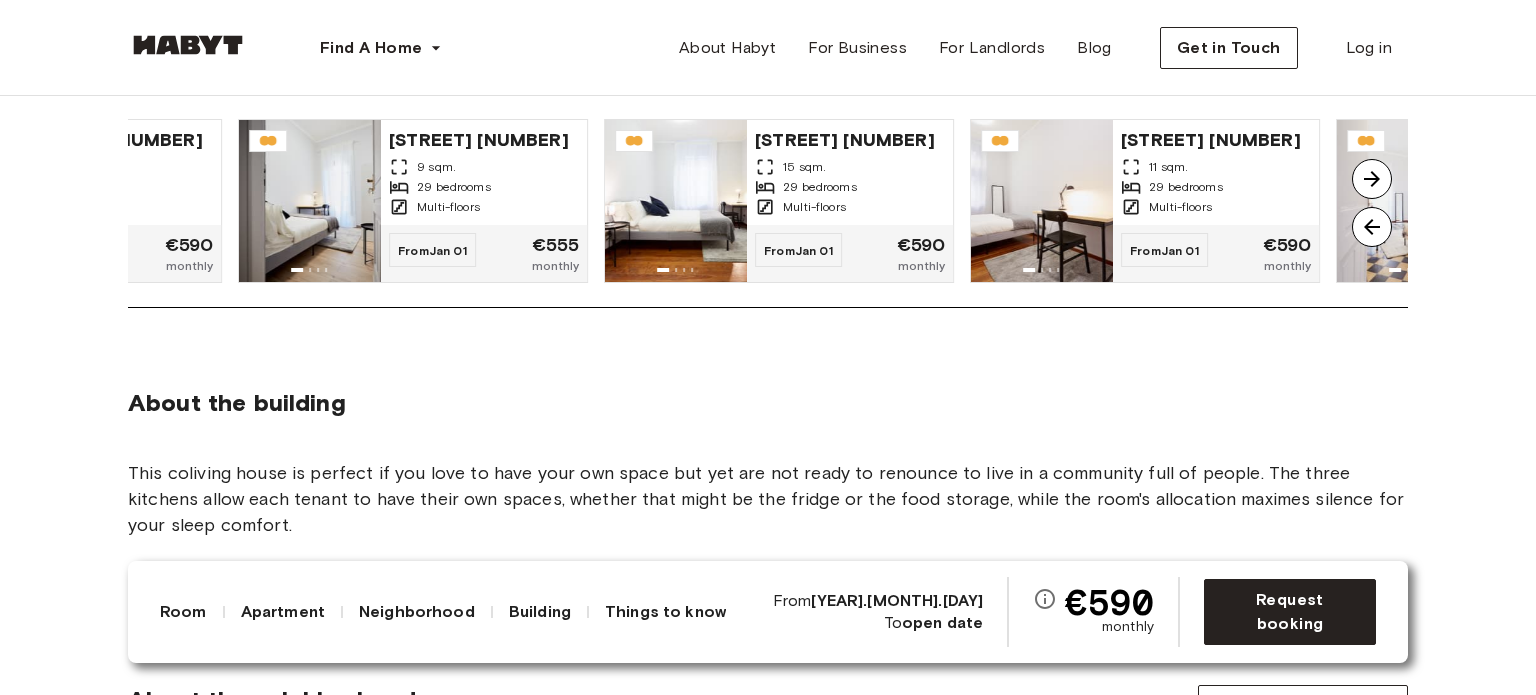 click at bounding box center (1372, 179) 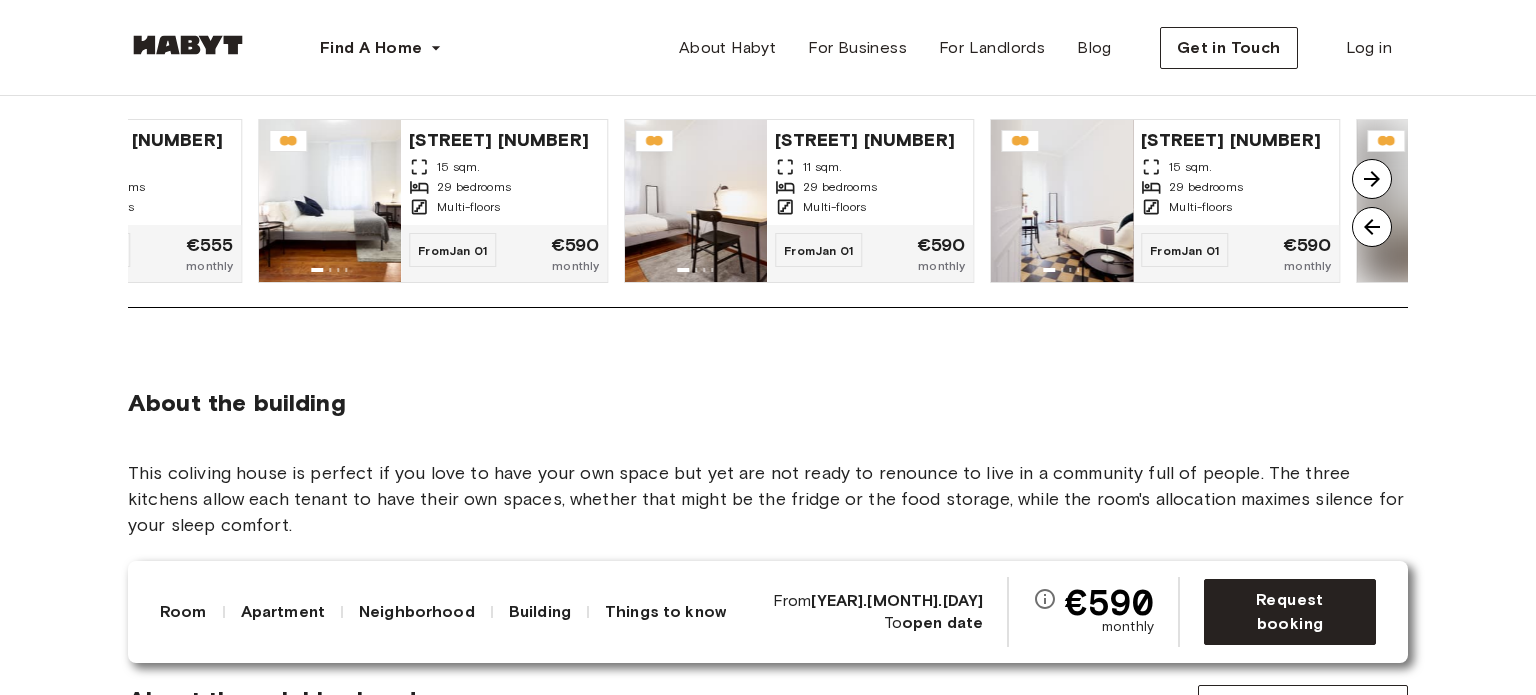 click at bounding box center (1372, 179) 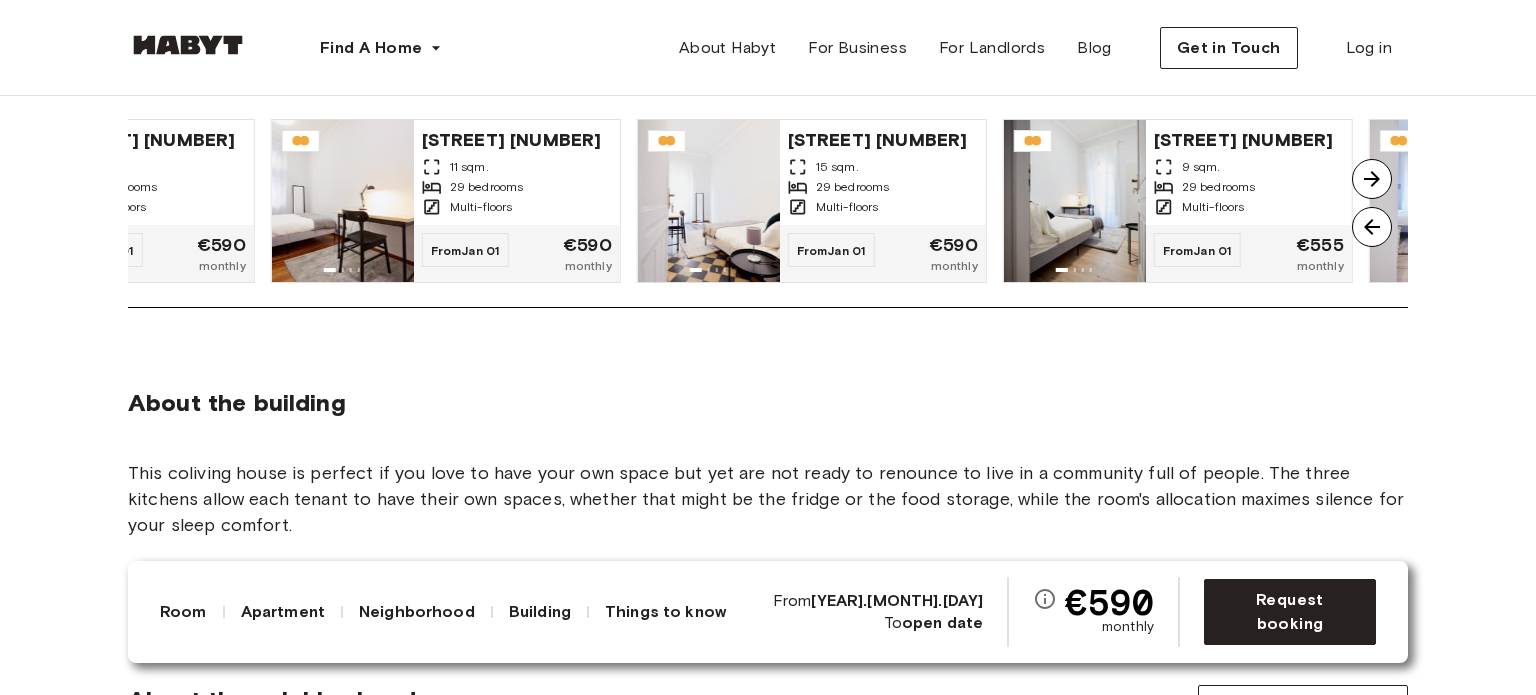click at bounding box center (1372, 179) 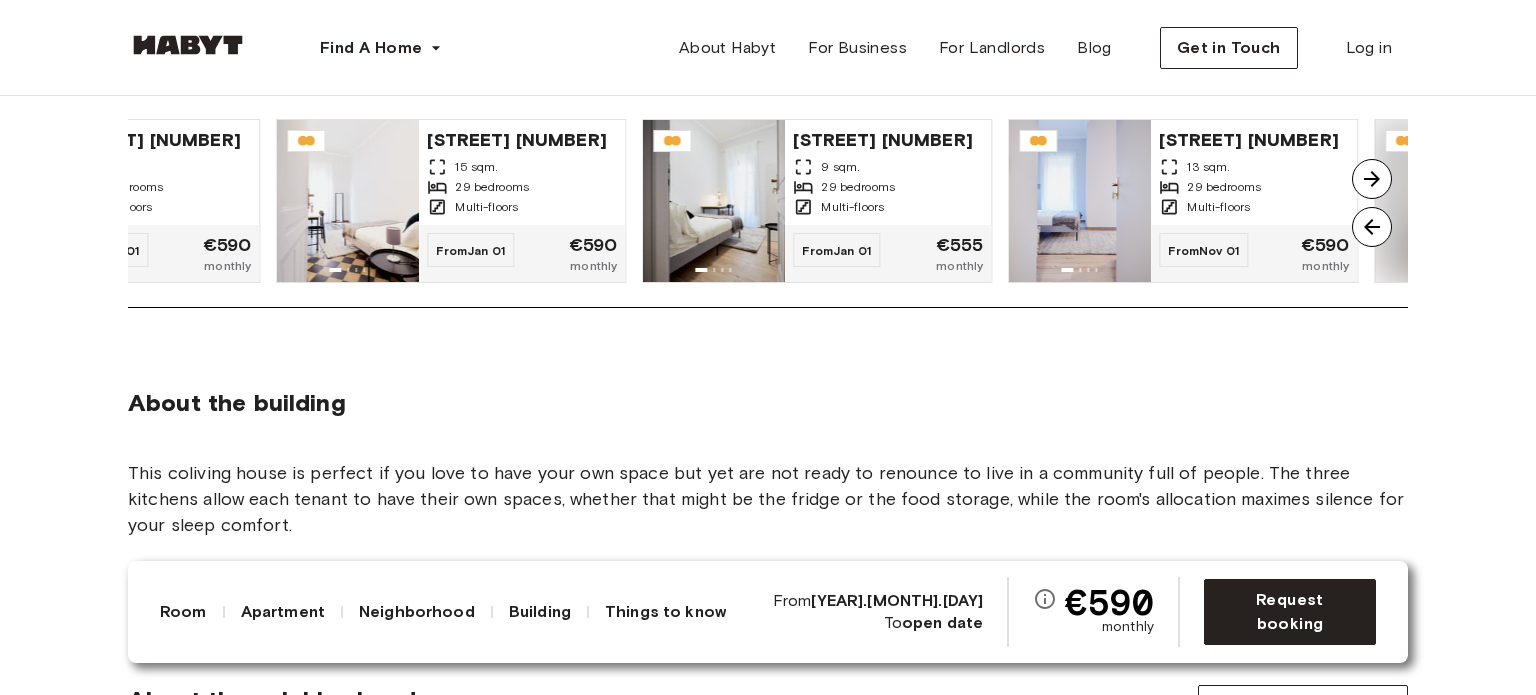 click at bounding box center [1372, 179] 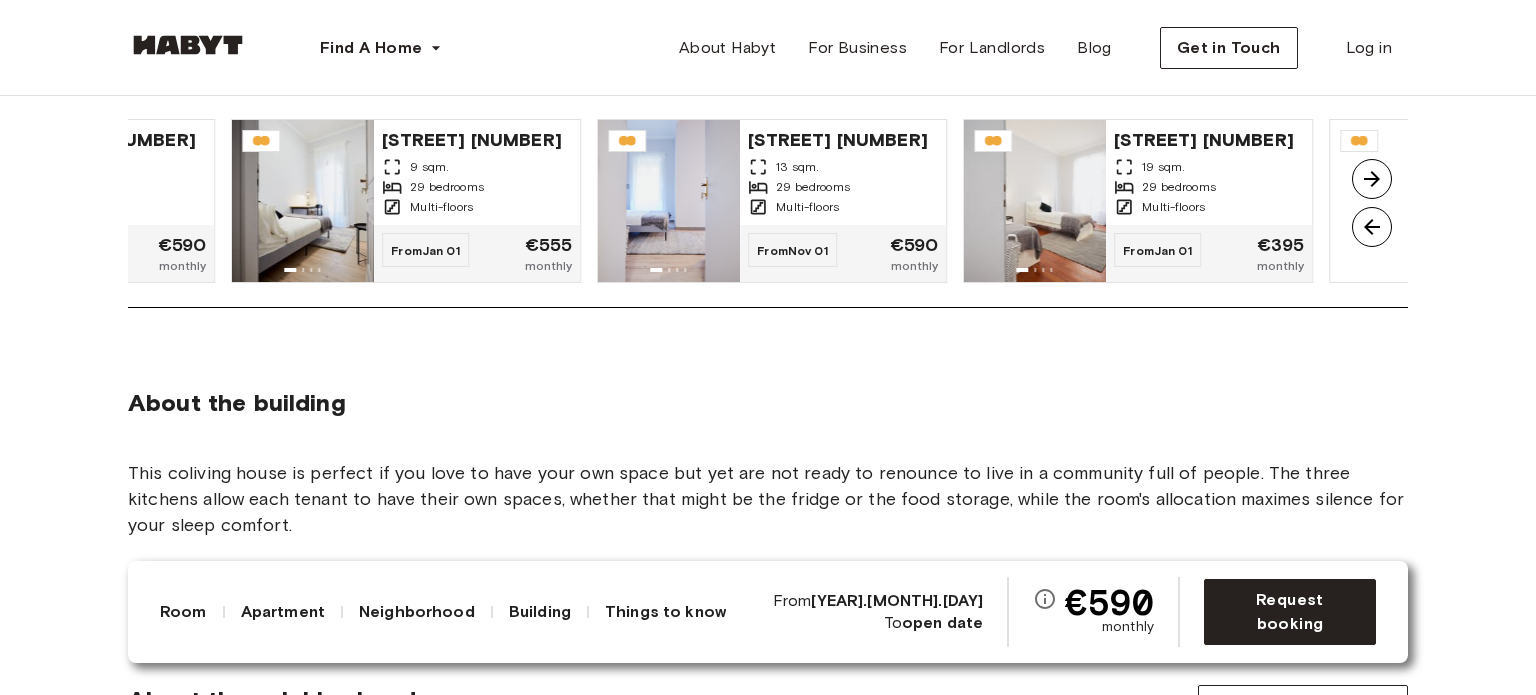 click at bounding box center (1372, 179) 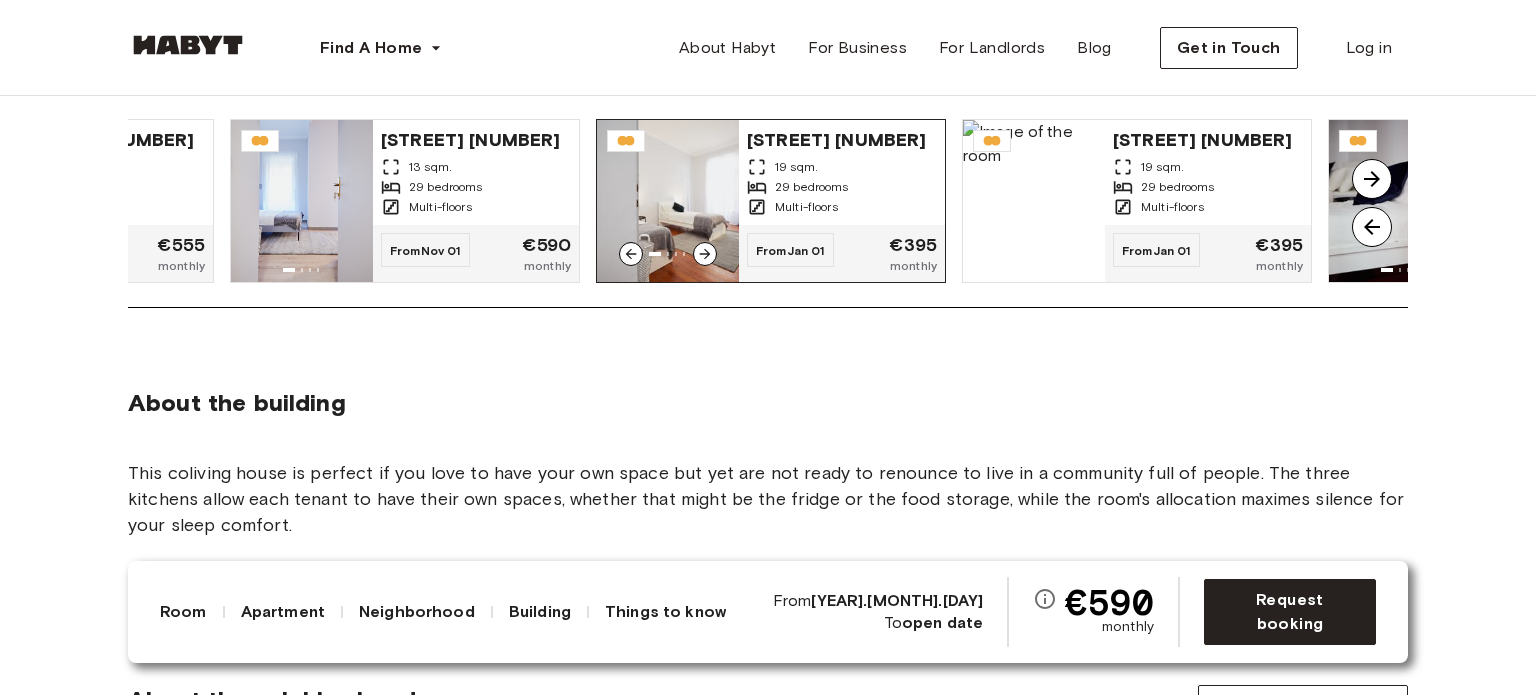 click on "29 bedrooms" at bounding box center (842, 187) 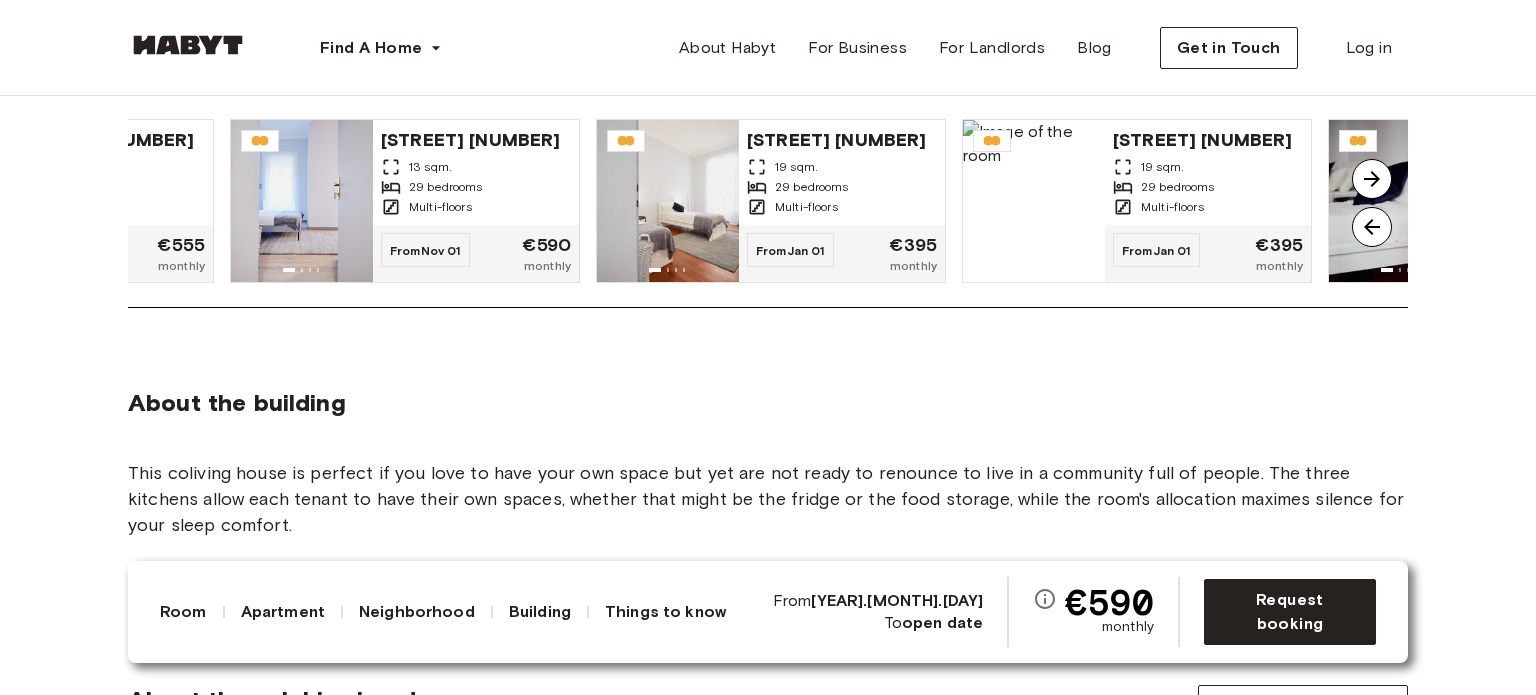 click at bounding box center (1372, 179) 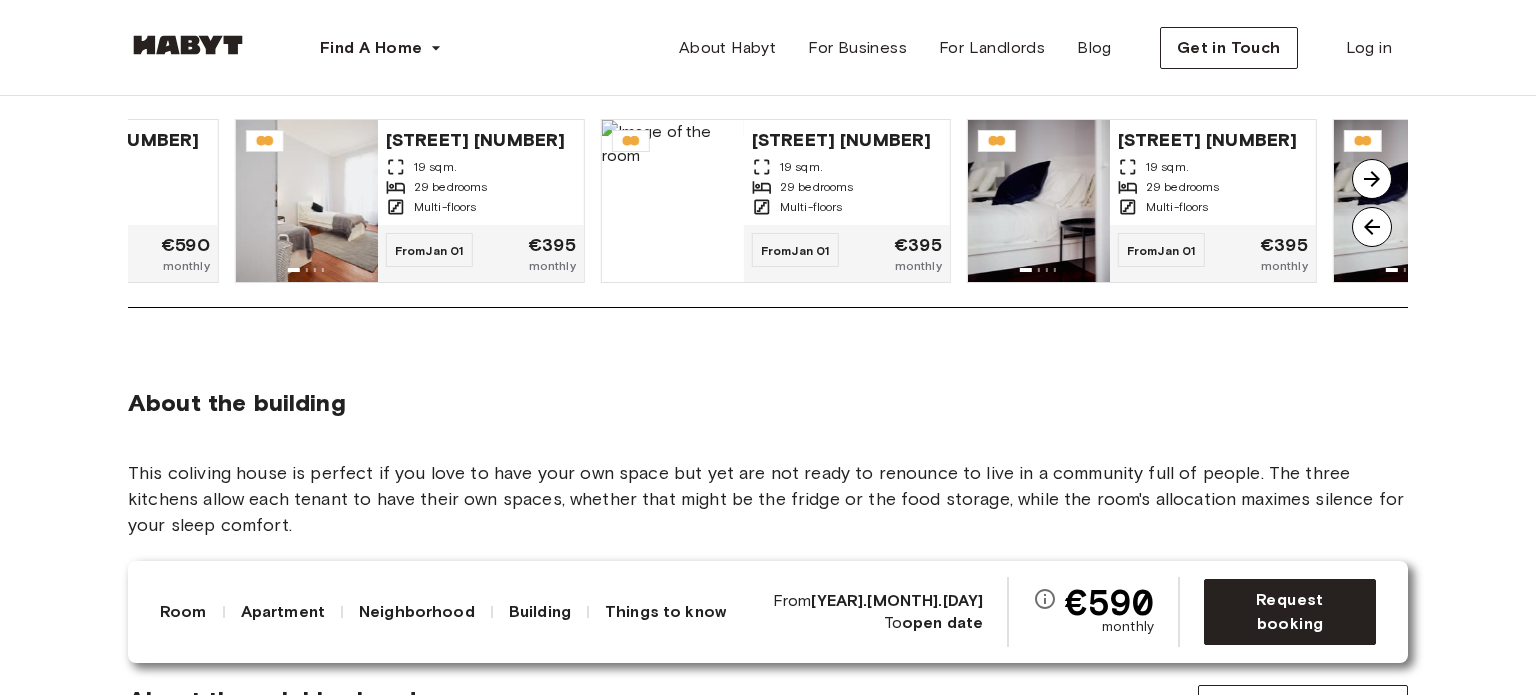 click at bounding box center (1372, 179) 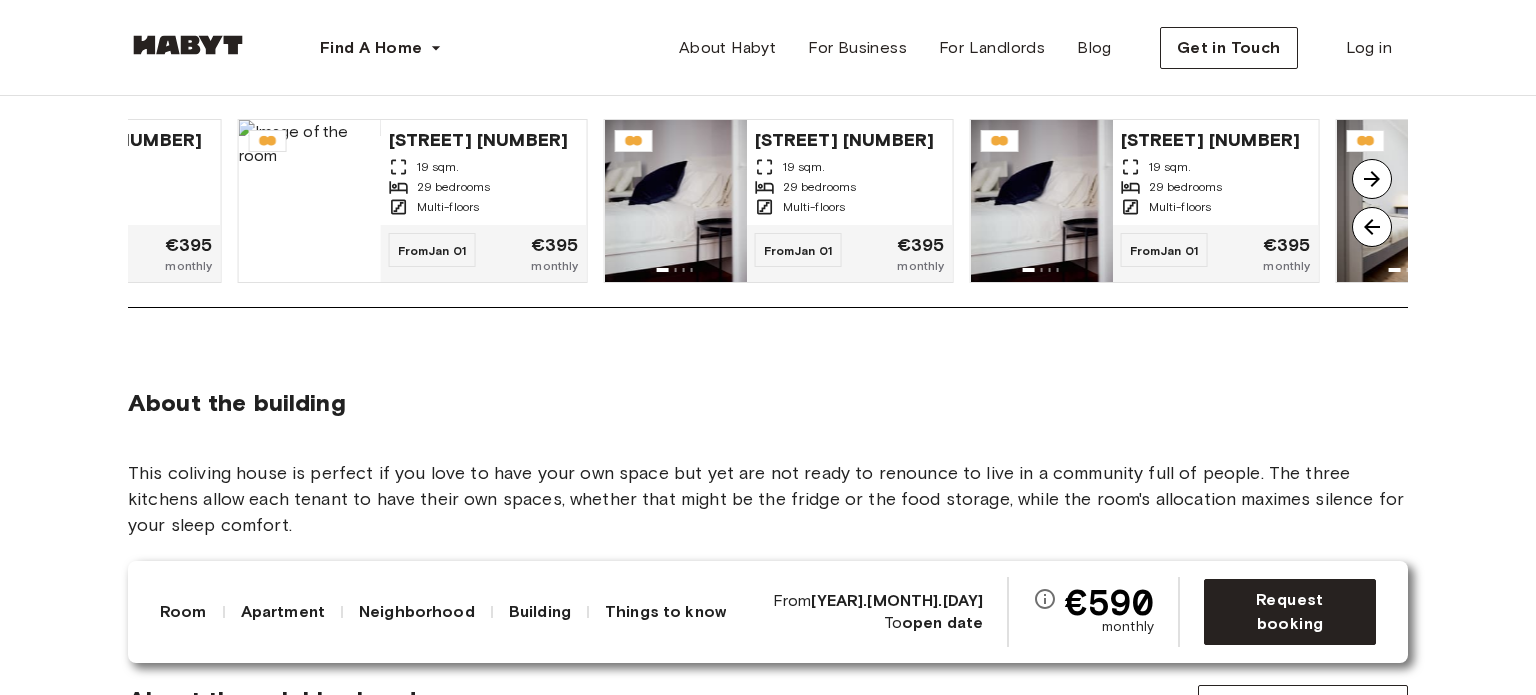click at bounding box center [1372, 179] 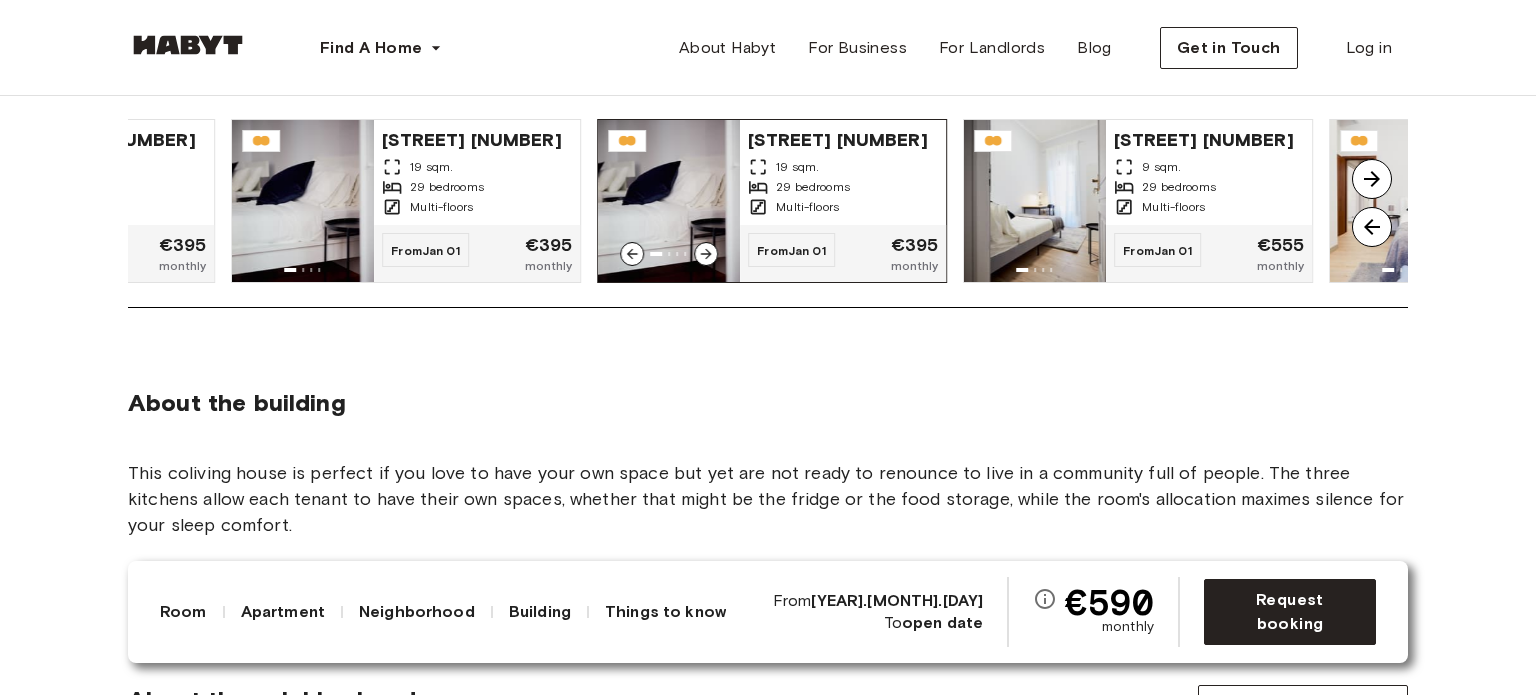 click on "29 bedrooms" at bounding box center [813, 187] 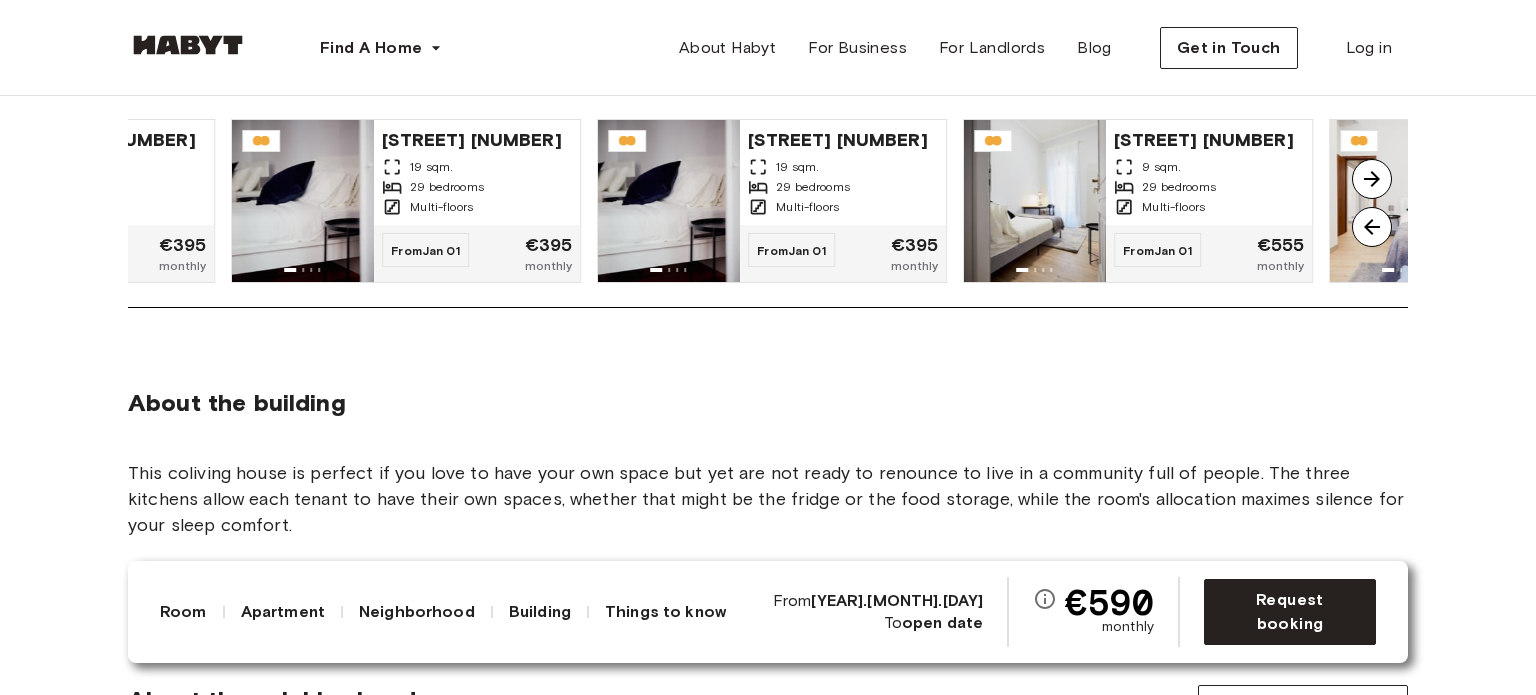 click at bounding box center (1372, 179) 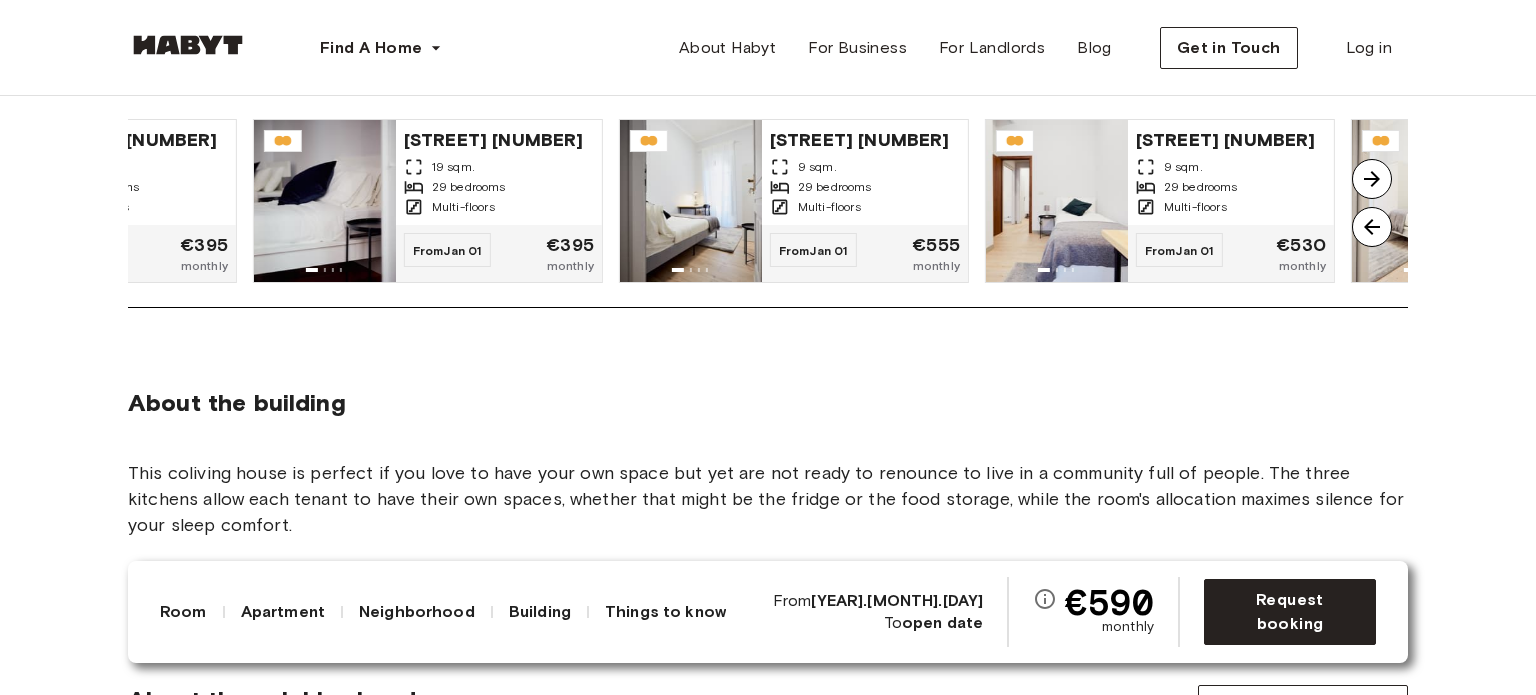 click at bounding box center (1372, 179) 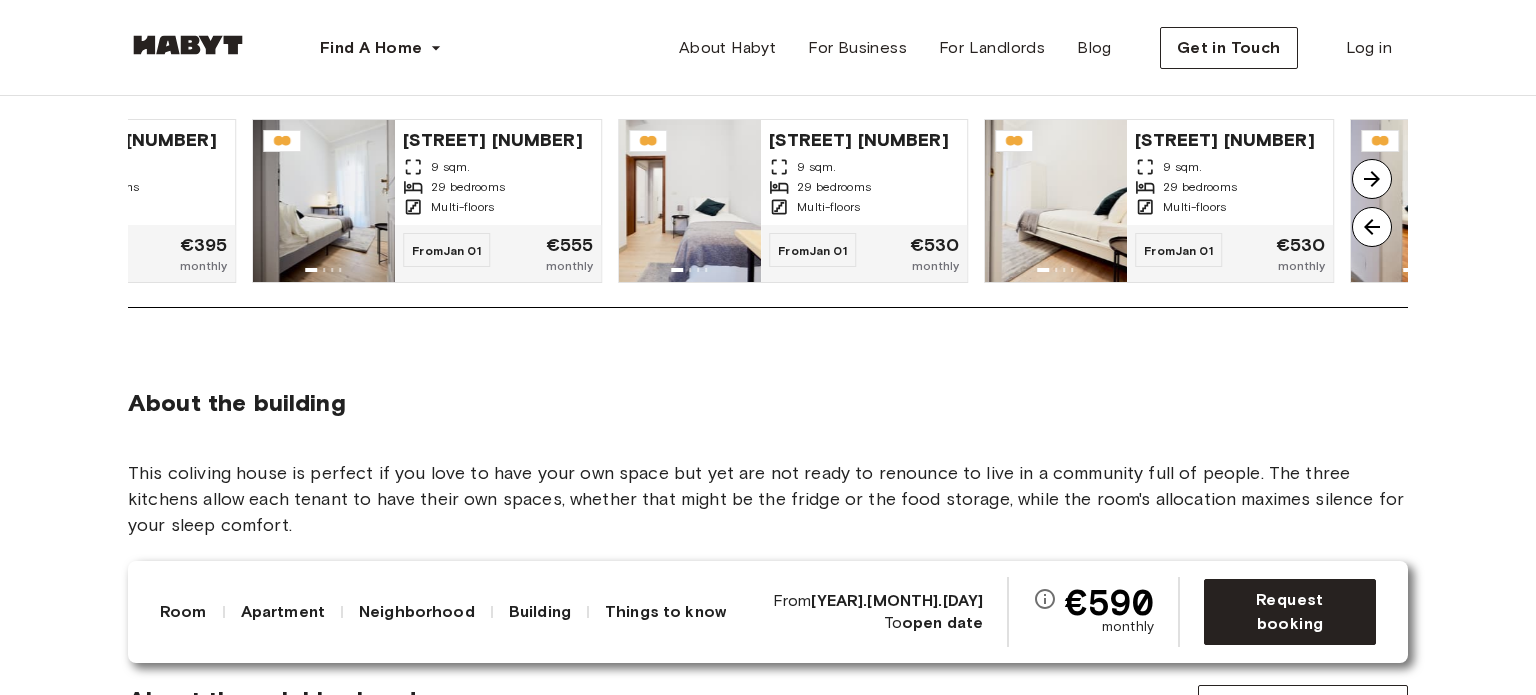 click at bounding box center (1372, 179) 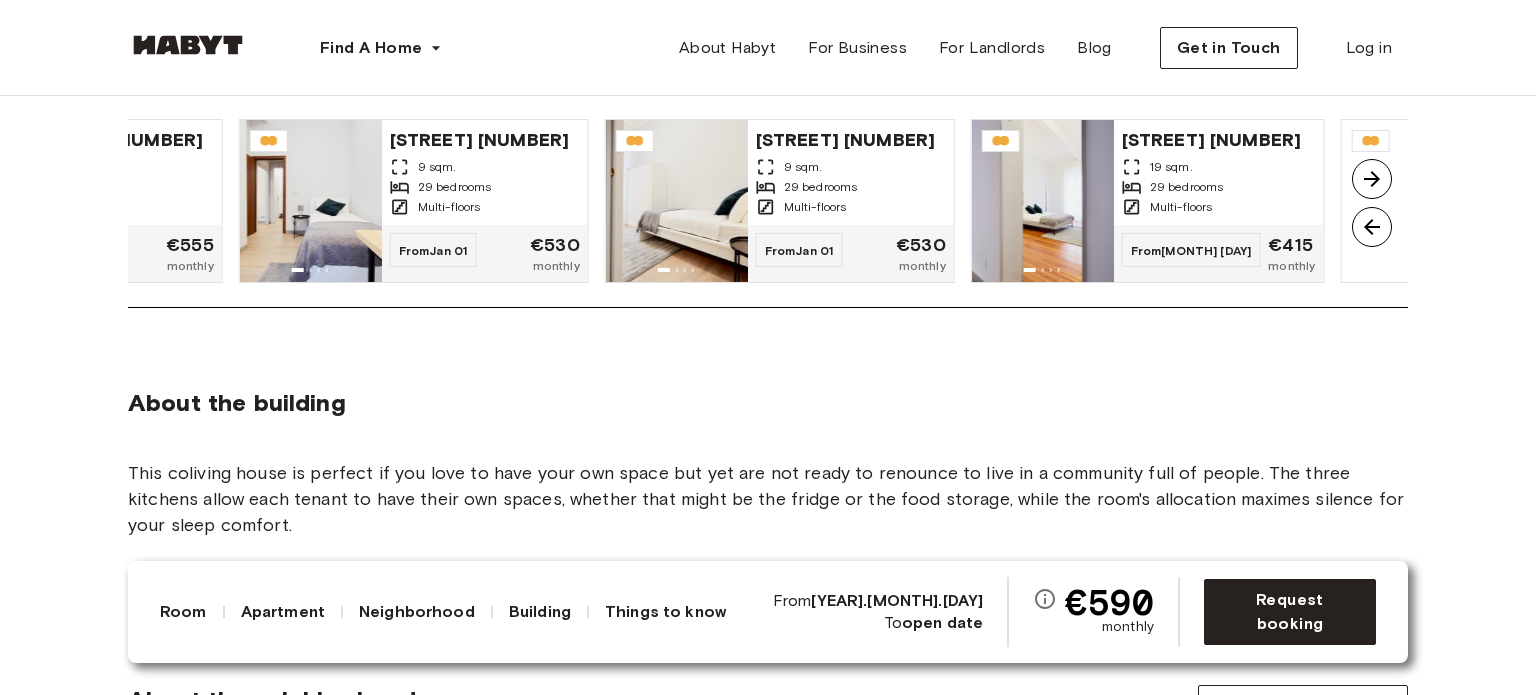 click at bounding box center (1372, 179) 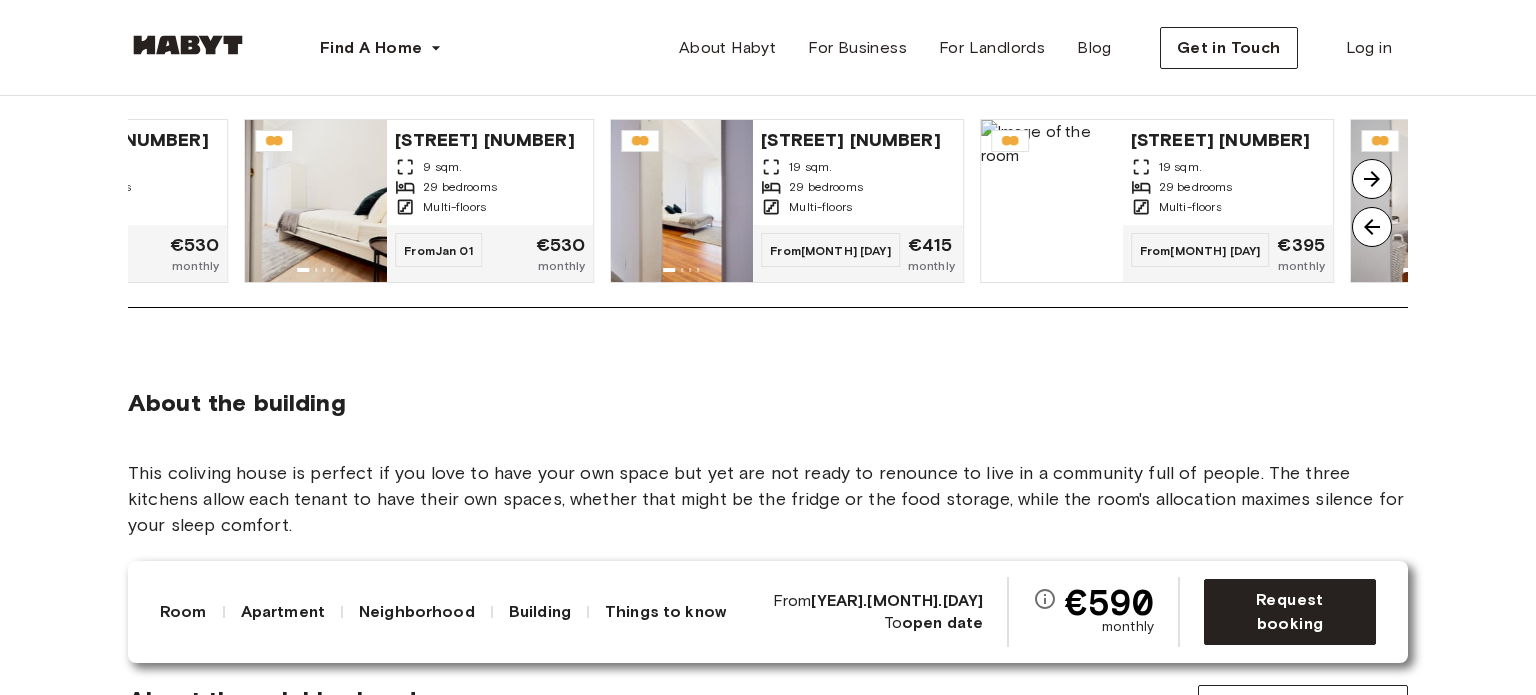 click at bounding box center [1372, 179] 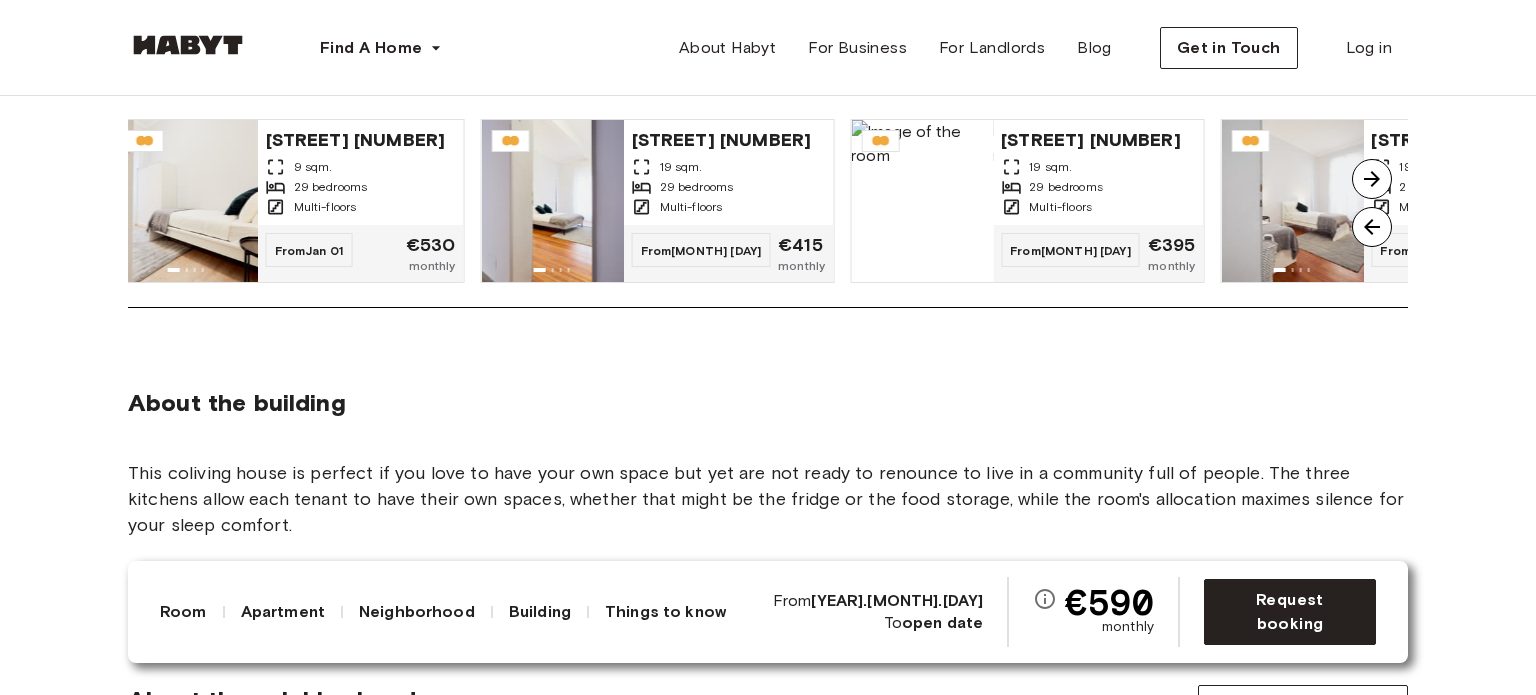 click at bounding box center (1372, 179) 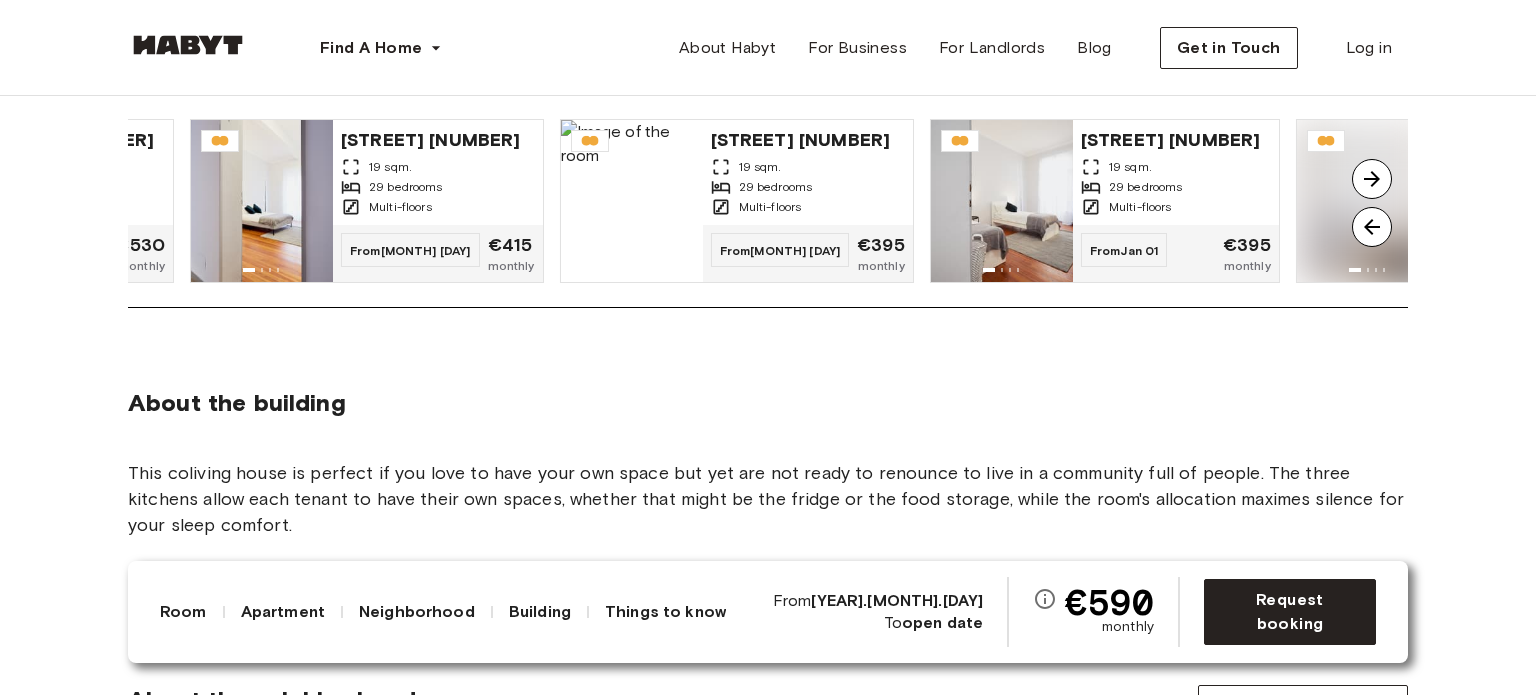click at bounding box center (1372, 179) 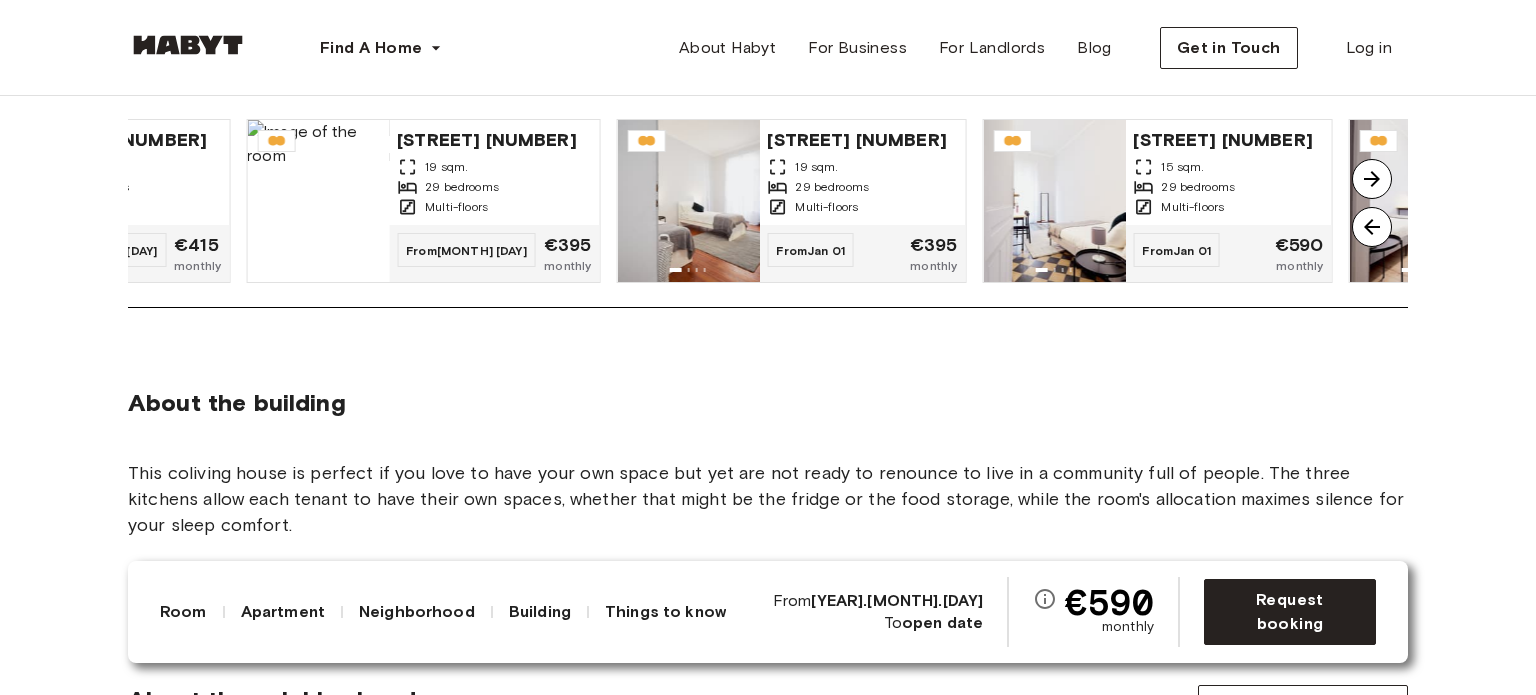 click at bounding box center [1372, 179] 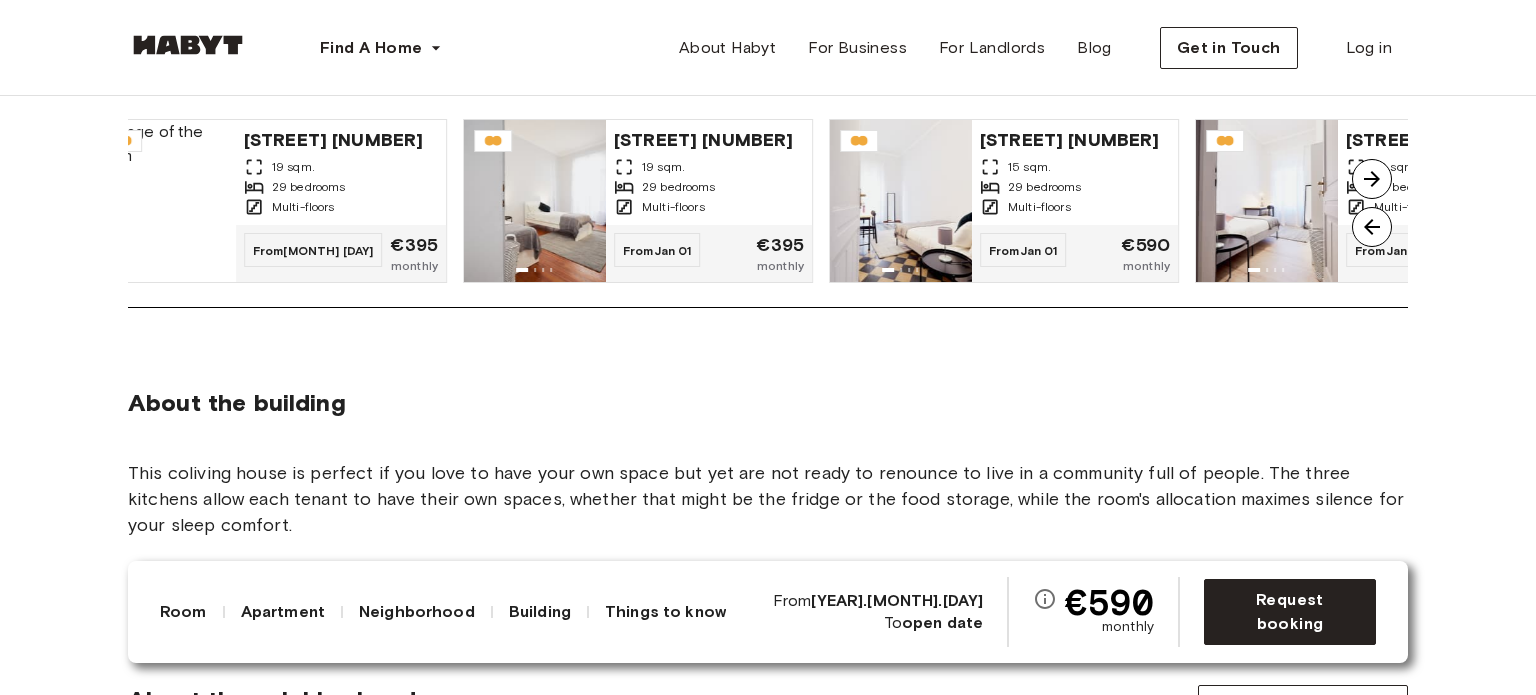 click at bounding box center [1372, 179] 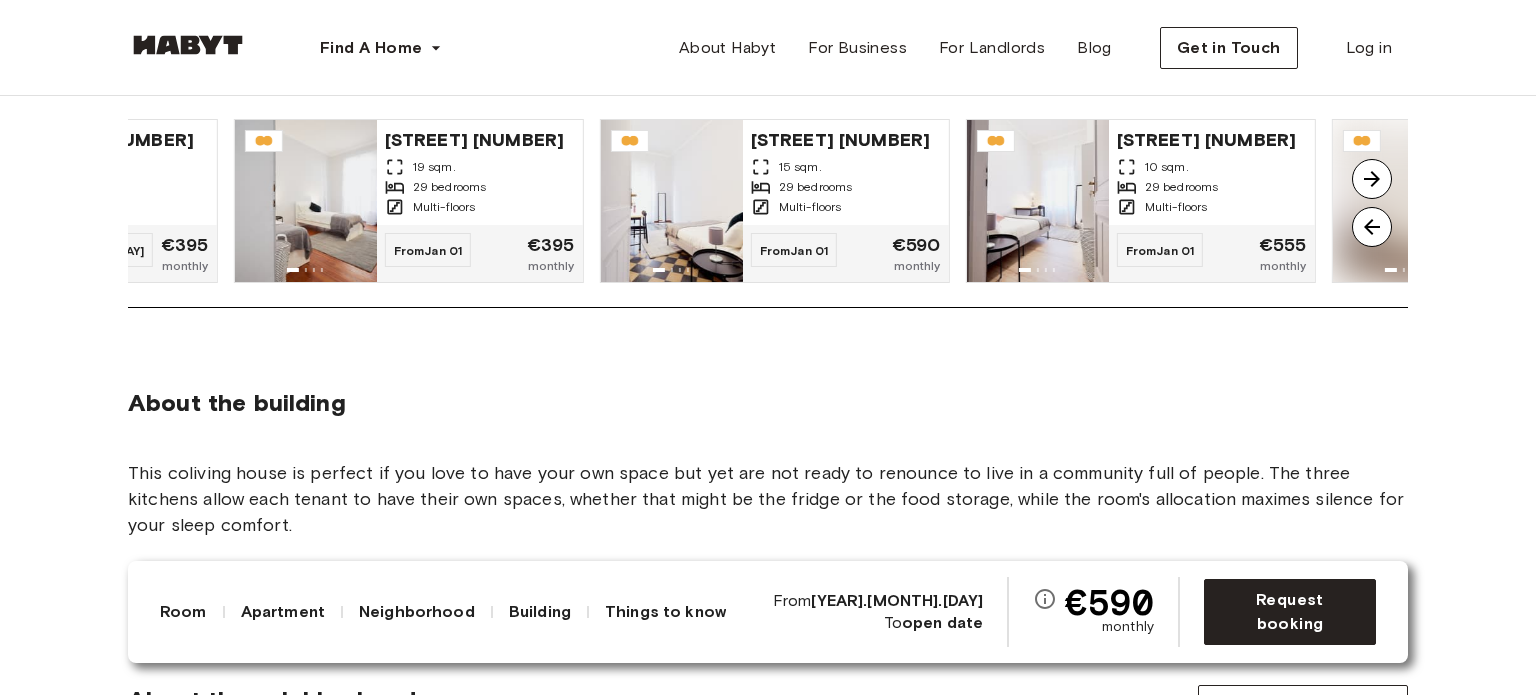 click at bounding box center [1372, 179] 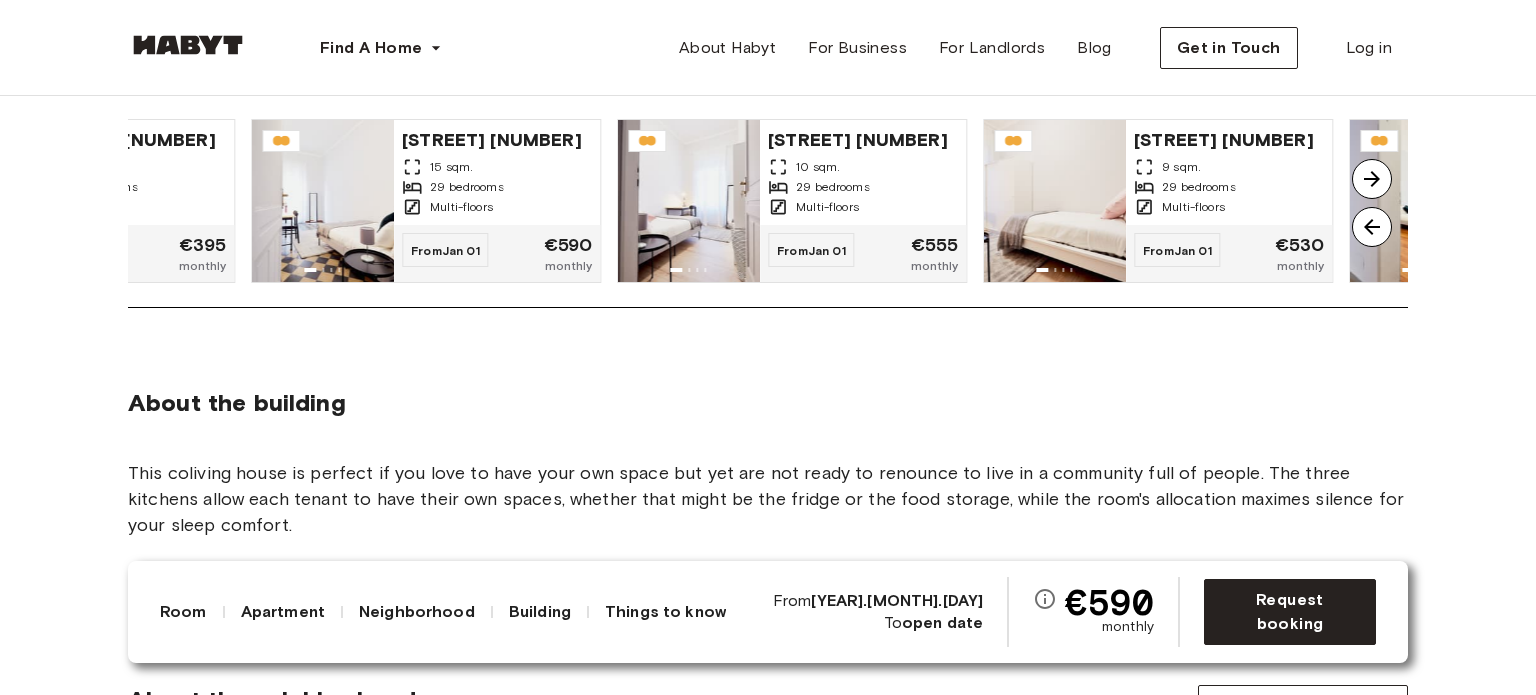 click at bounding box center (1372, 179) 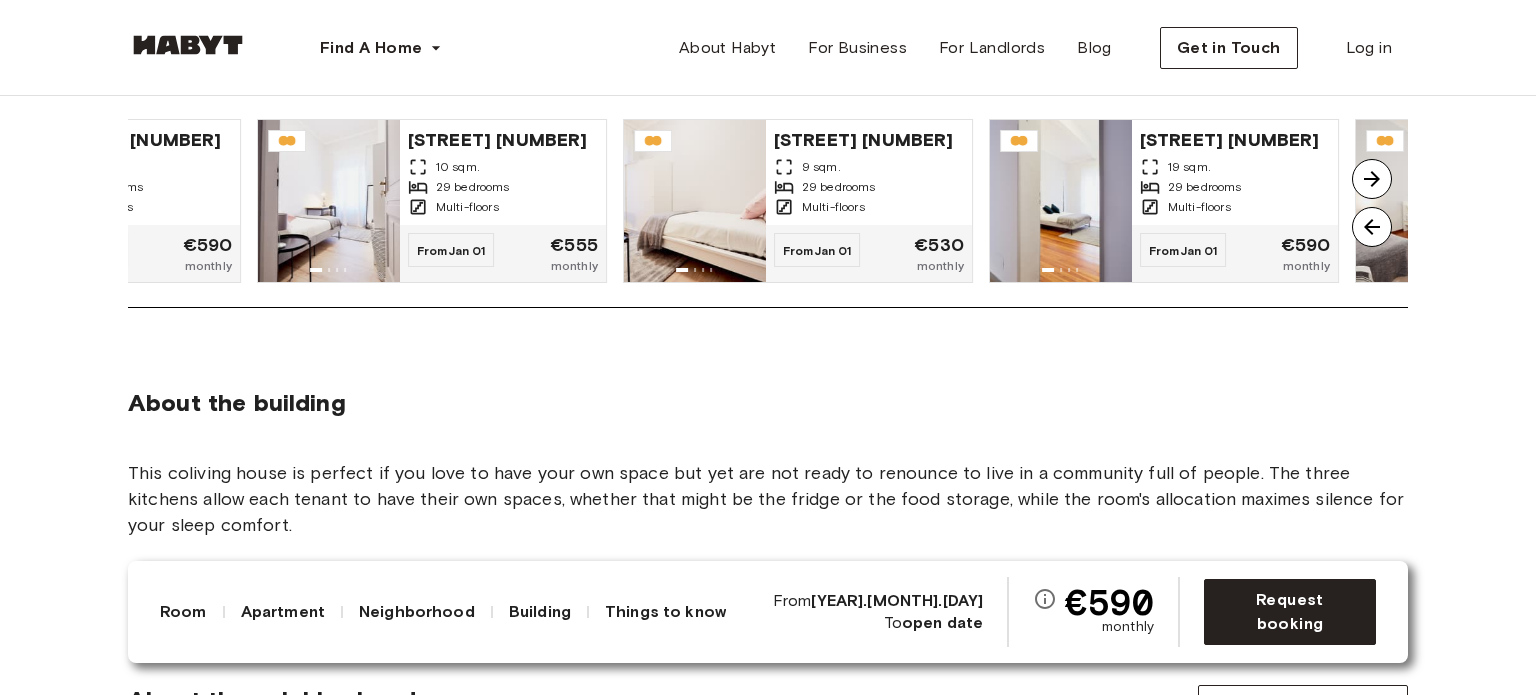 click at bounding box center [1372, 179] 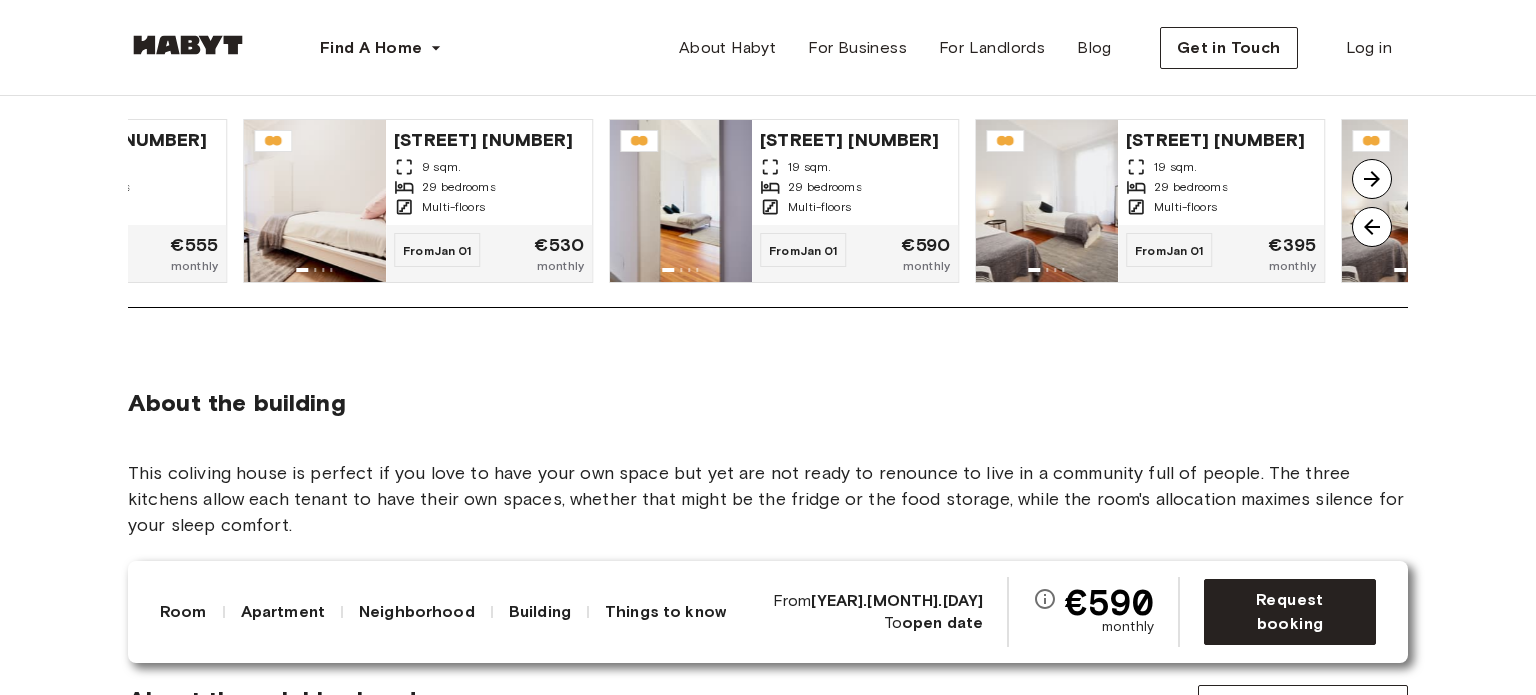 click at bounding box center [1372, 179] 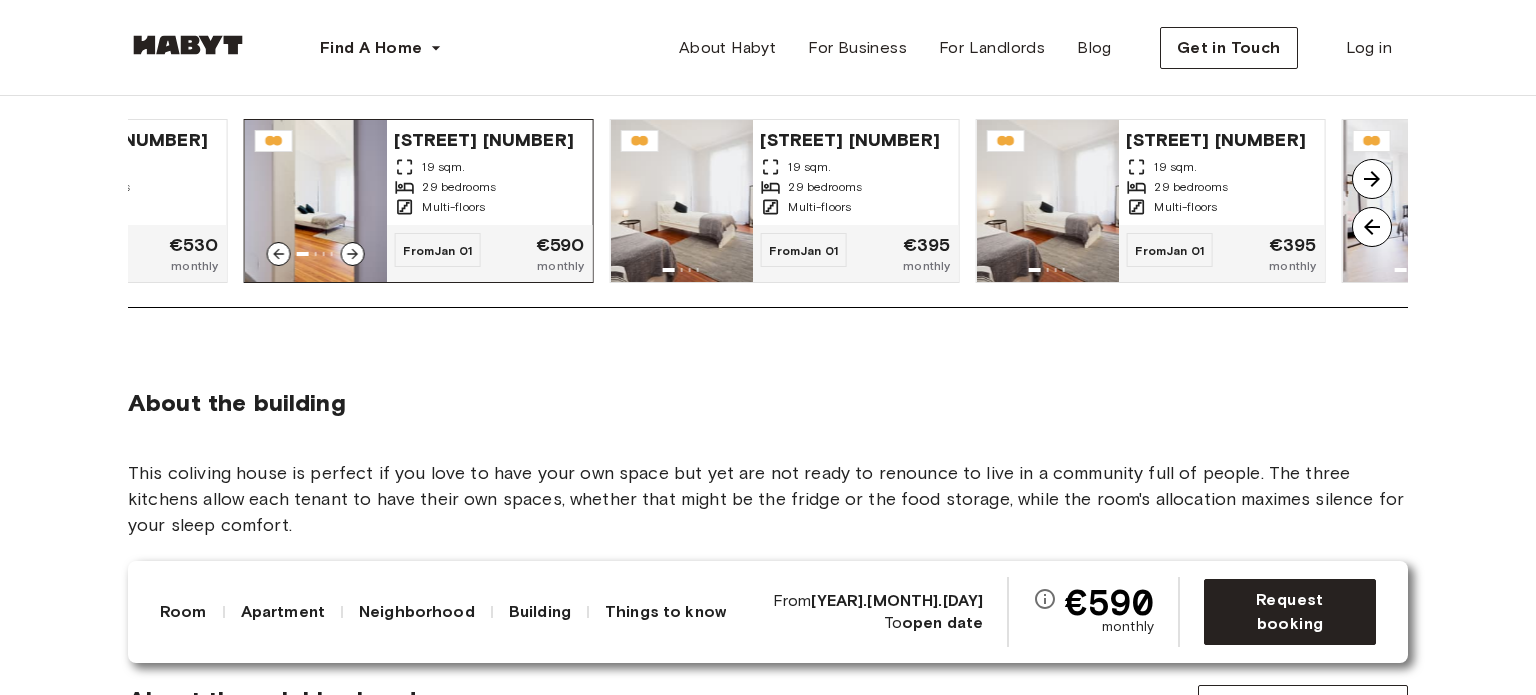 click 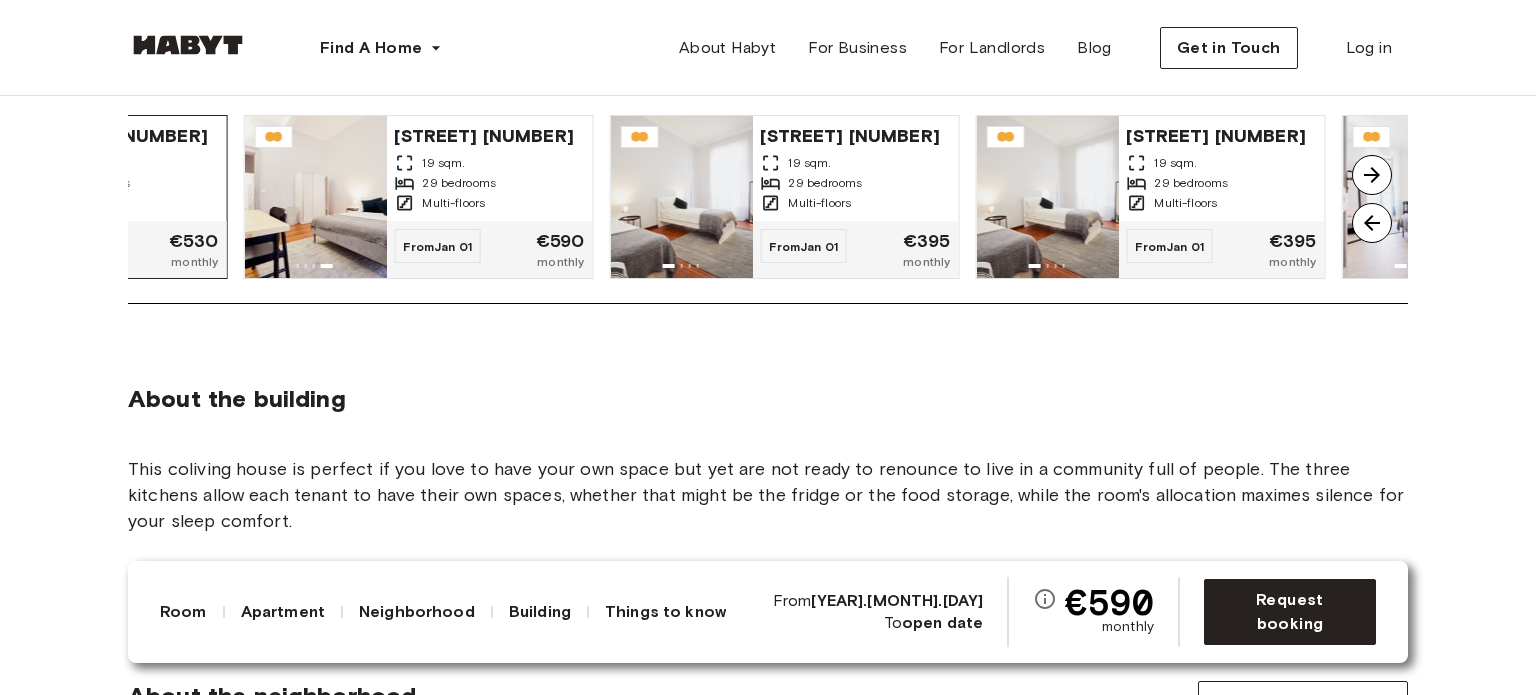 scroll, scrollTop: 1826, scrollLeft: 0, axis: vertical 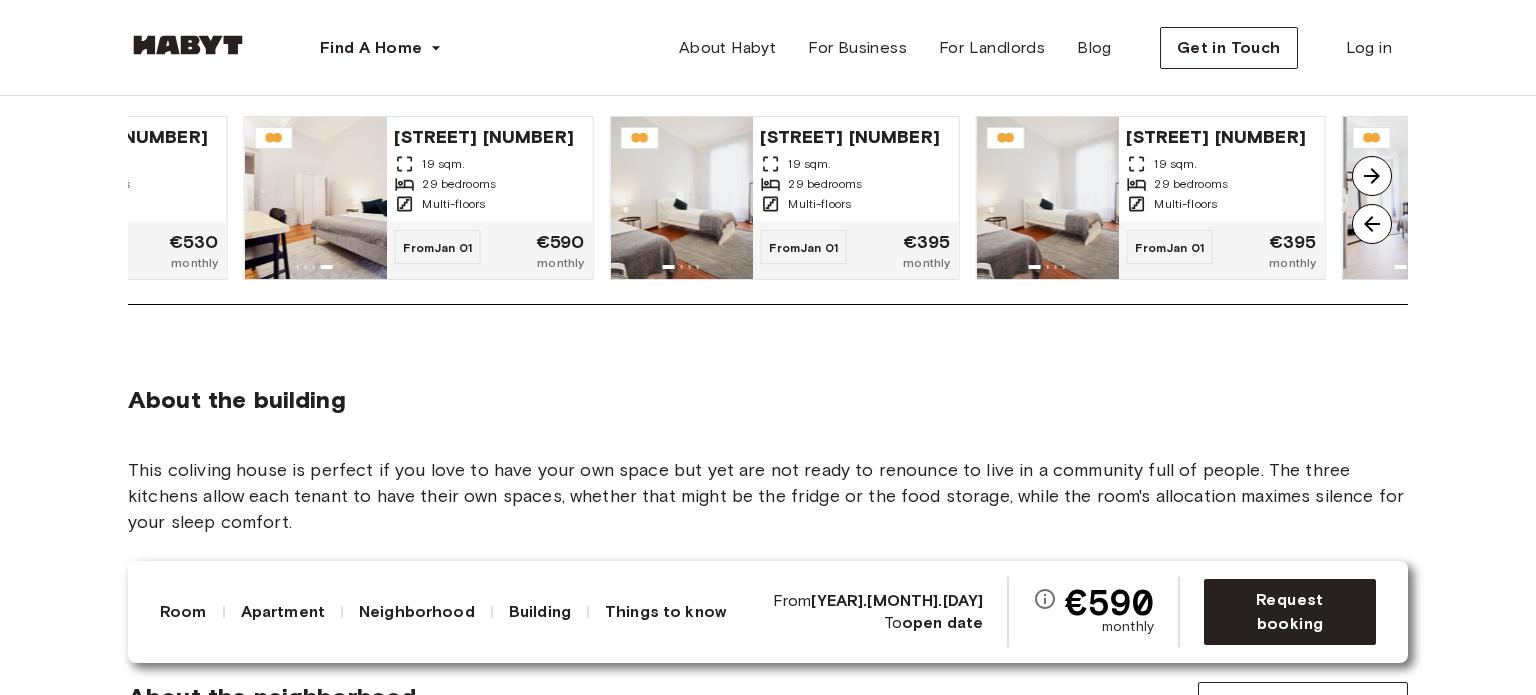 click at bounding box center [1372, 224] 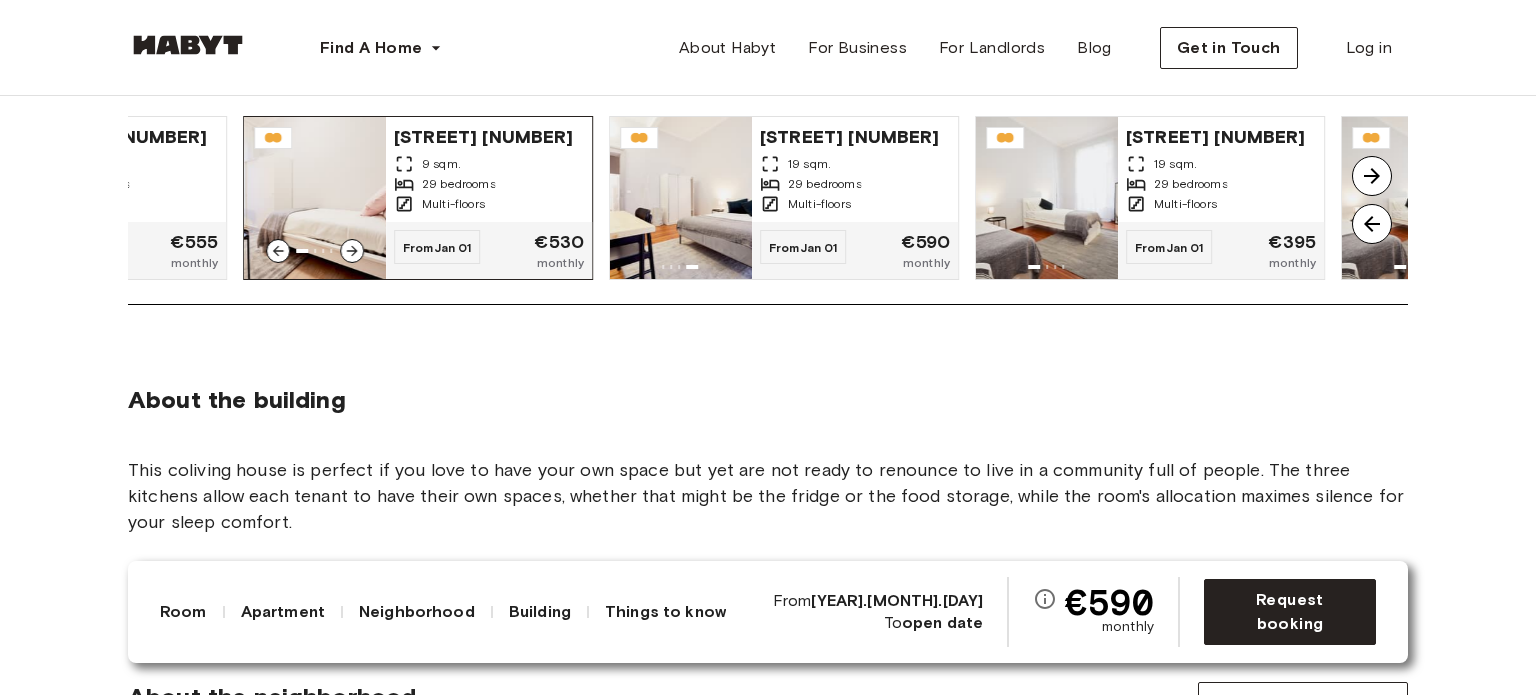 click on "9 sqm." at bounding box center (489, 164) 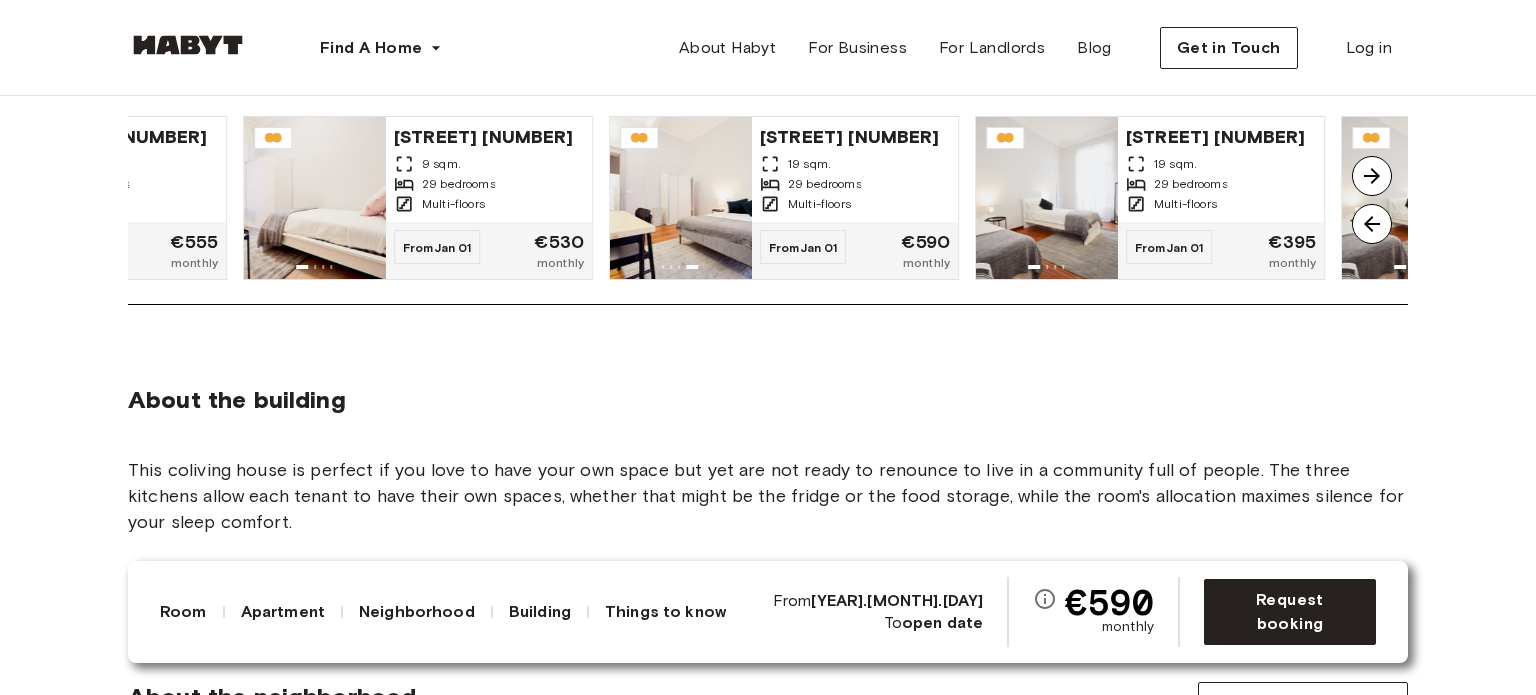 click at bounding box center (1372, 176) 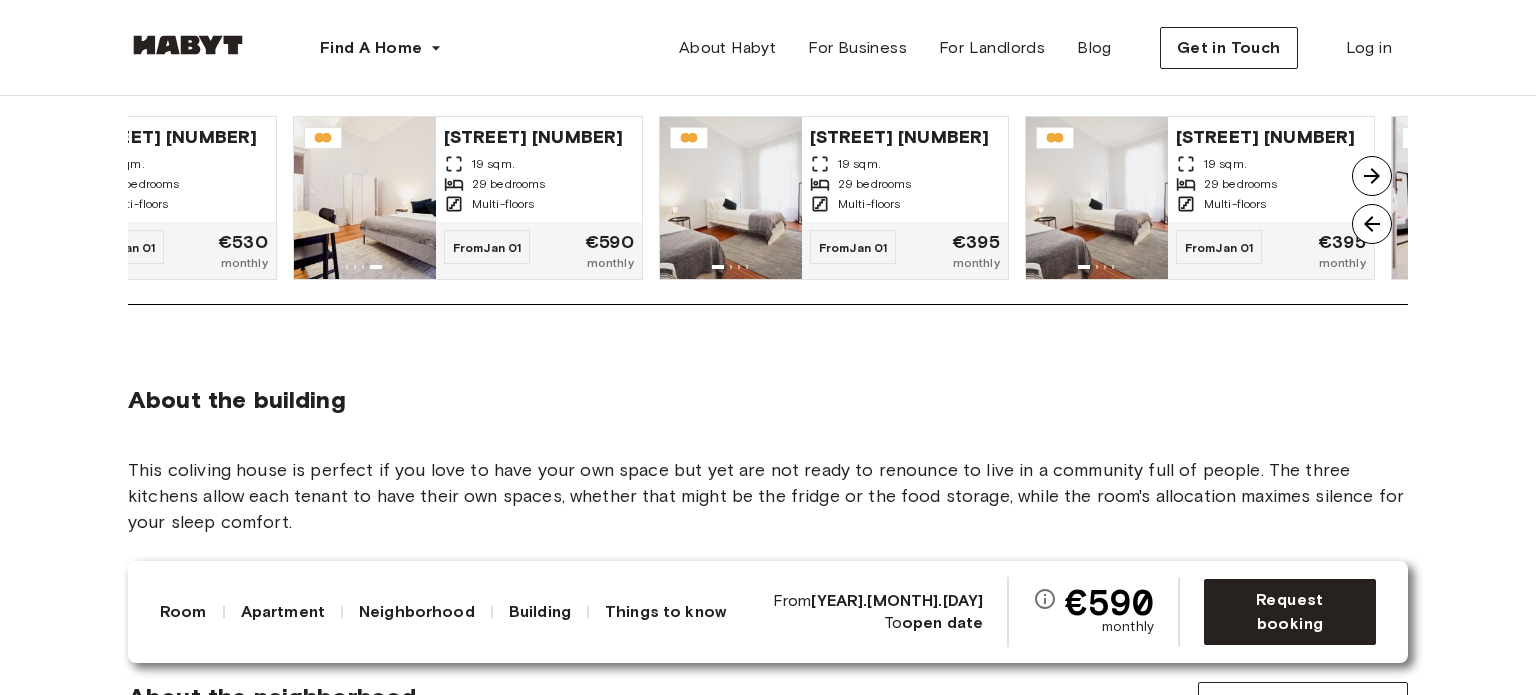 click at bounding box center (1372, 176) 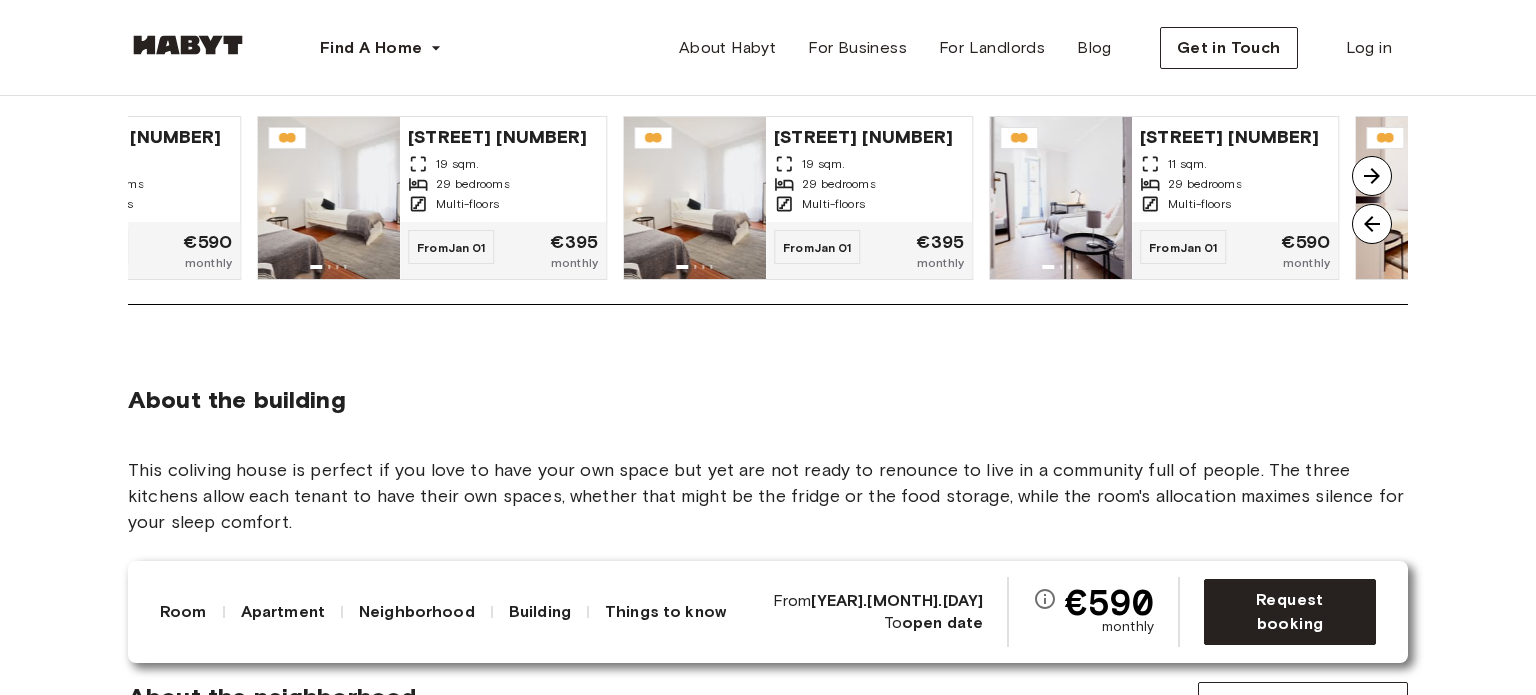 click at bounding box center (1372, 176) 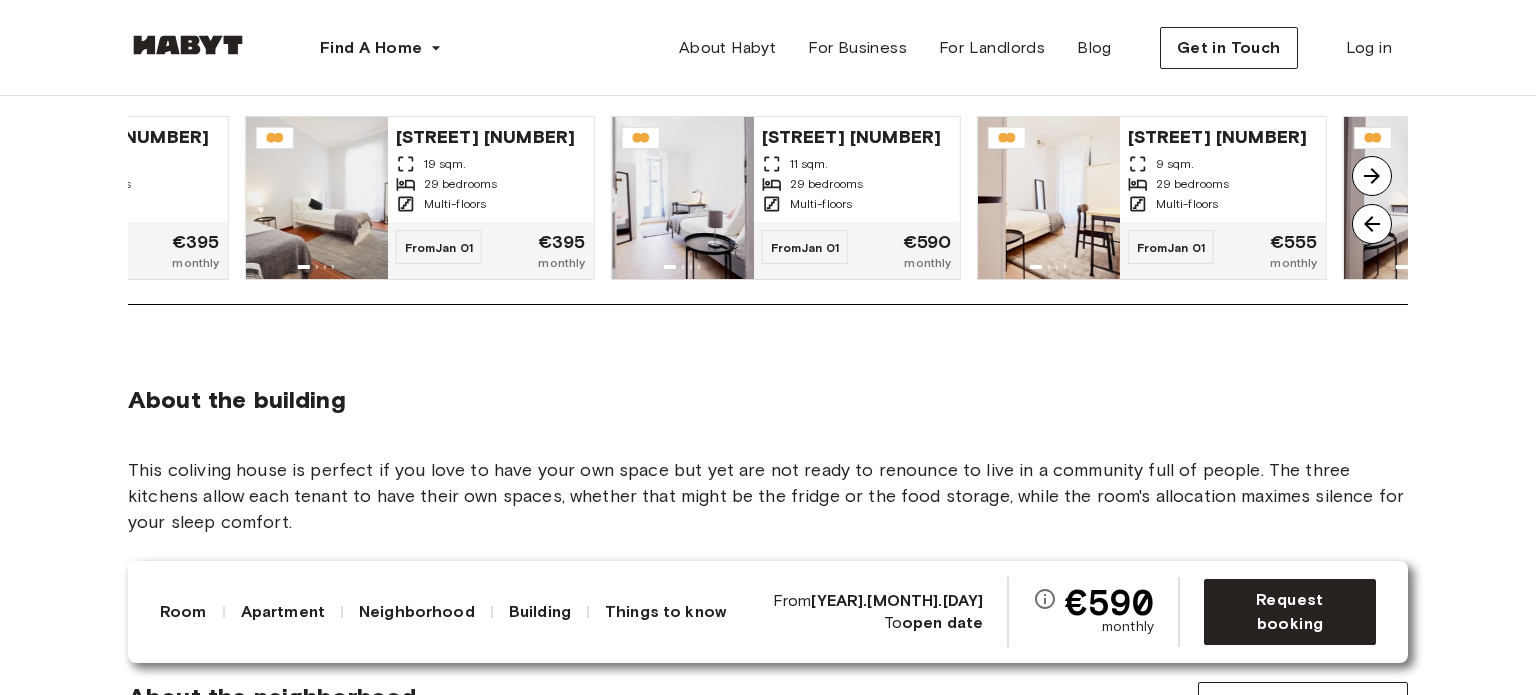 click at bounding box center (1372, 176) 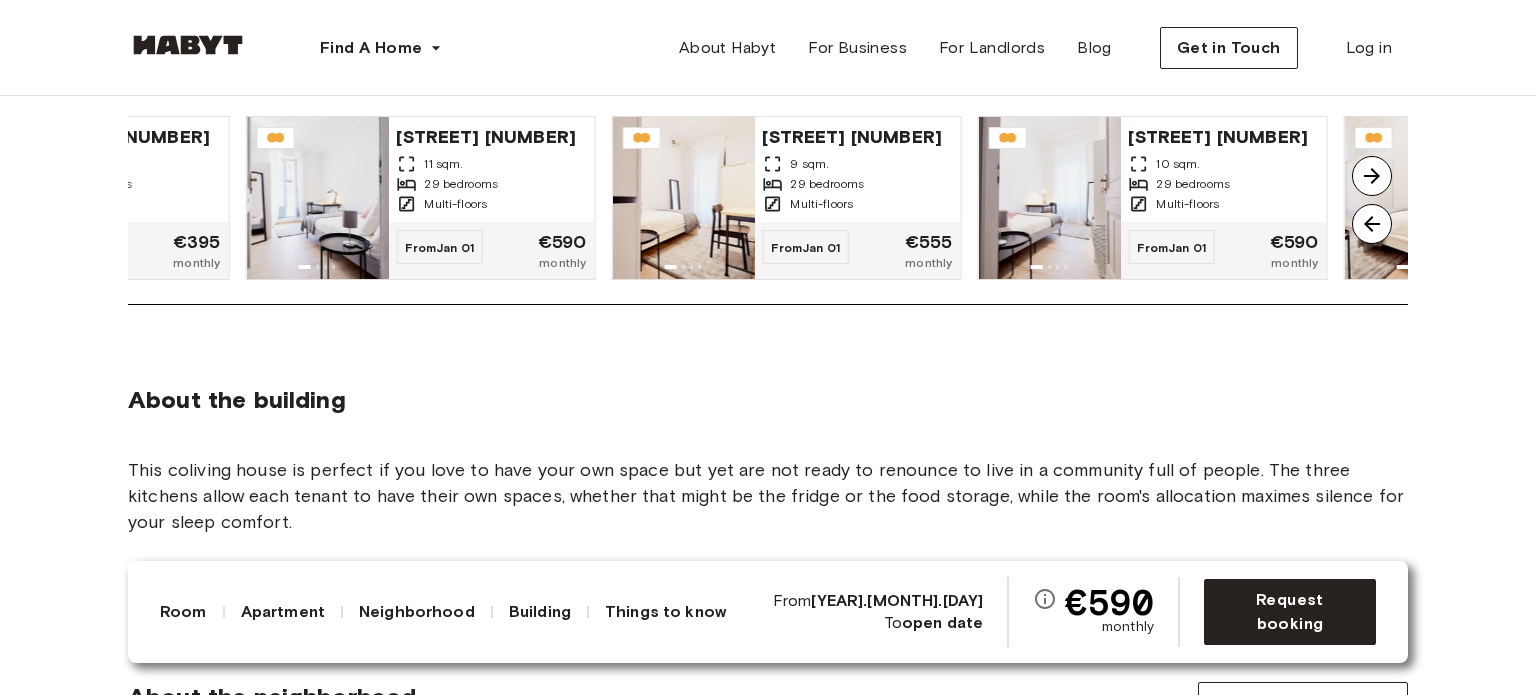 click at bounding box center [1372, 176] 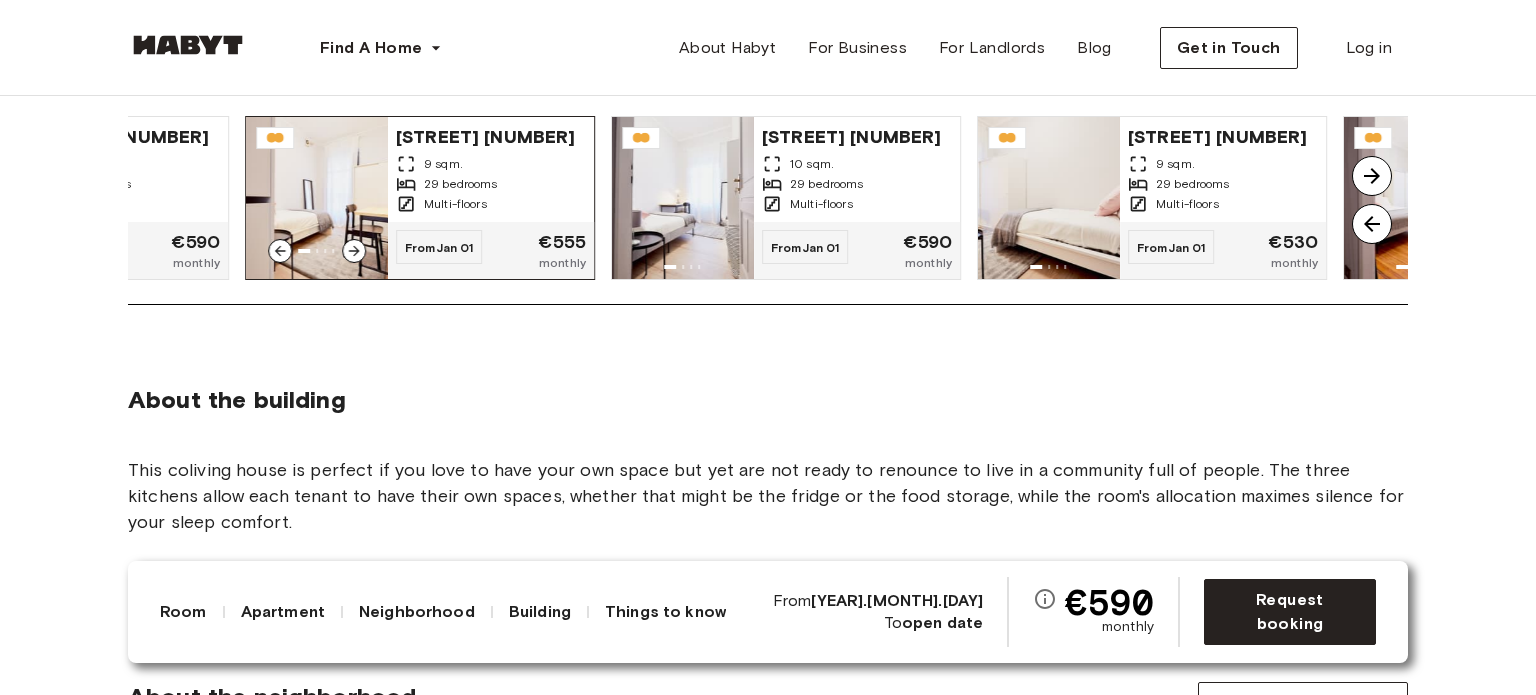 click on "Multi-floors" at bounding box center (455, 204) 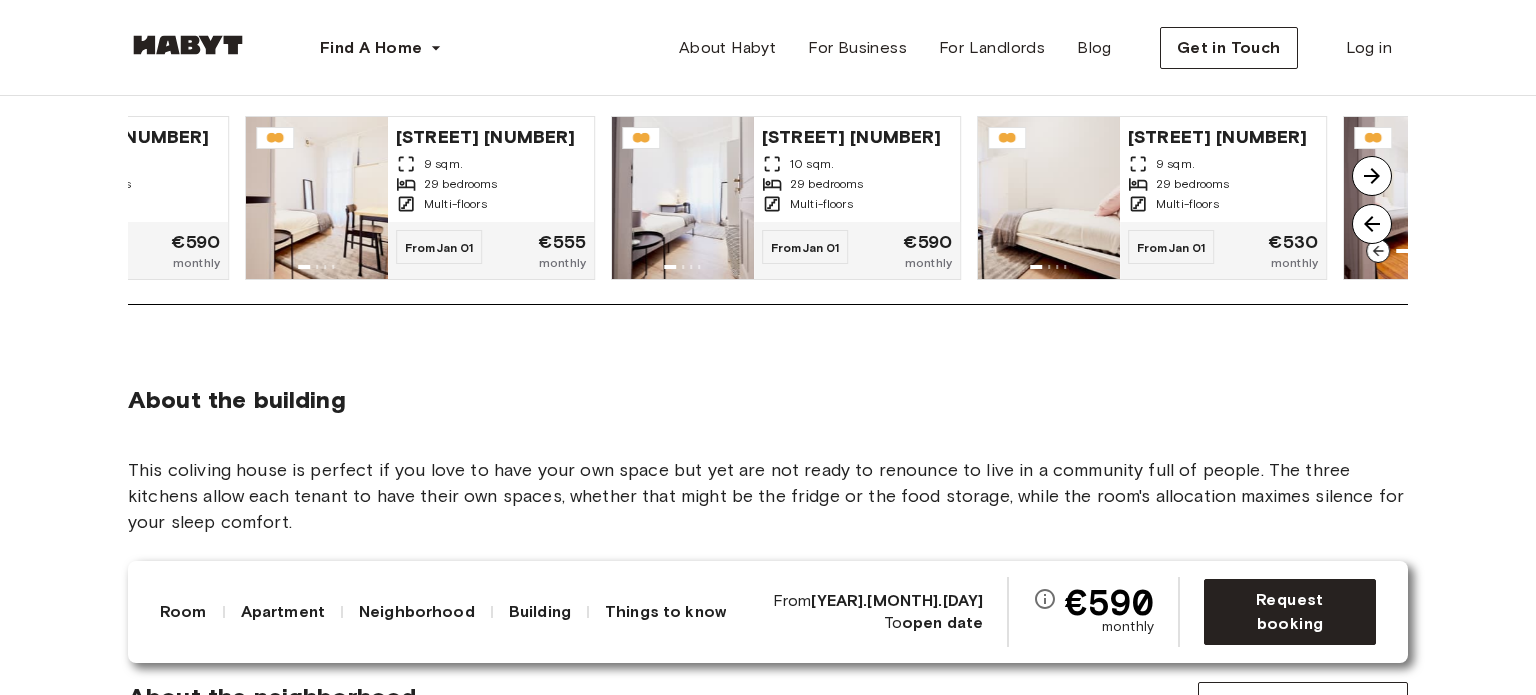 click at bounding box center (1372, 176) 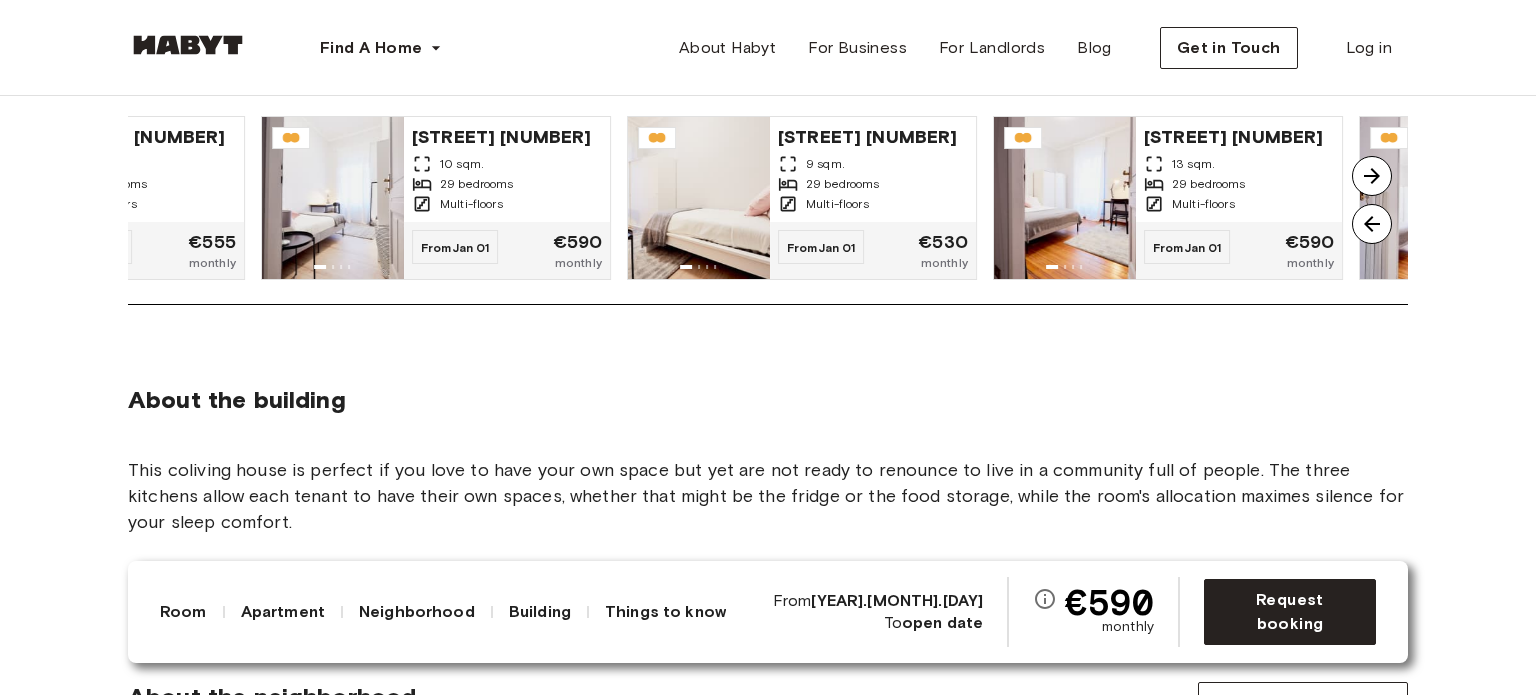 click at bounding box center [1372, 176] 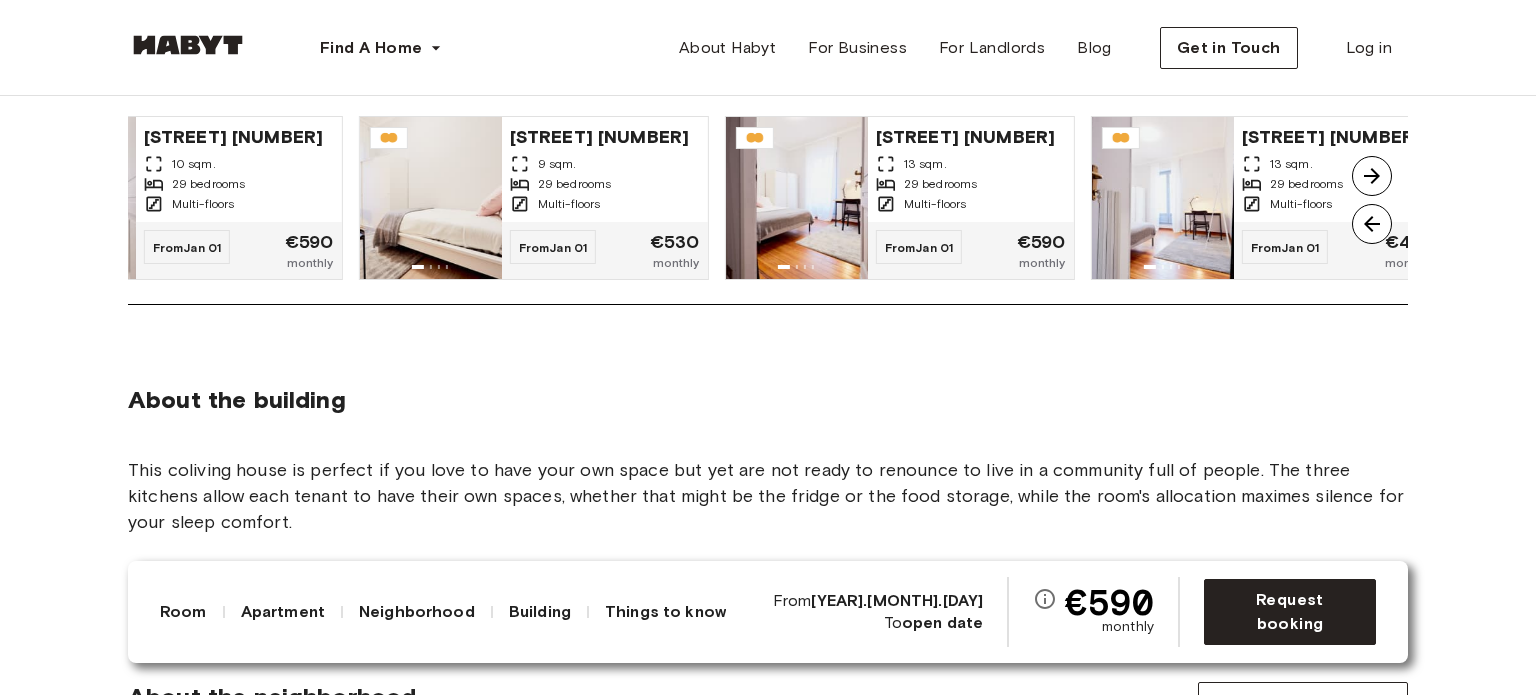 click at bounding box center (1372, 176) 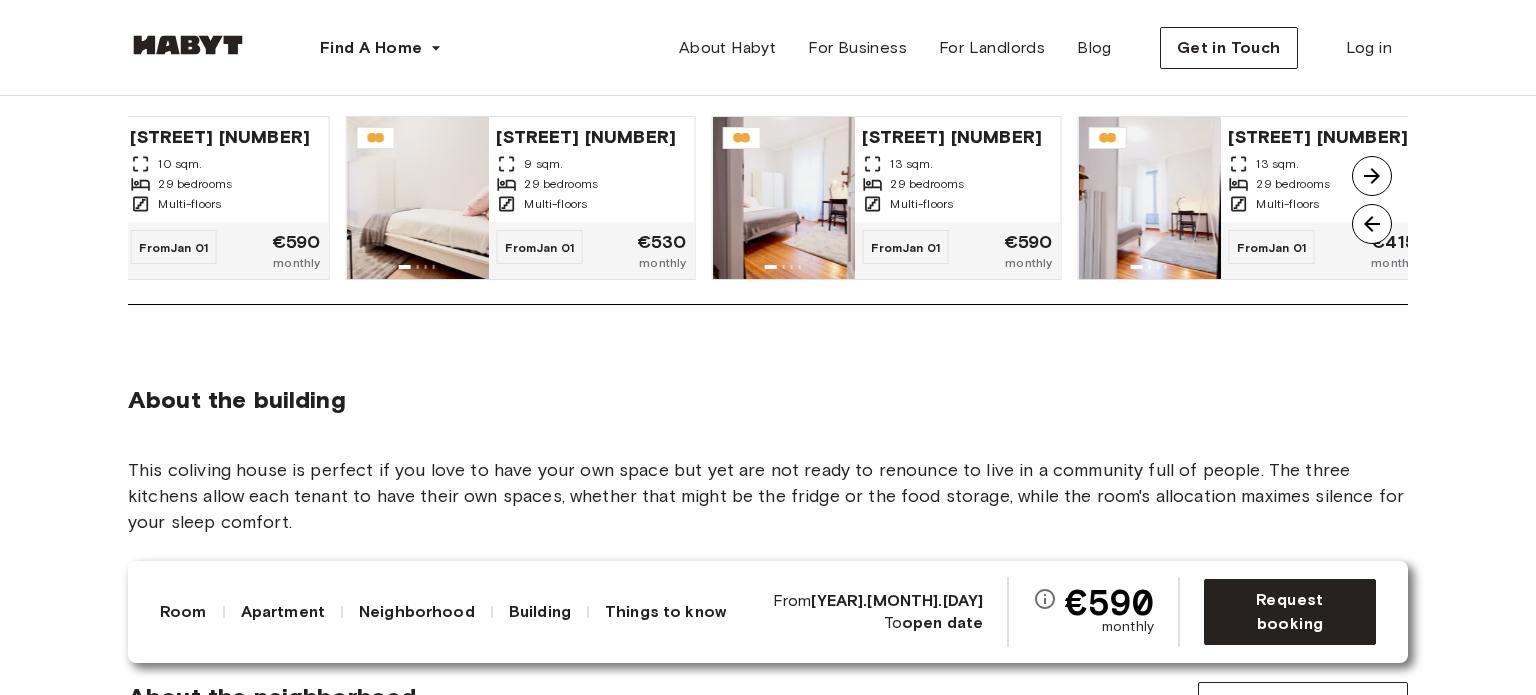 click at bounding box center [1372, 176] 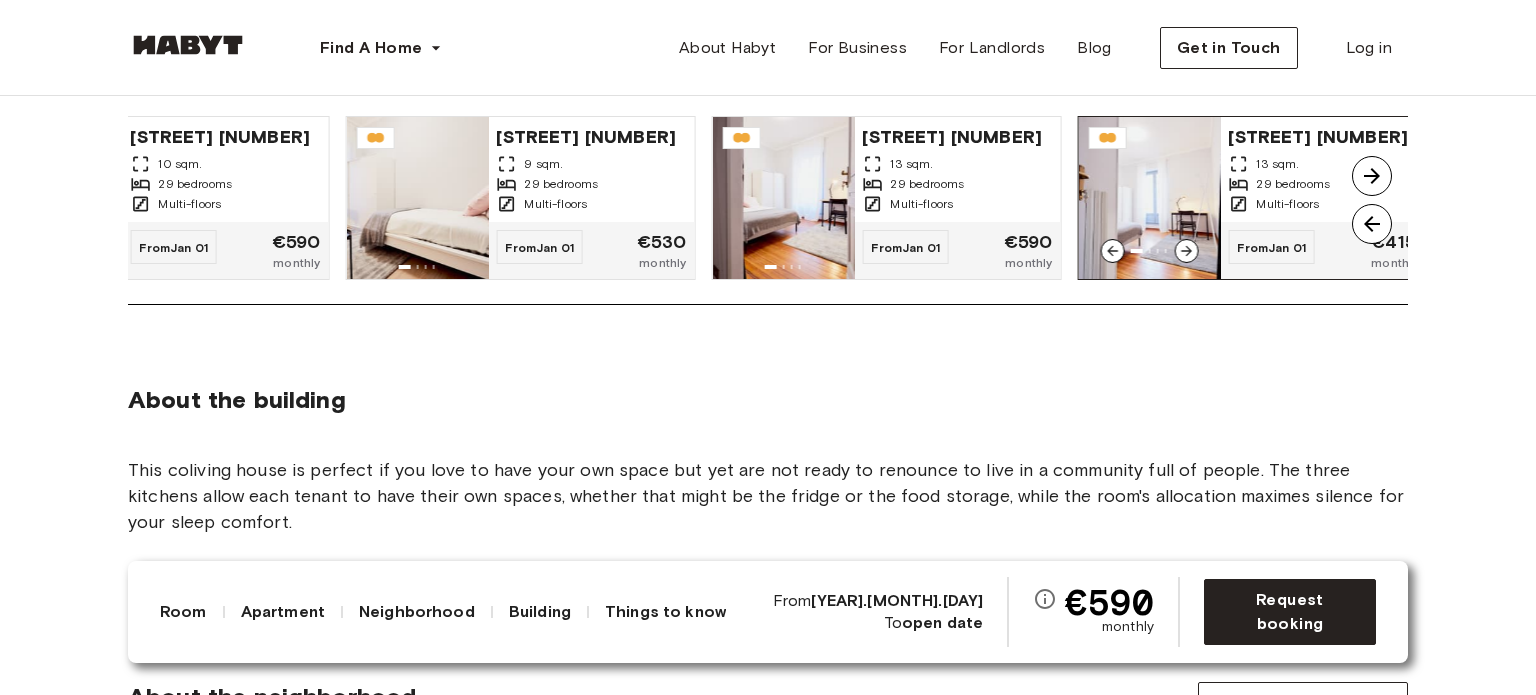 click on "13 sqm." at bounding box center (1323, 164) 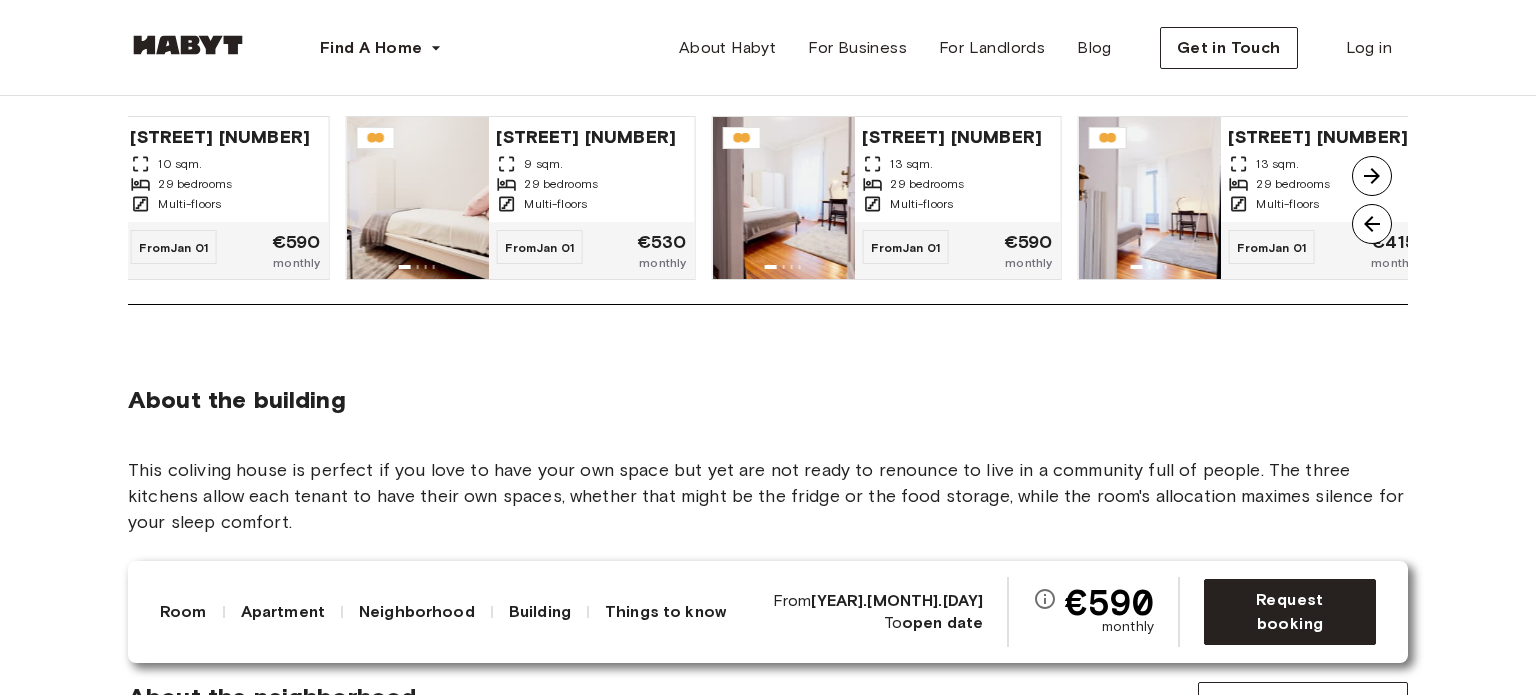 click at bounding box center [1372, 176] 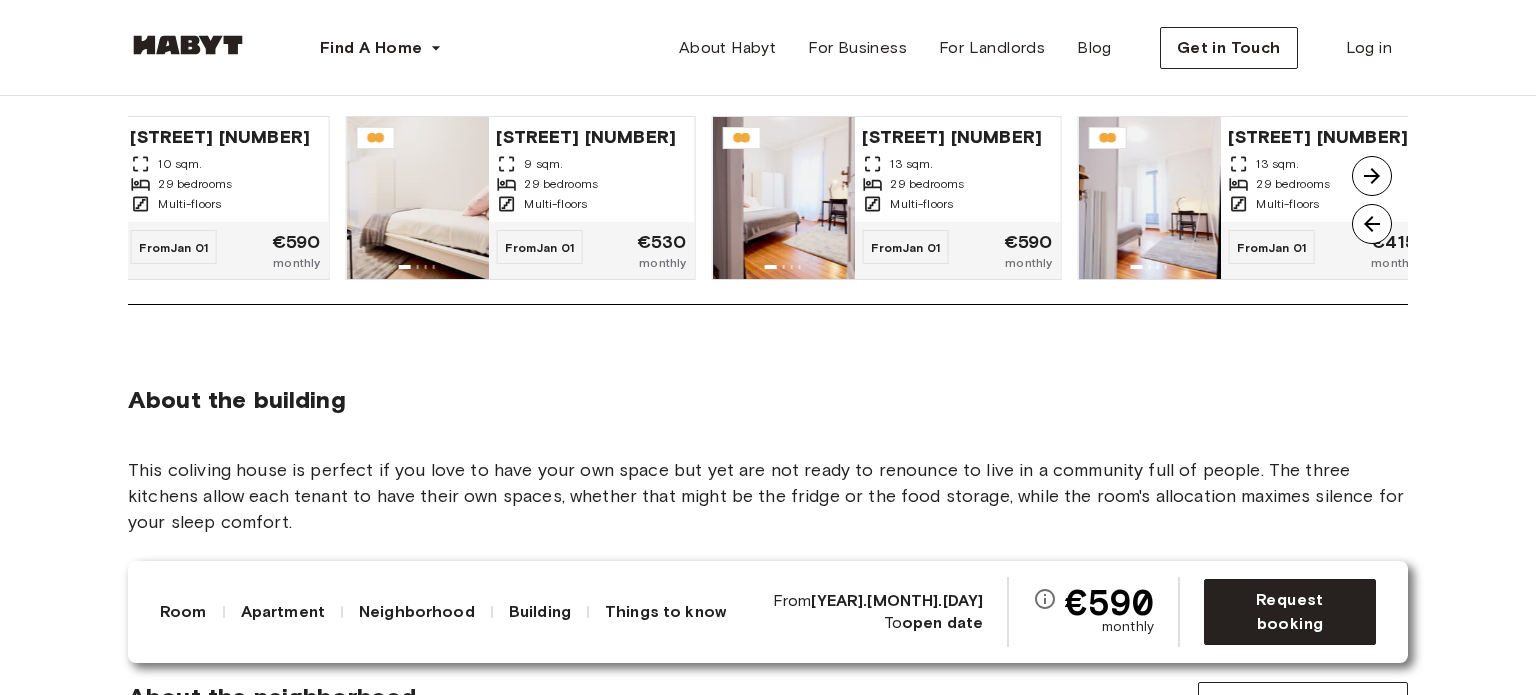 click at bounding box center [1372, 176] 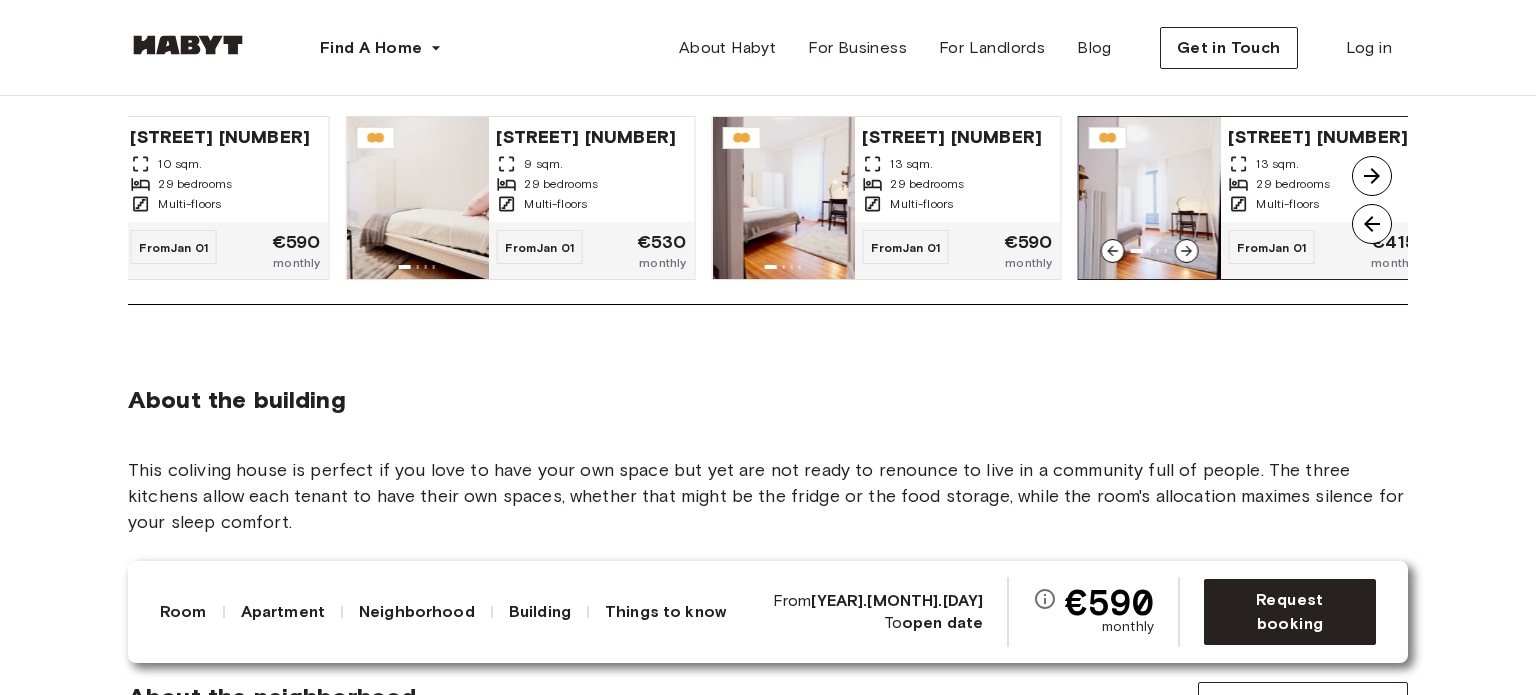 click at bounding box center (1149, 198) 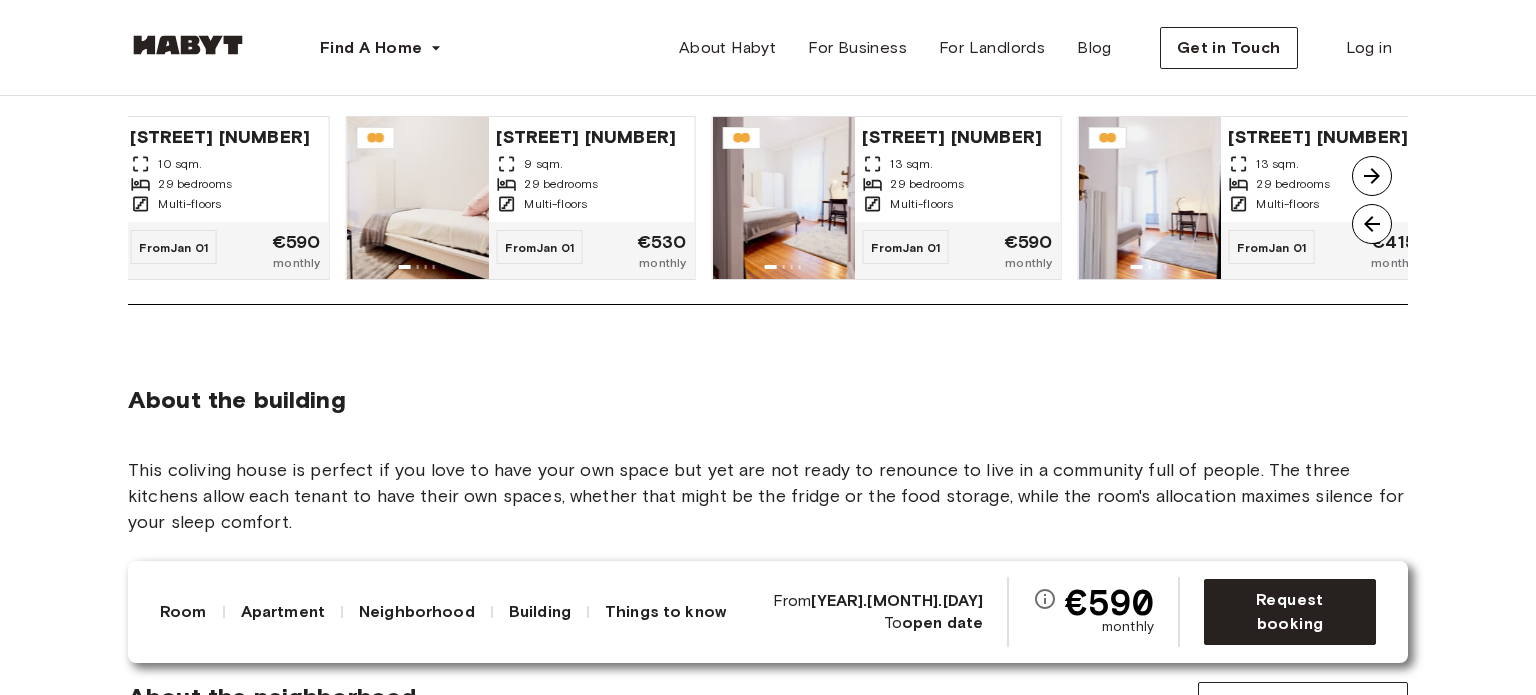 click at bounding box center [1372, 176] 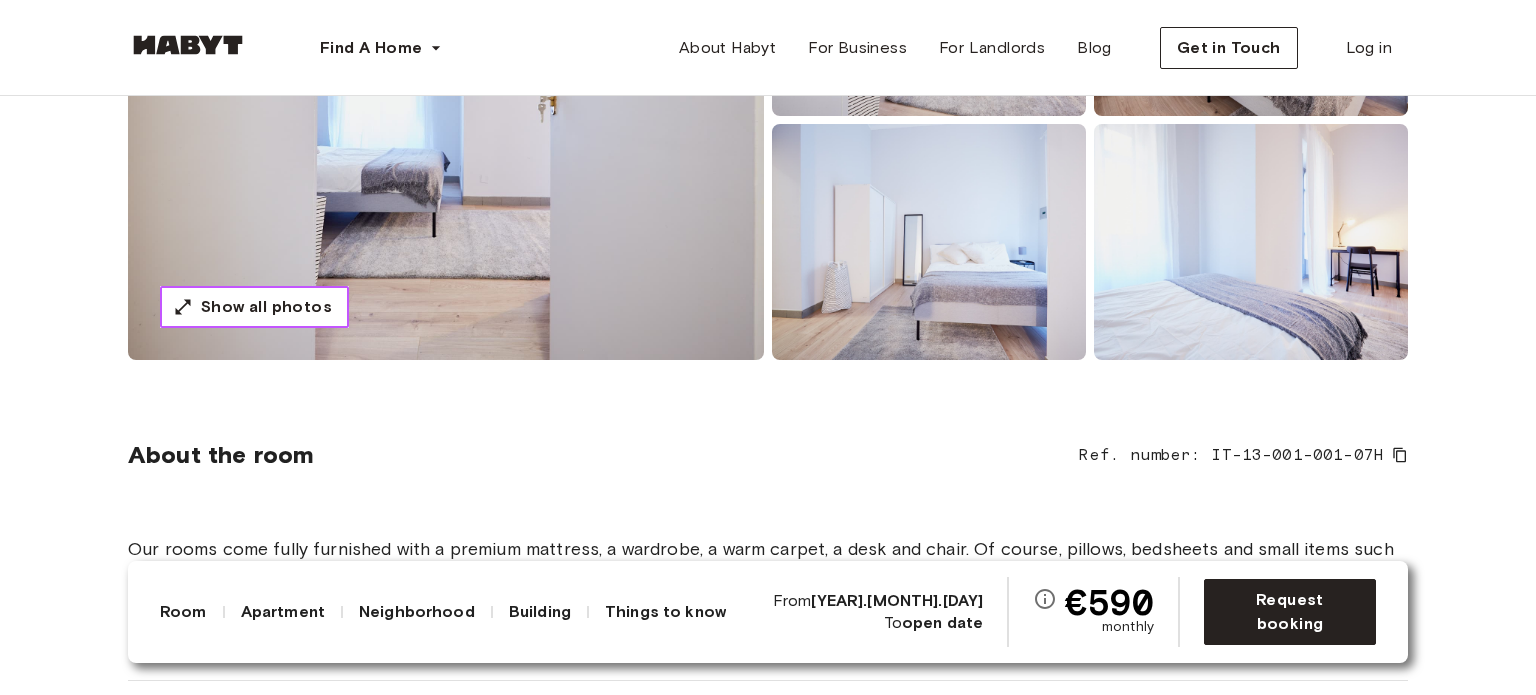 scroll, scrollTop: 0, scrollLeft: 0, axis: both 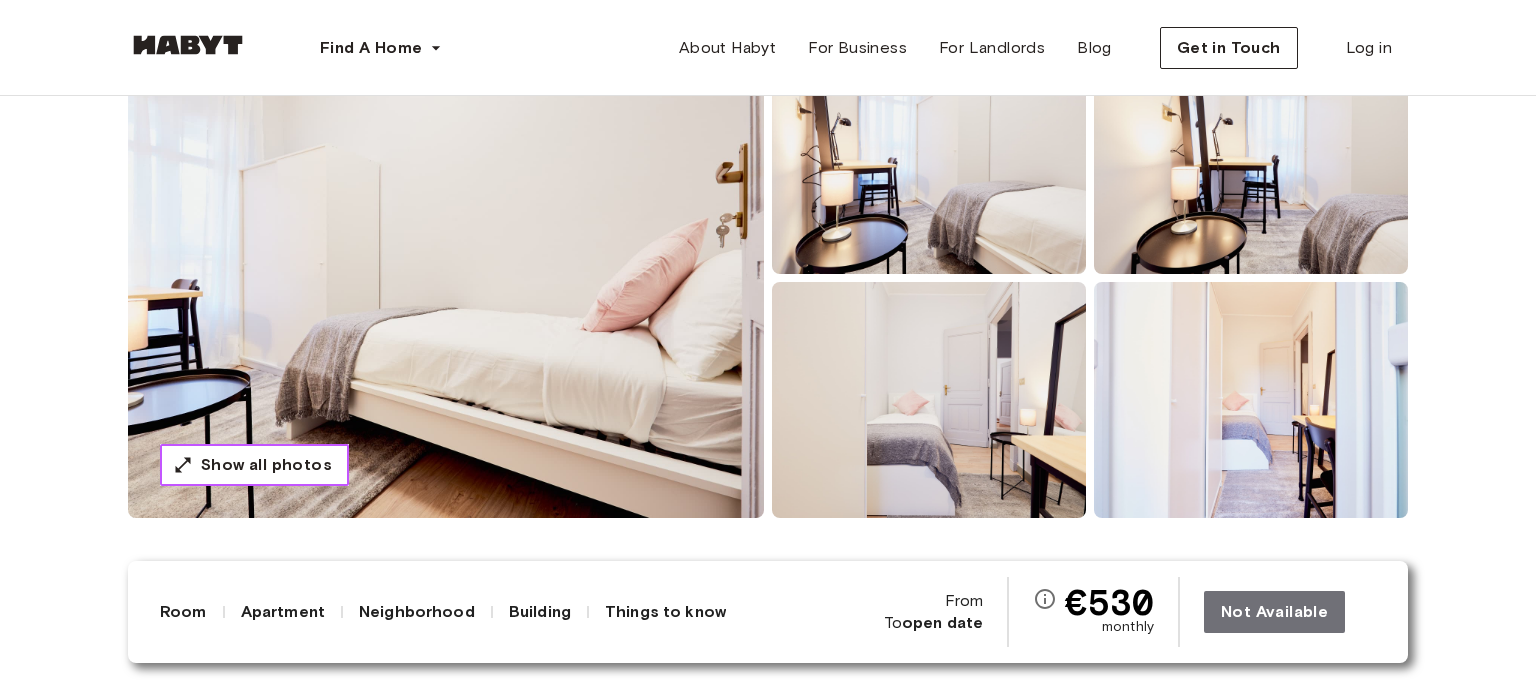 click on "Show all photos" at bounding box center [266, 465] 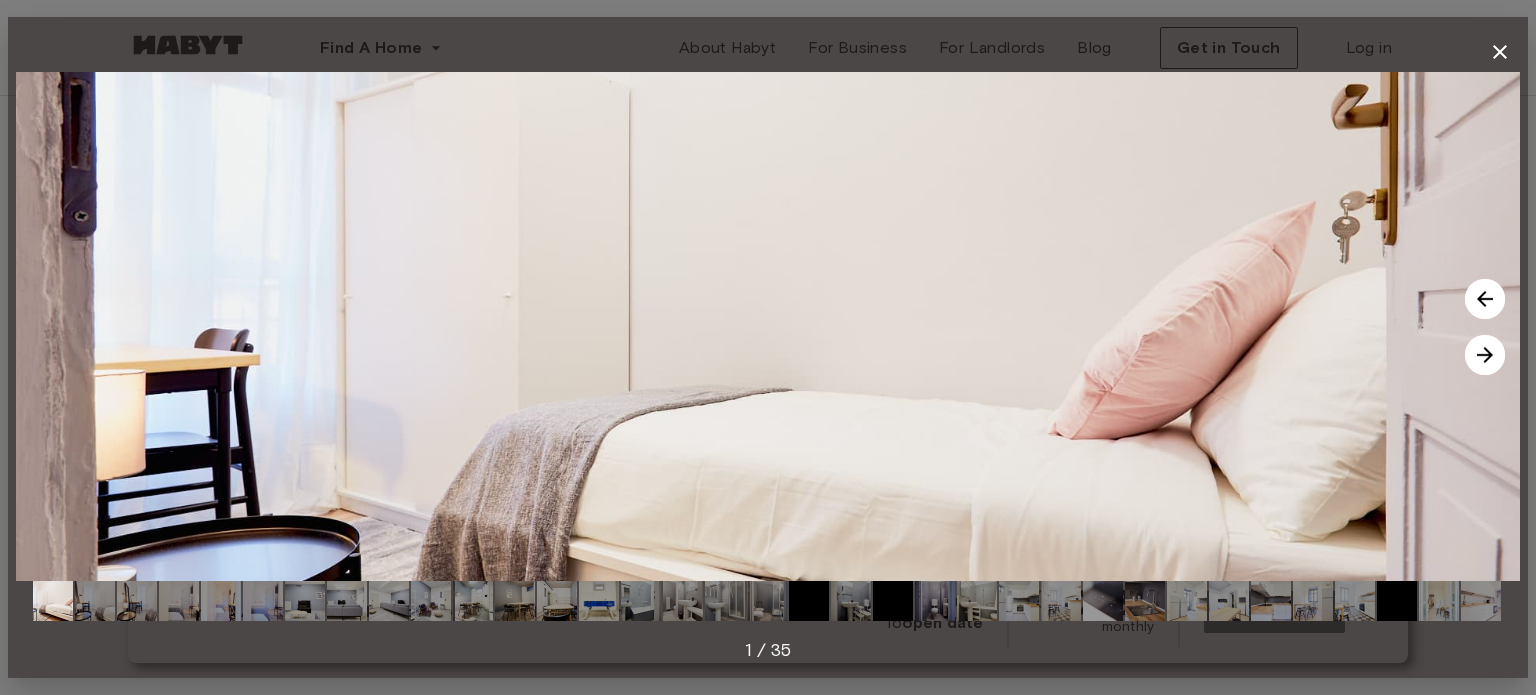 click at bounding box center (1485, 355) 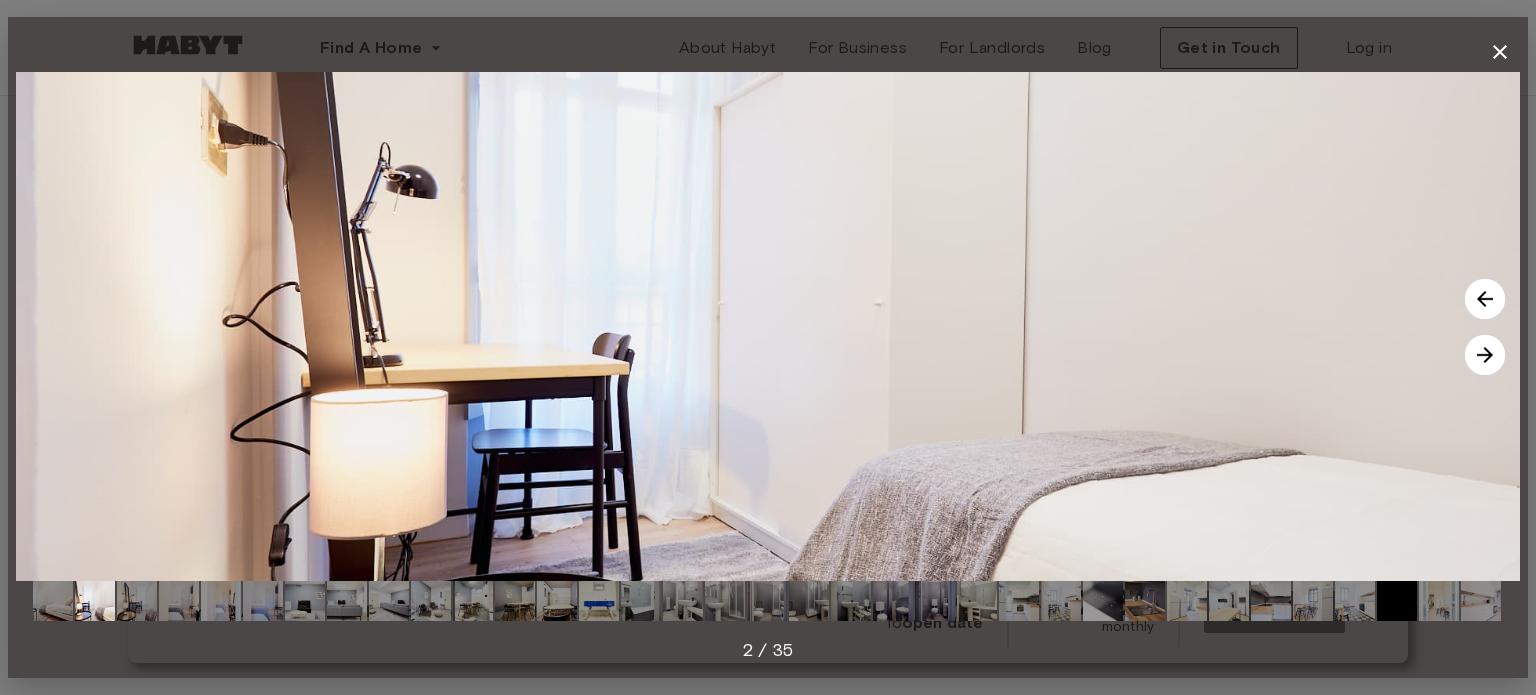 click at bounding box center (1485, 355) 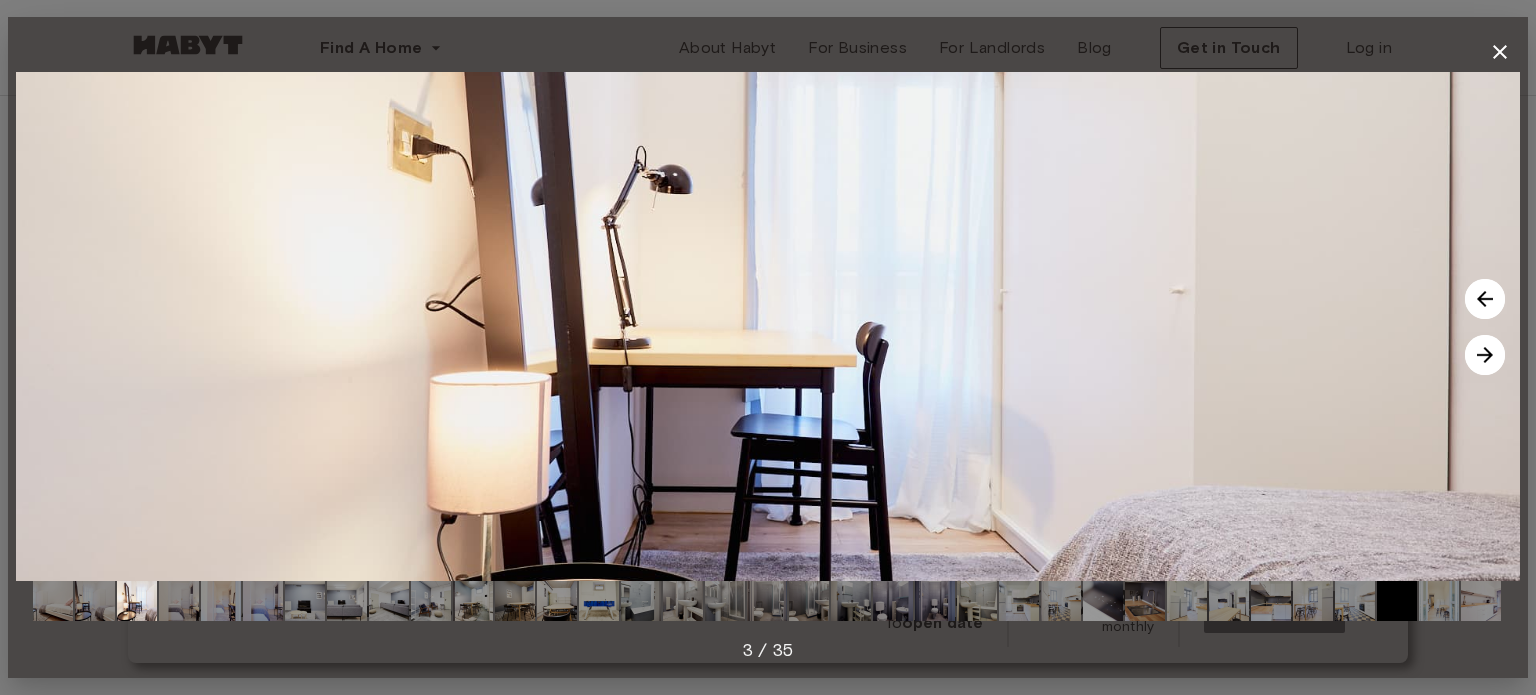 click at bounding box center (1485, 355) 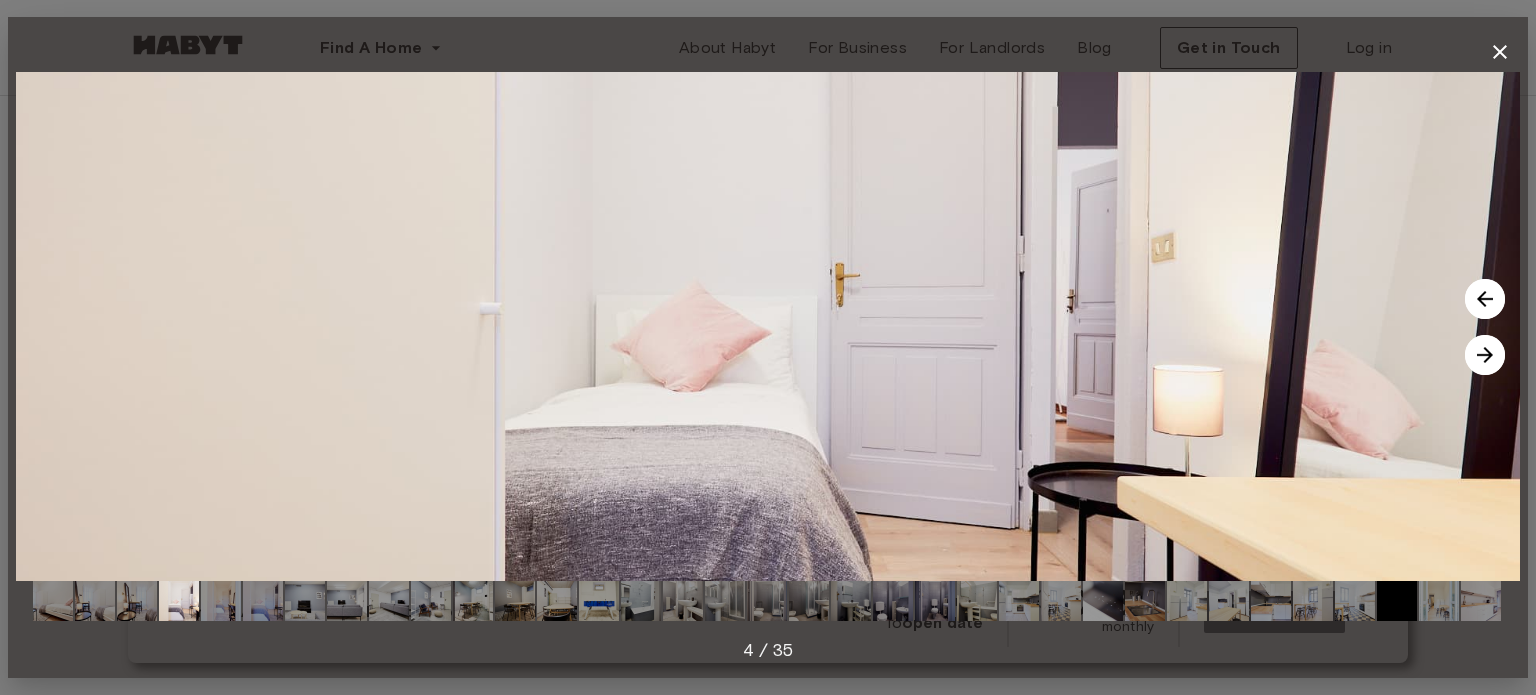 click at bounding box center [1485, 355] 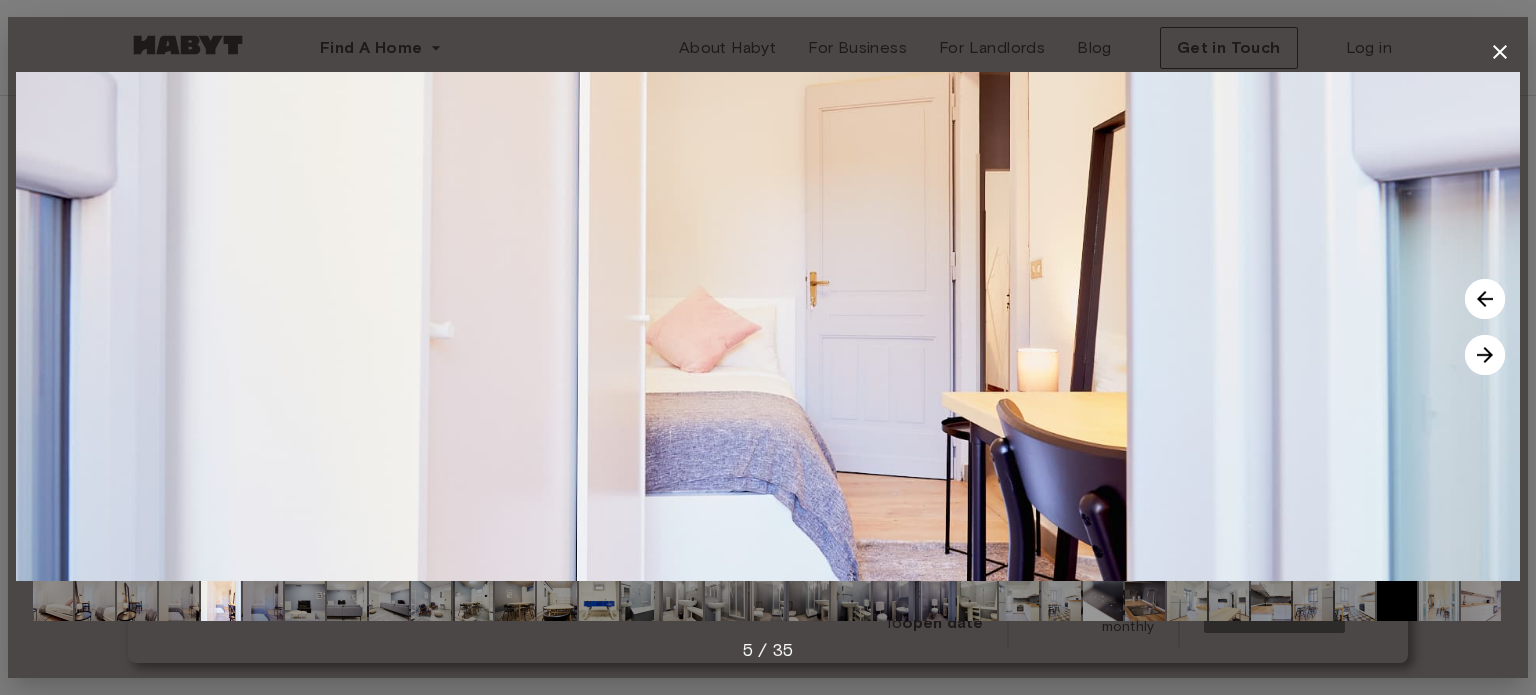 click at bounding box center [1485, 355] 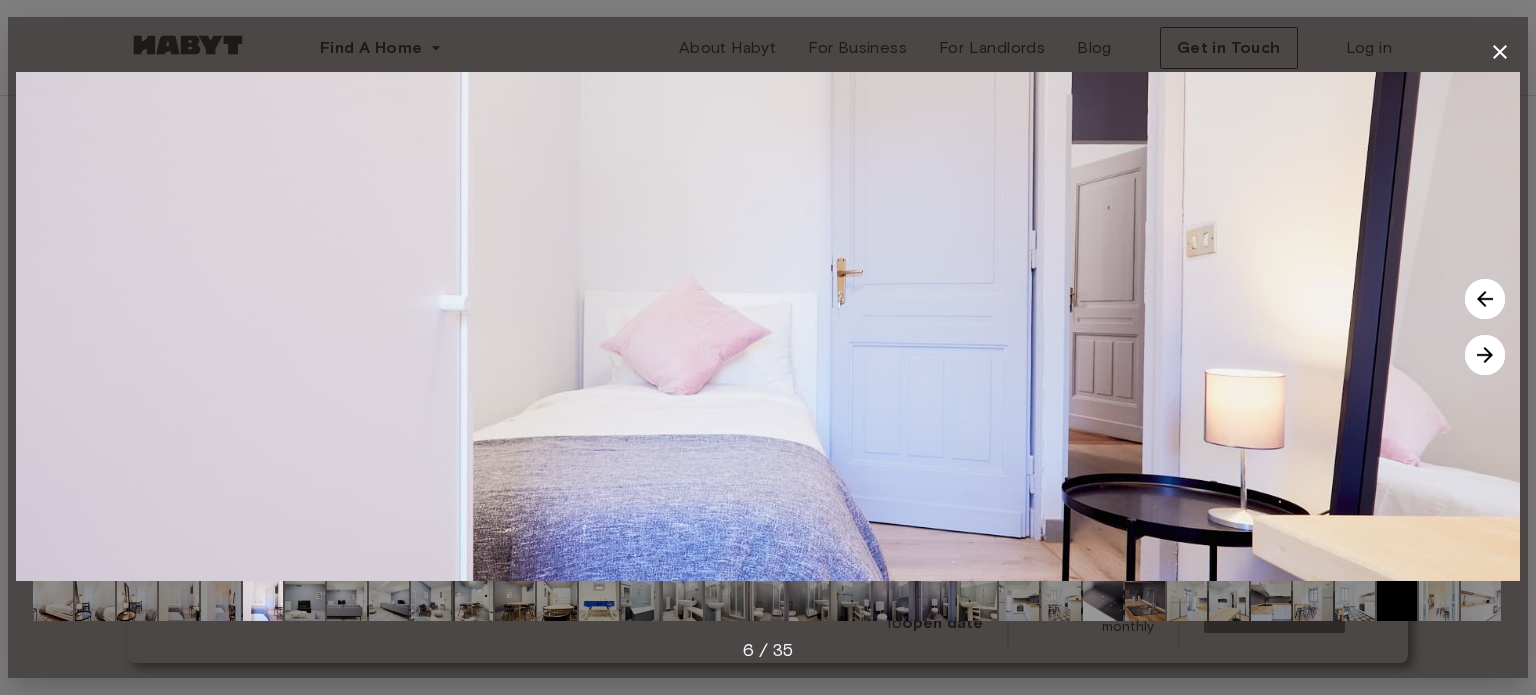 click at bounding box center [1485, 355] 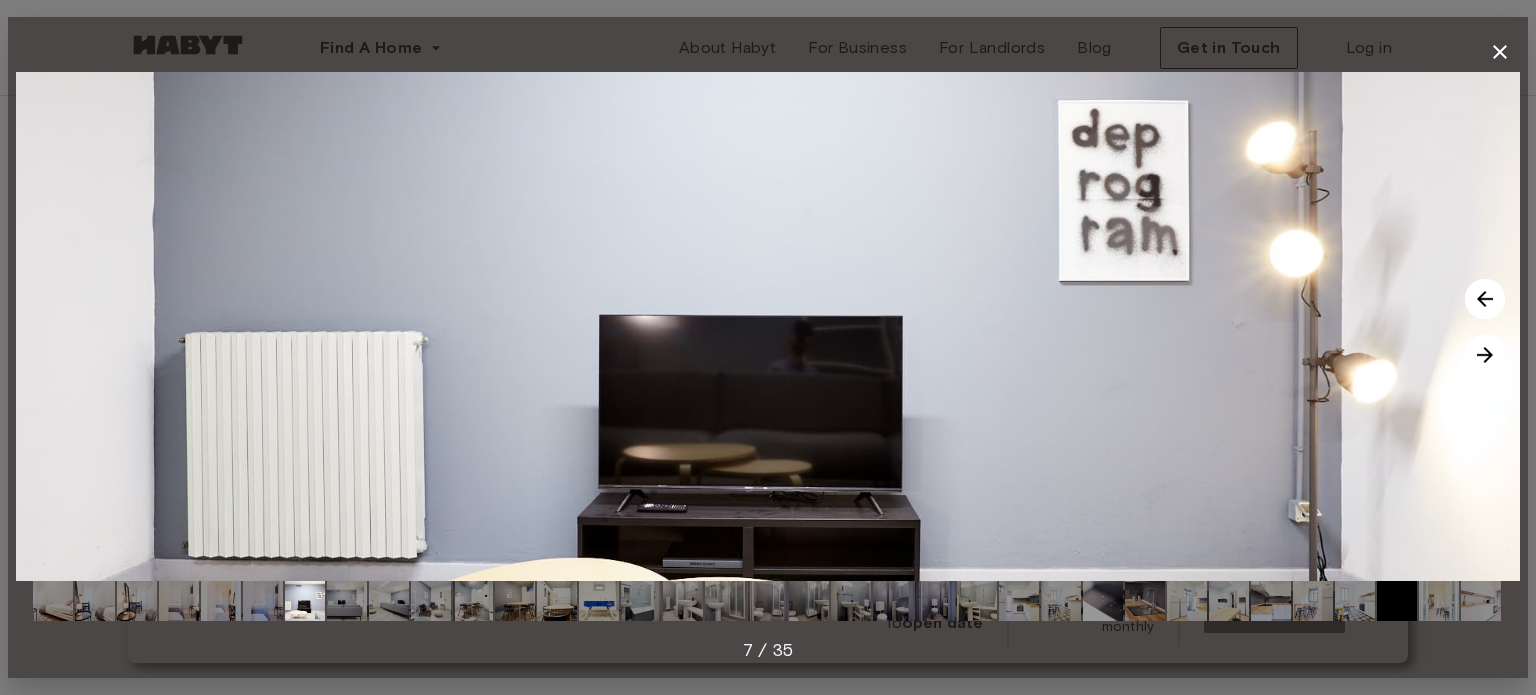 click at bounding box center [1485, 355] 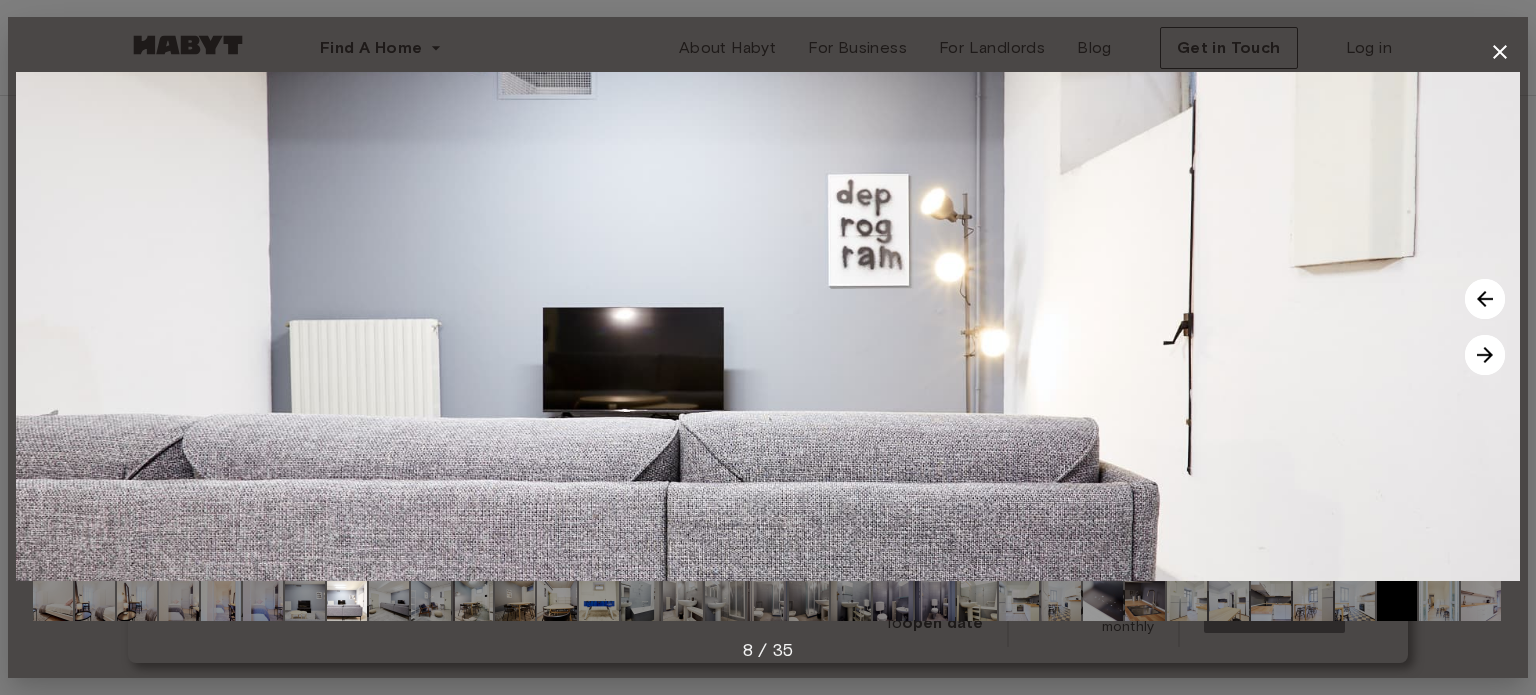 click at bounding box center [1485, 355] 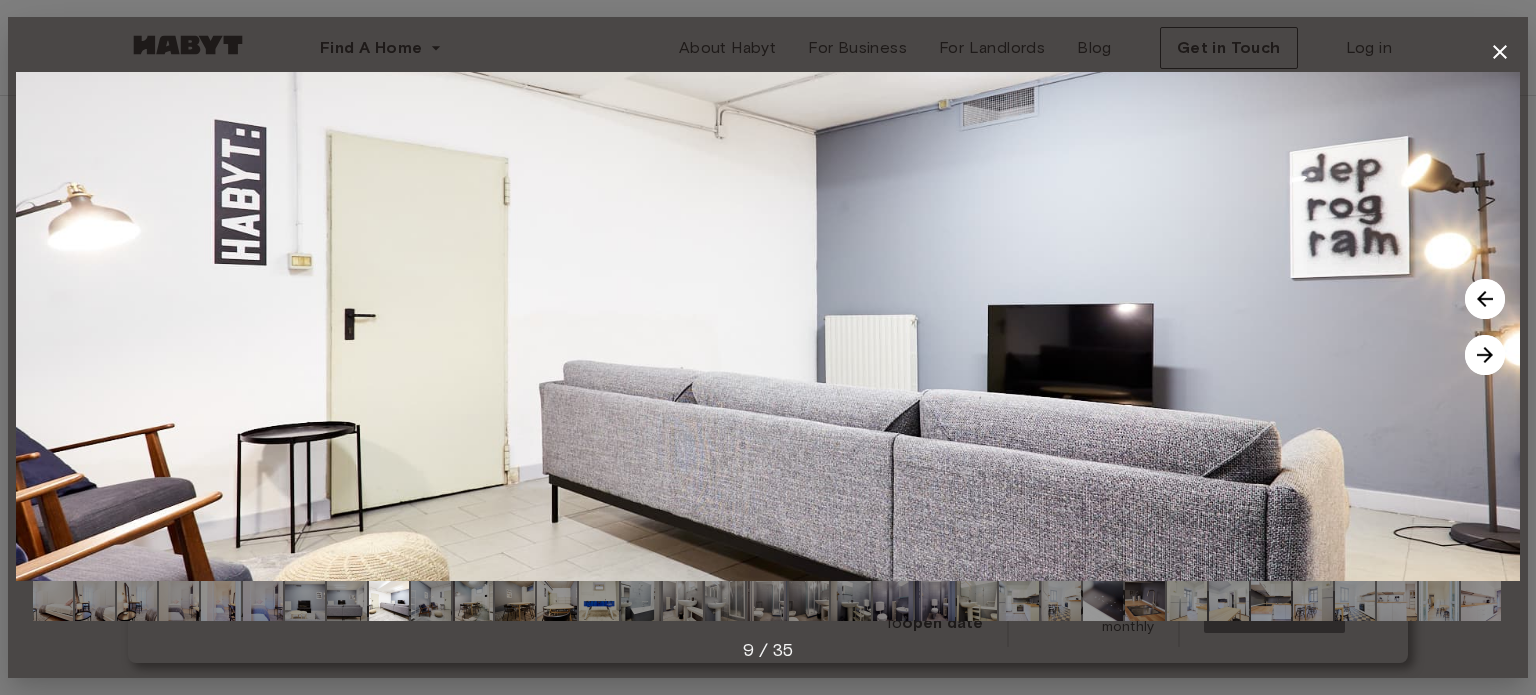 click 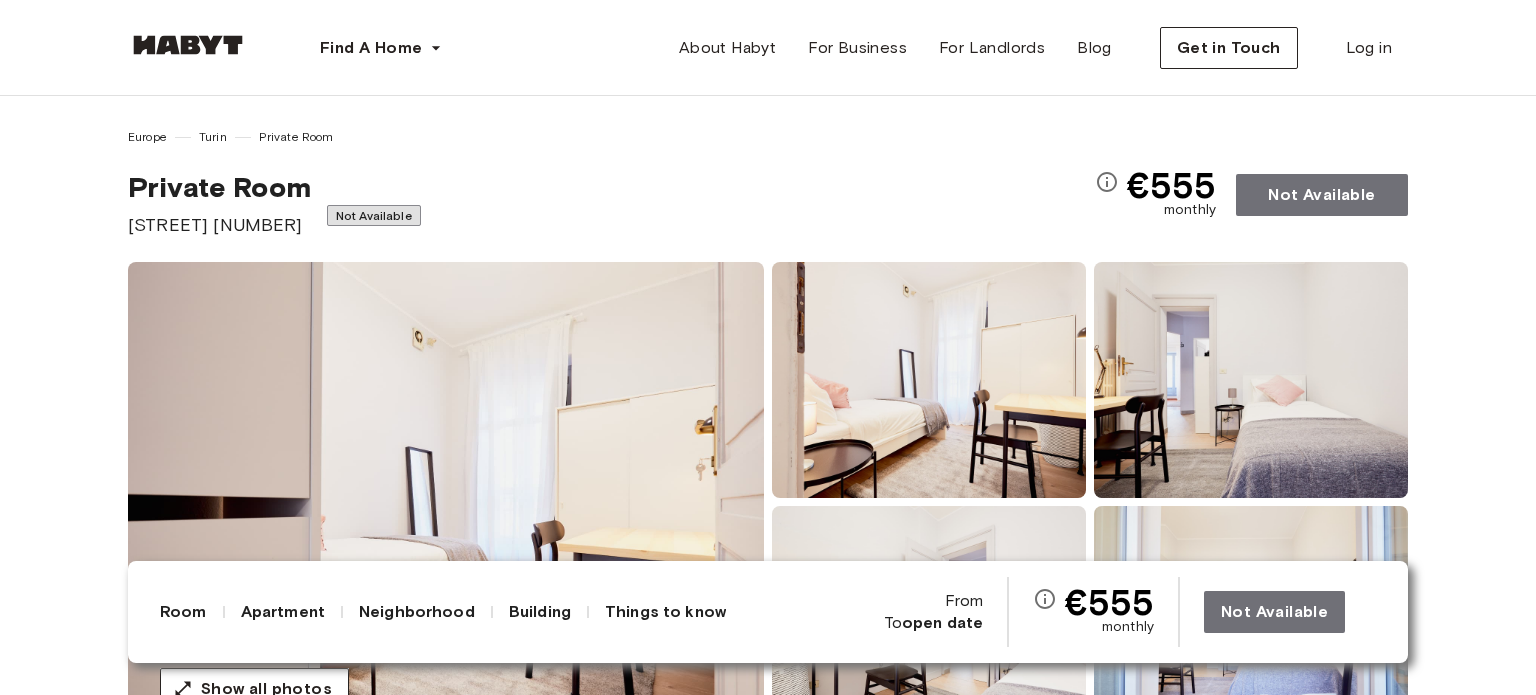 scroll, scrollTop: 0, scrollLeft: 0, axis: both 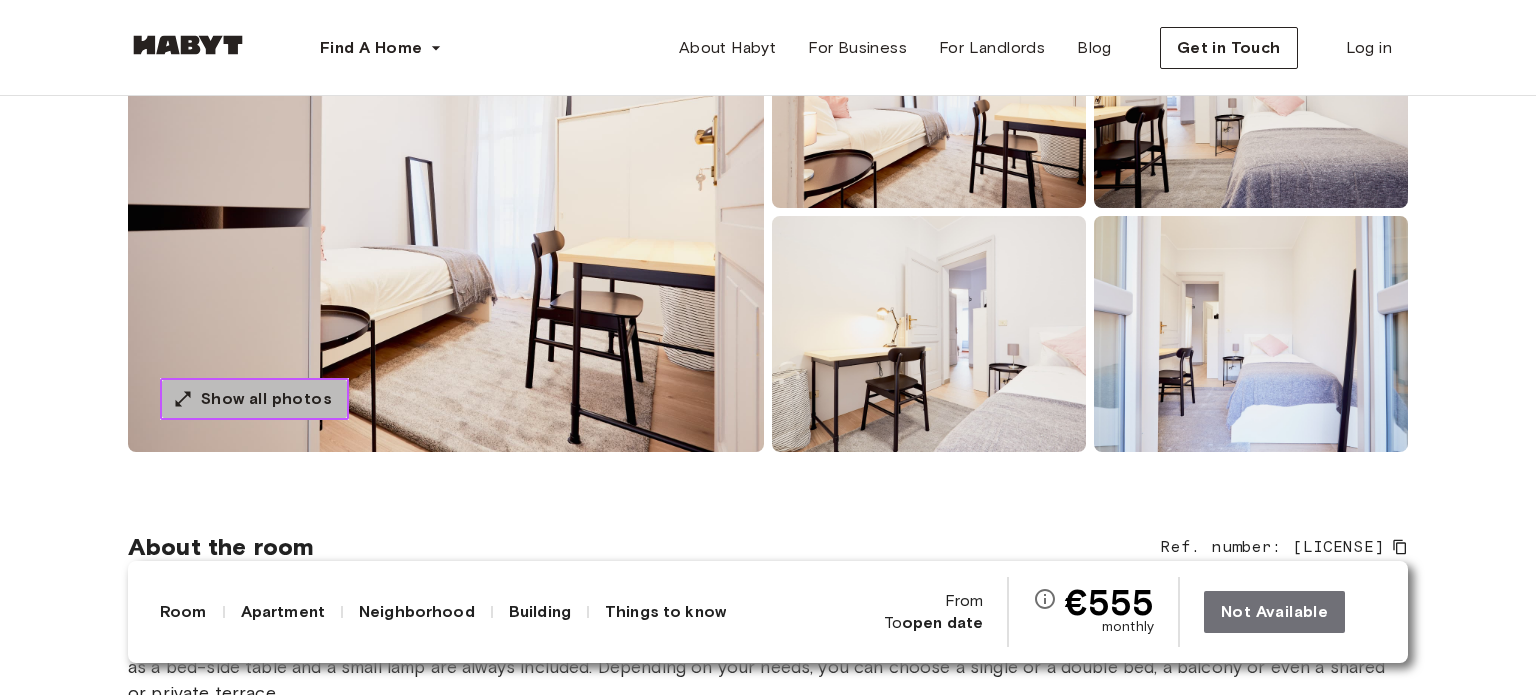 click on "Show all photos" at bounding box center (254, 399) 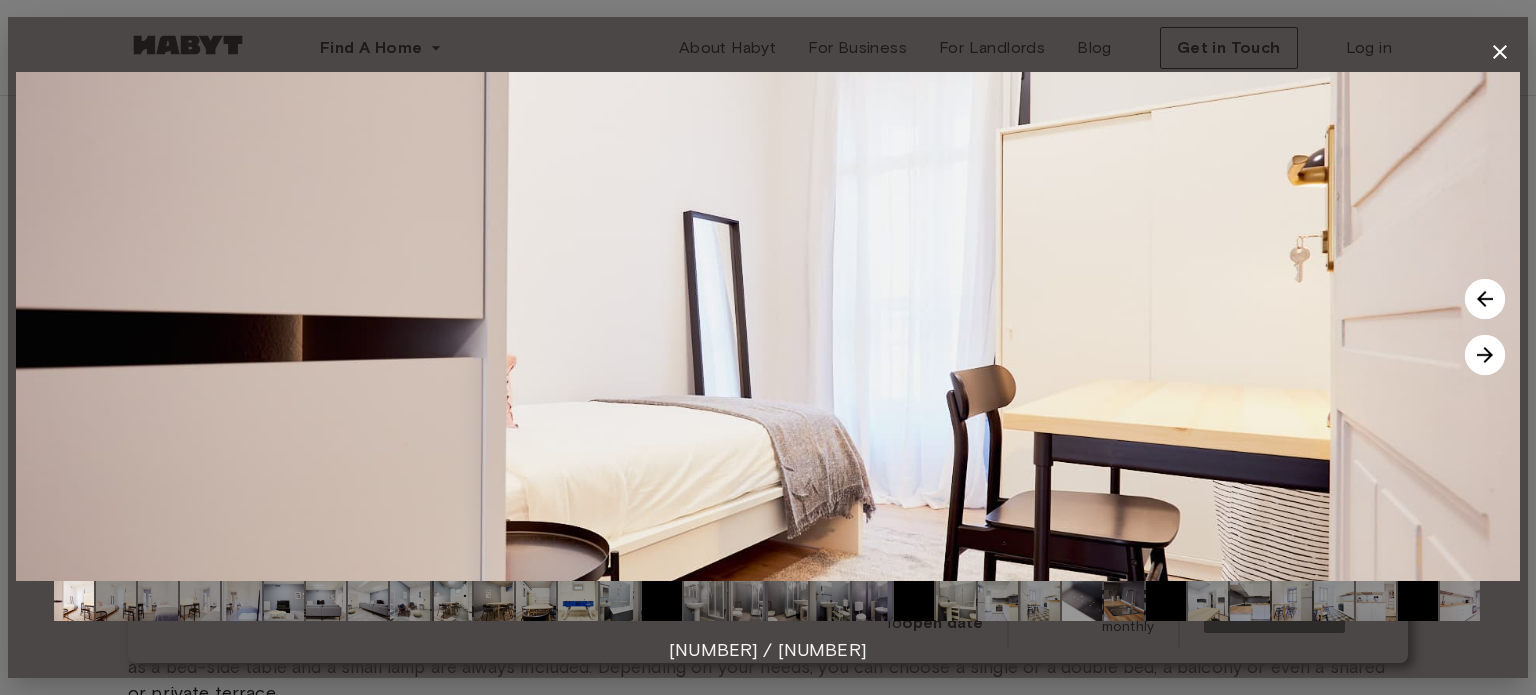 click at bounding box center [1485, 355] 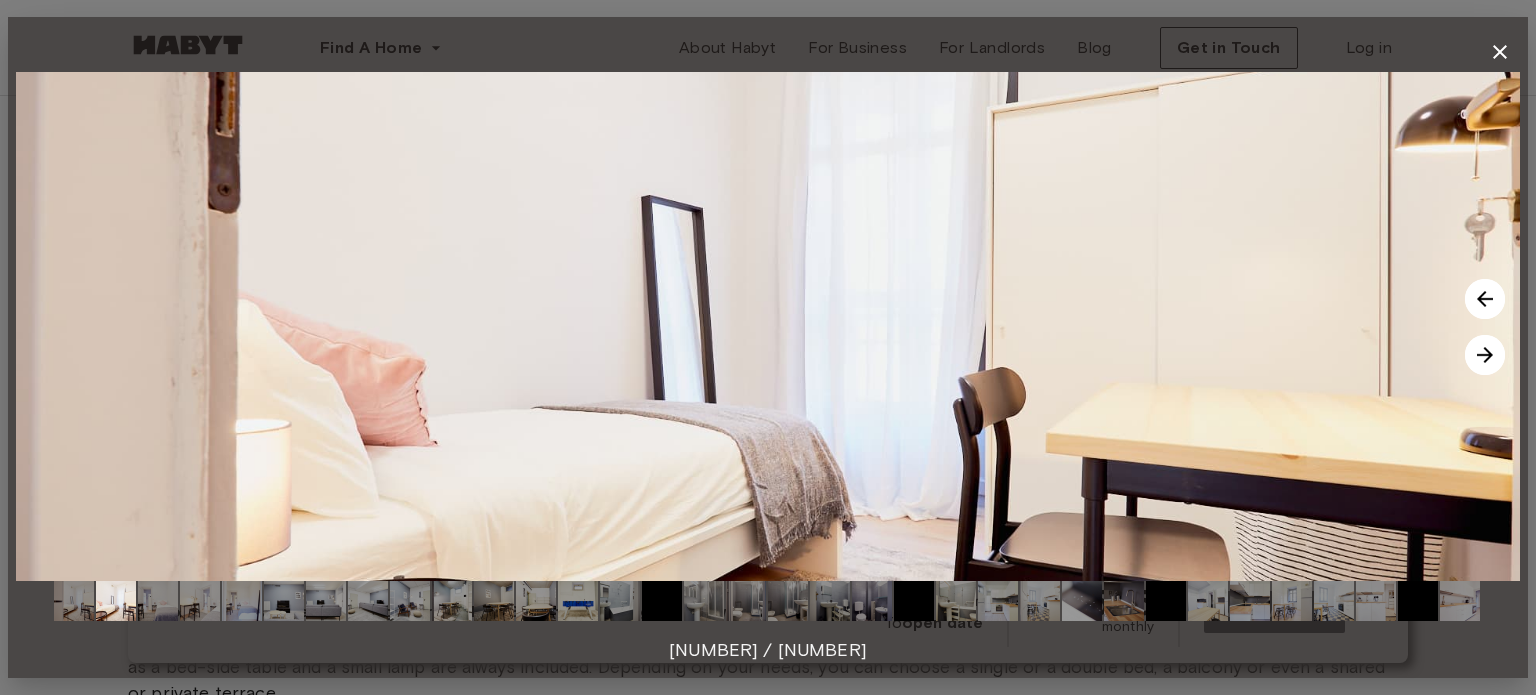 click at bounding box center (1485, 355) 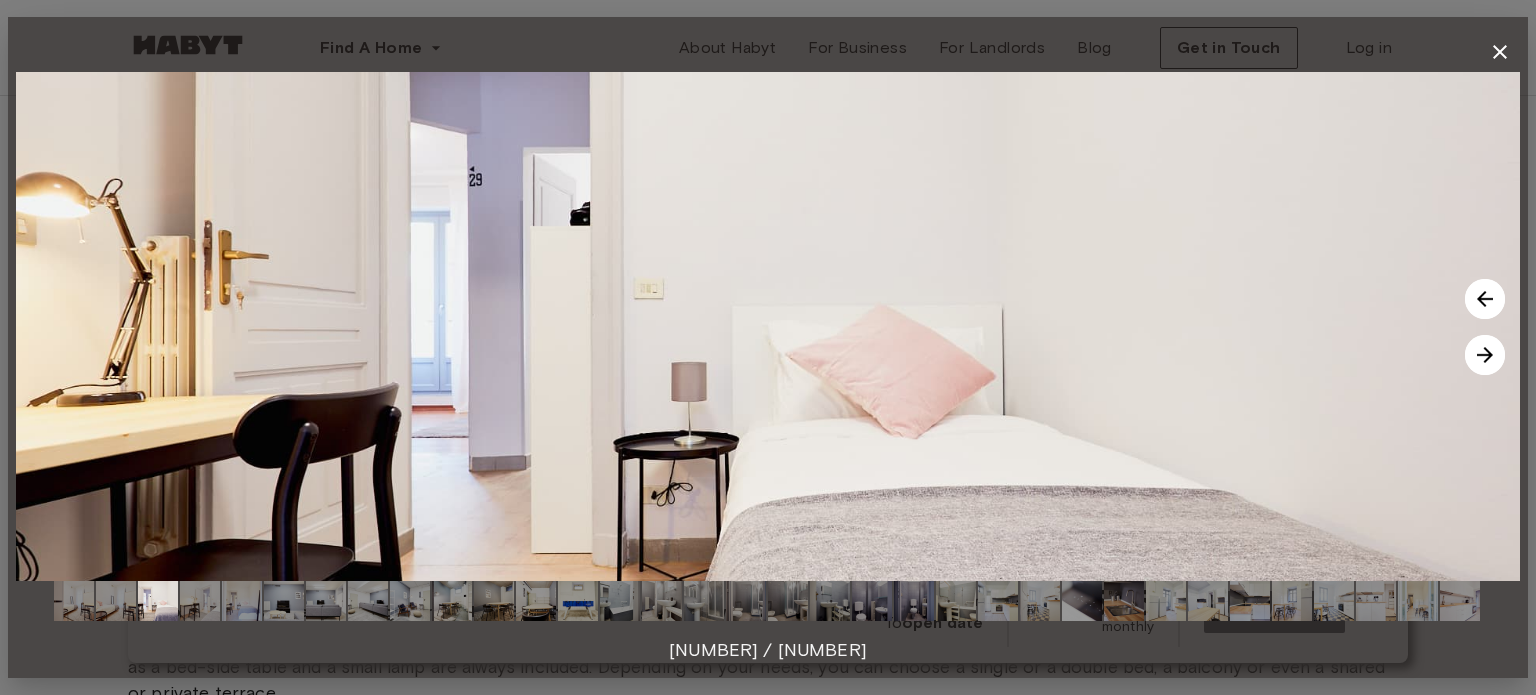 click at bounding box center (1485, 355) 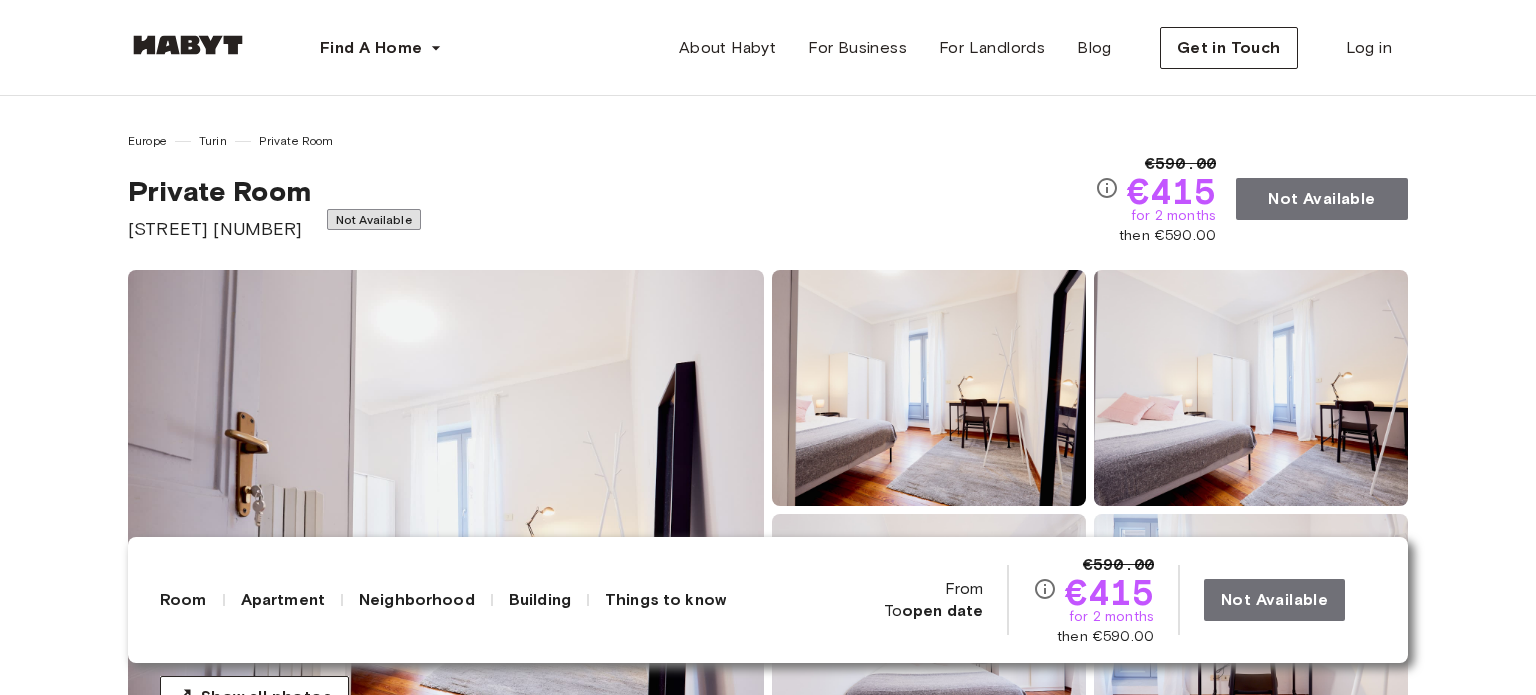 scroll, scrollTop: 0, scrollLeft: 0, axis: both 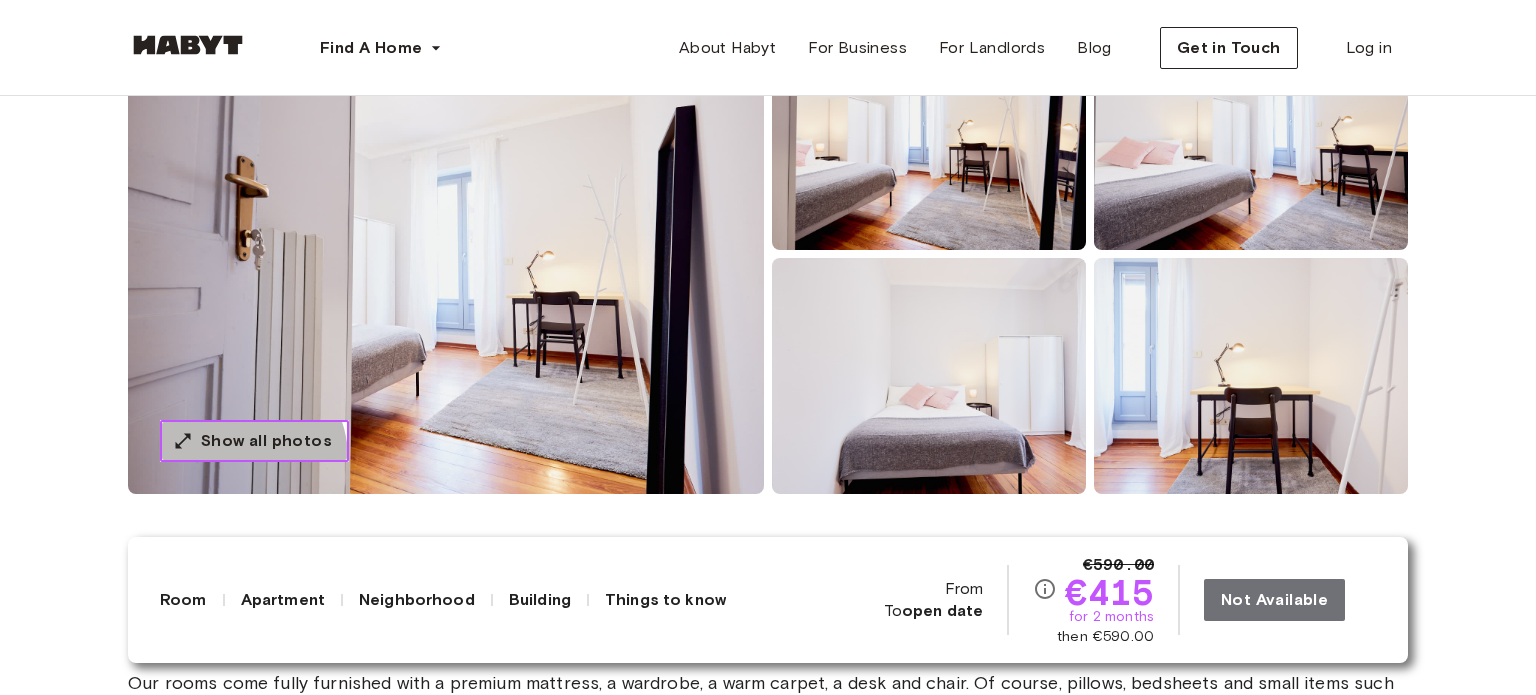click on "Show all photos" at bounding box center [254, 441] 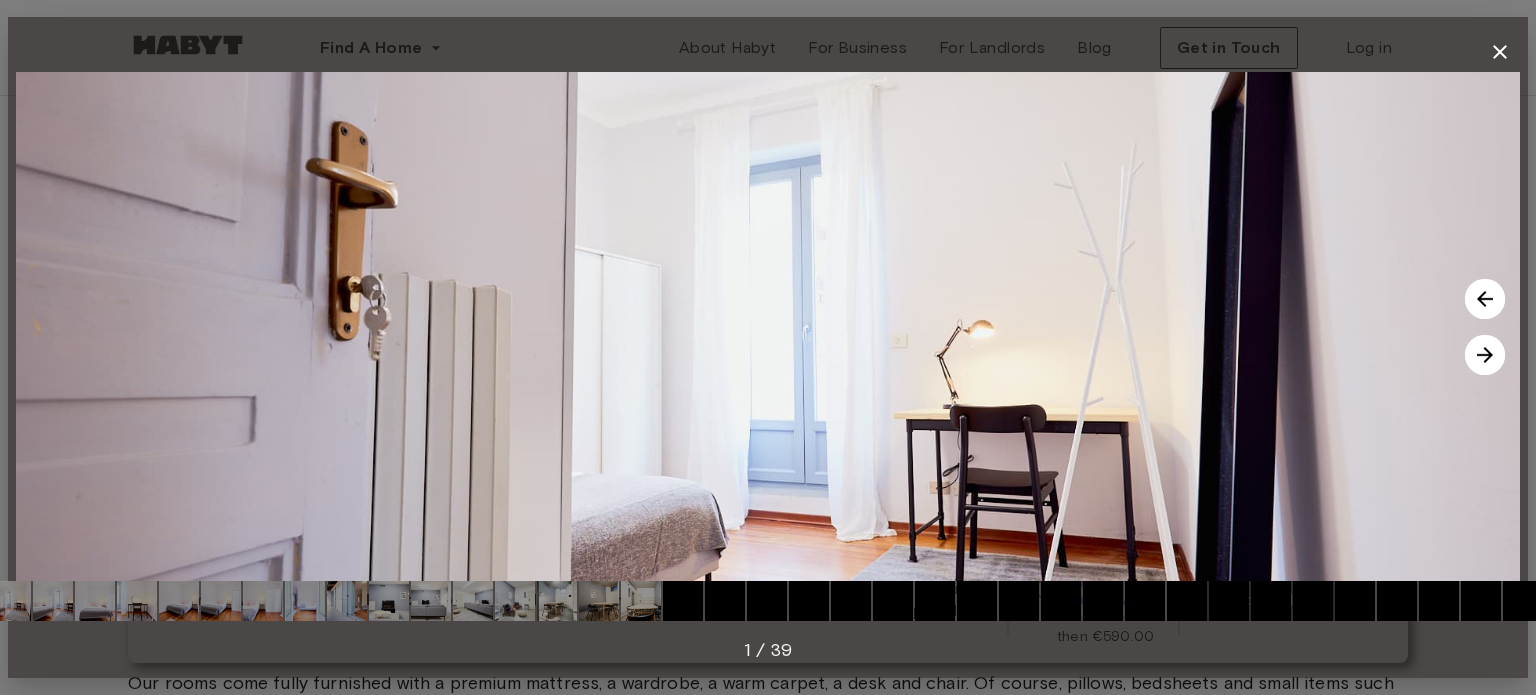 click at bounding box center (767, 601) 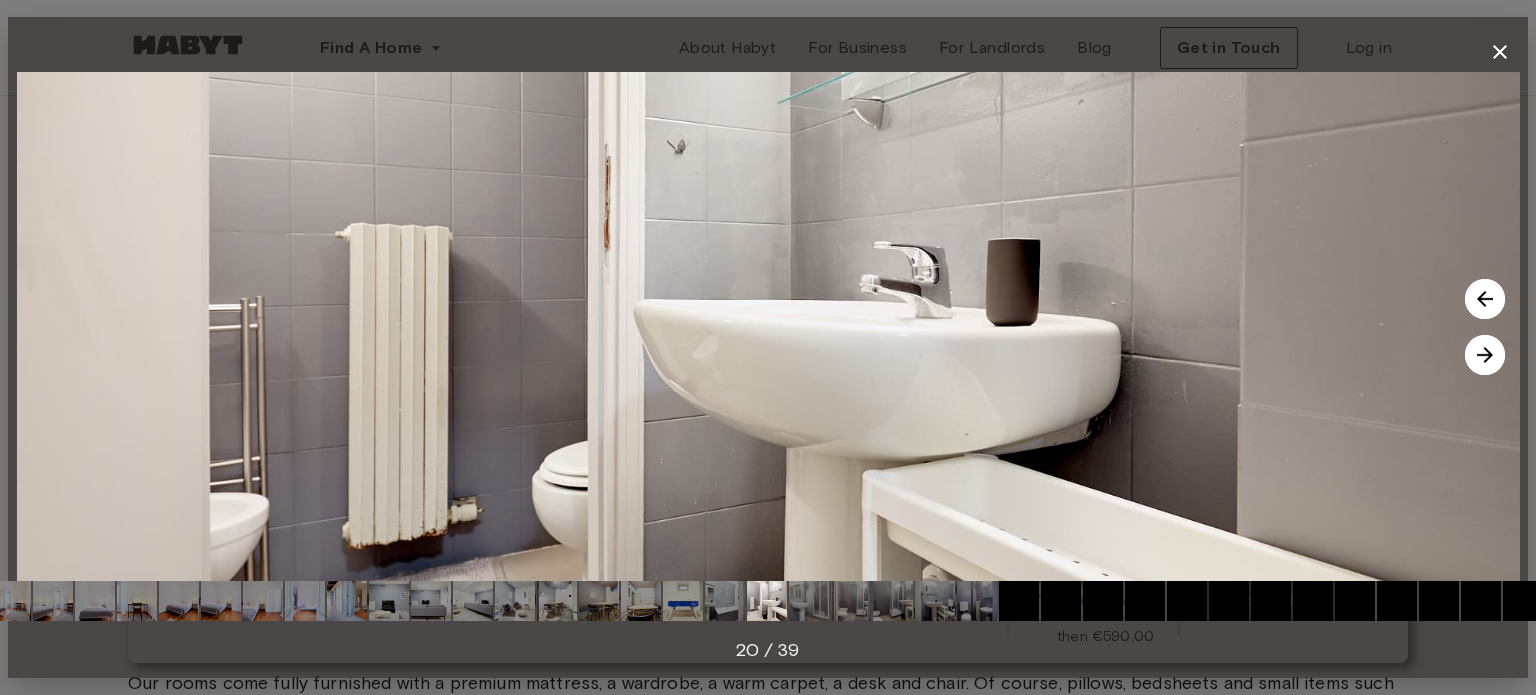 click at bounding box center (851, 601) 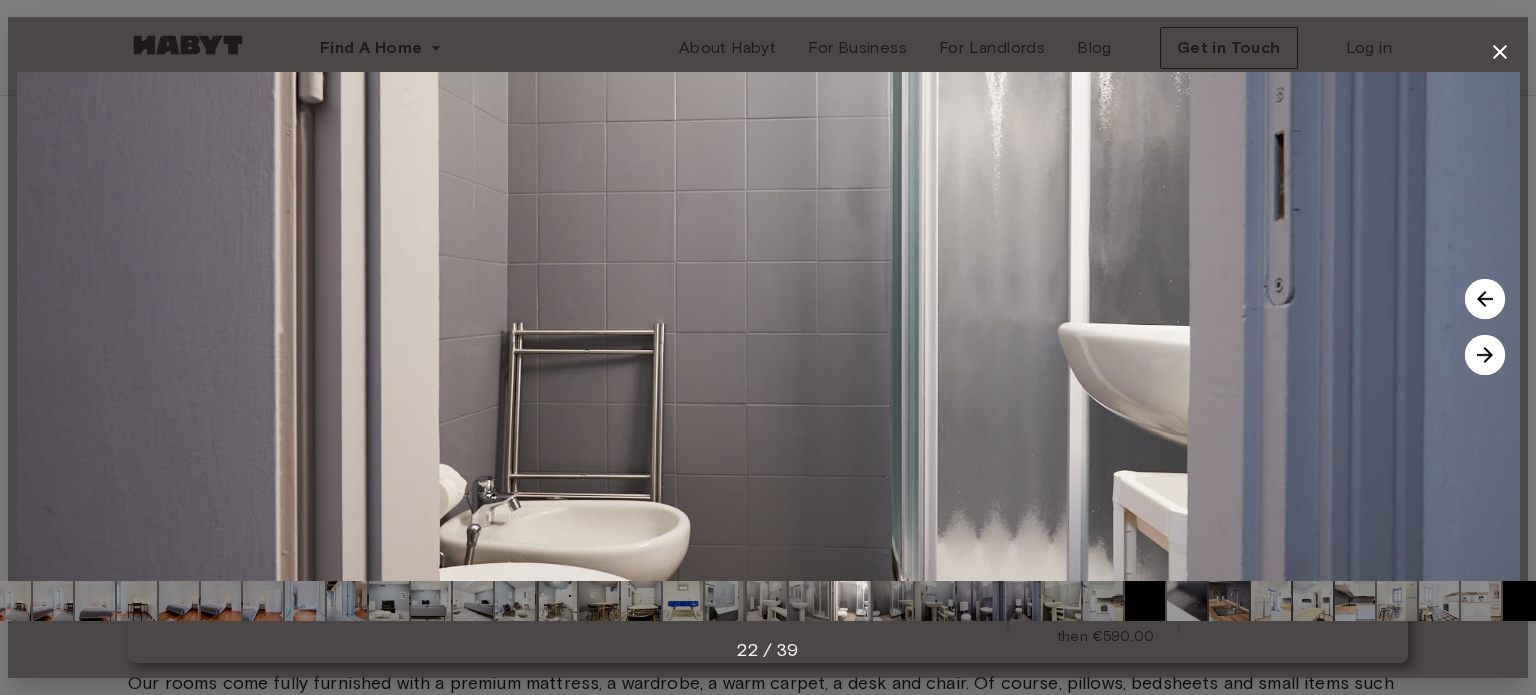 click on "22 / 39" at bounding box center [768, 650] 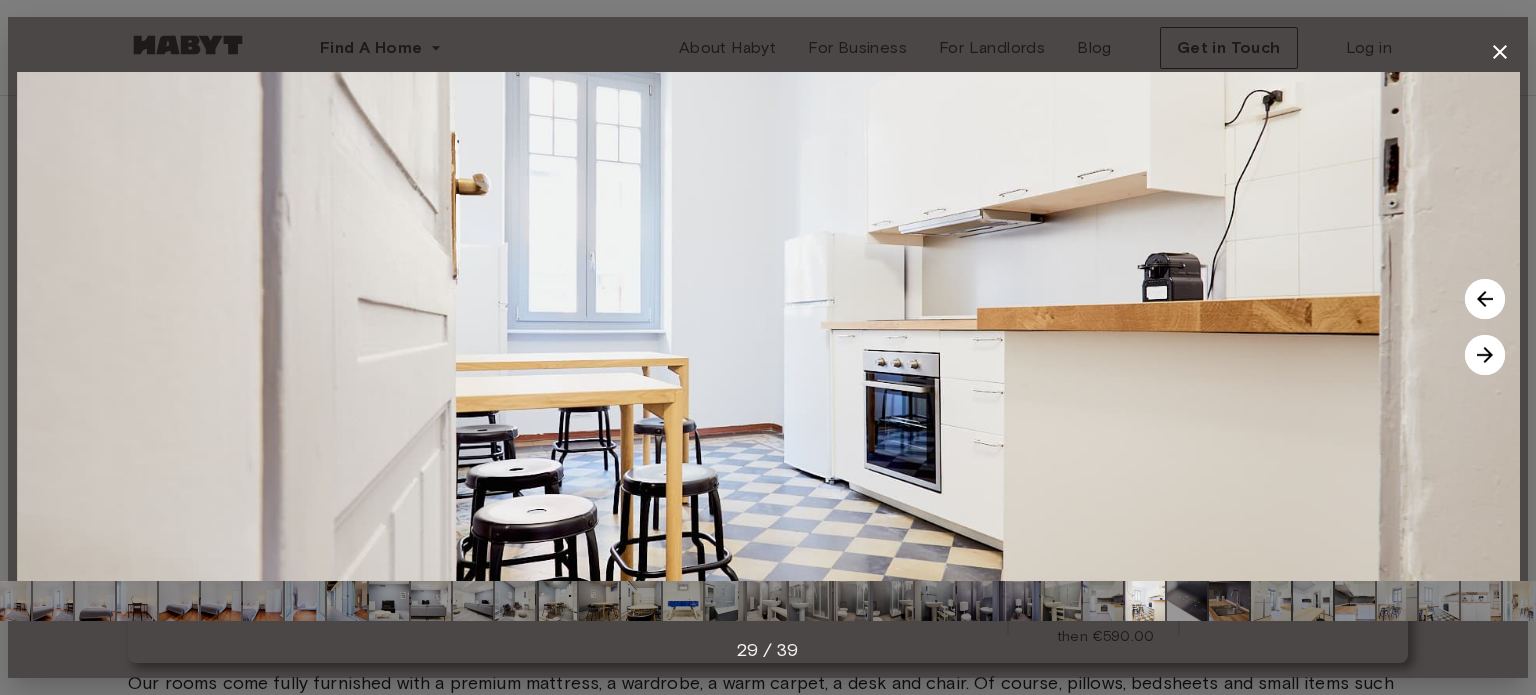 click 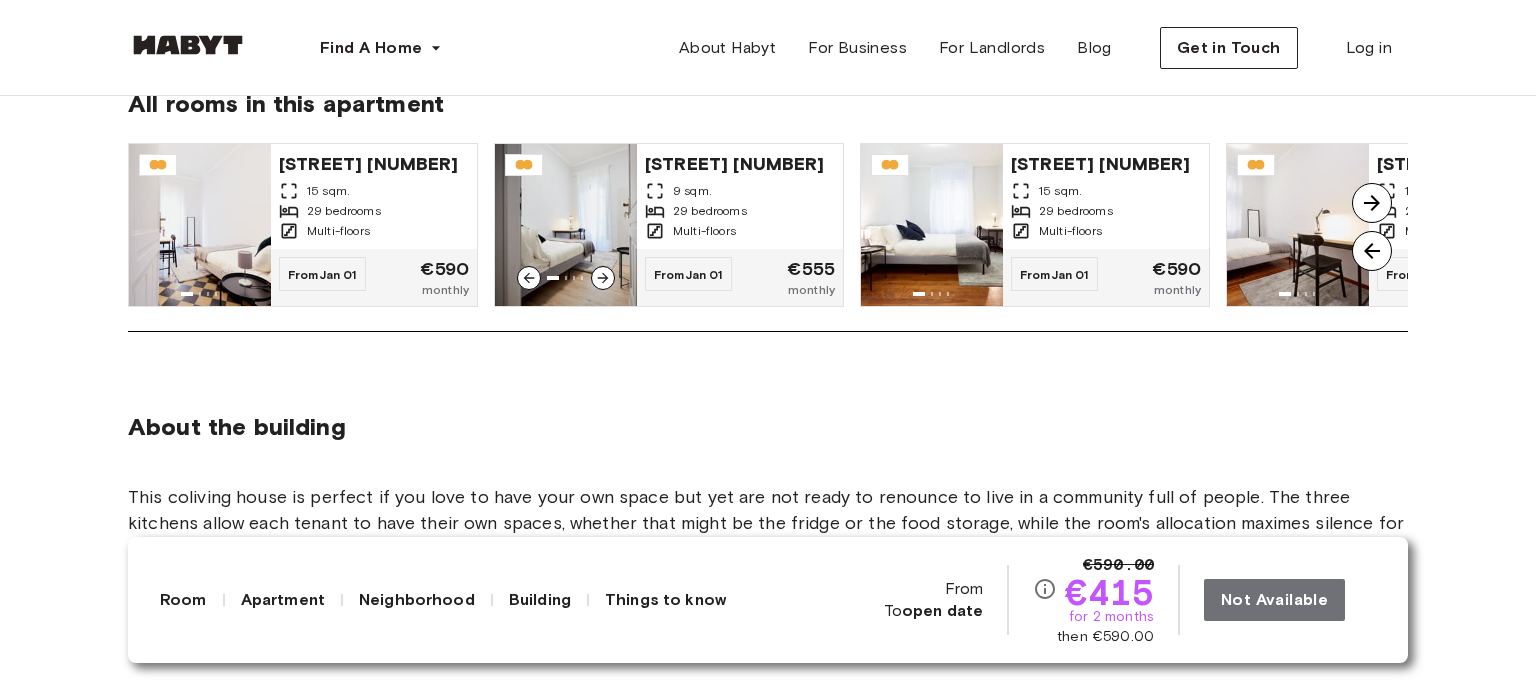 scroll, scrollTop: 1777, scrollLeft: 0, axis: vertical 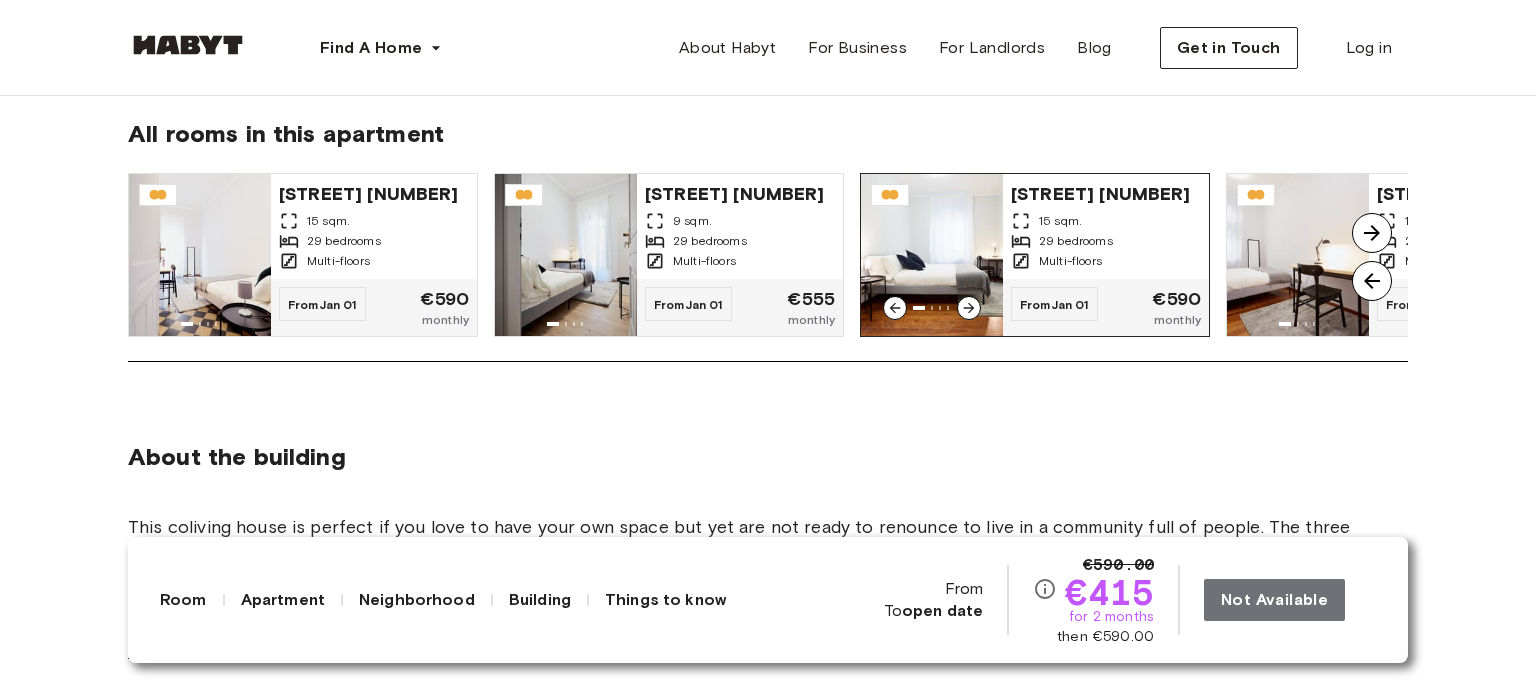 click 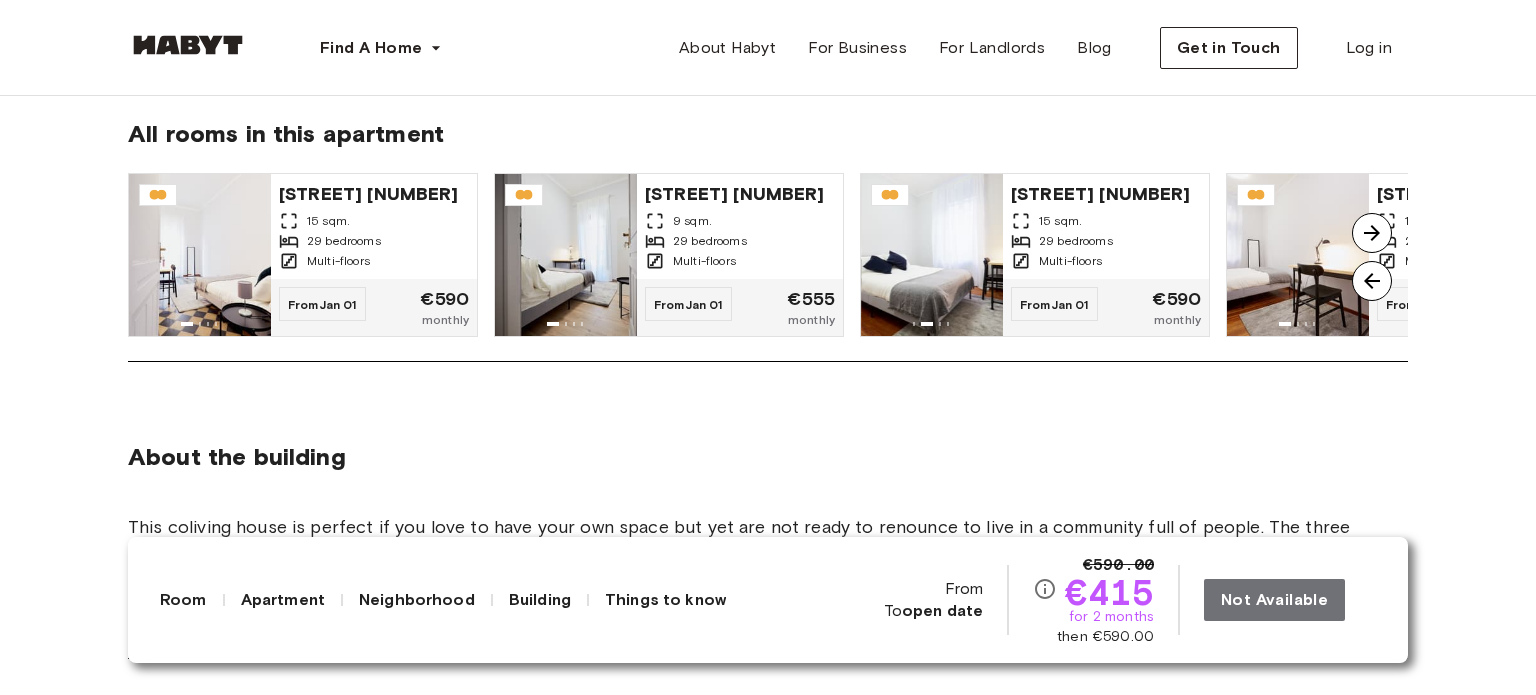 click at bounding box center (1372, 233) 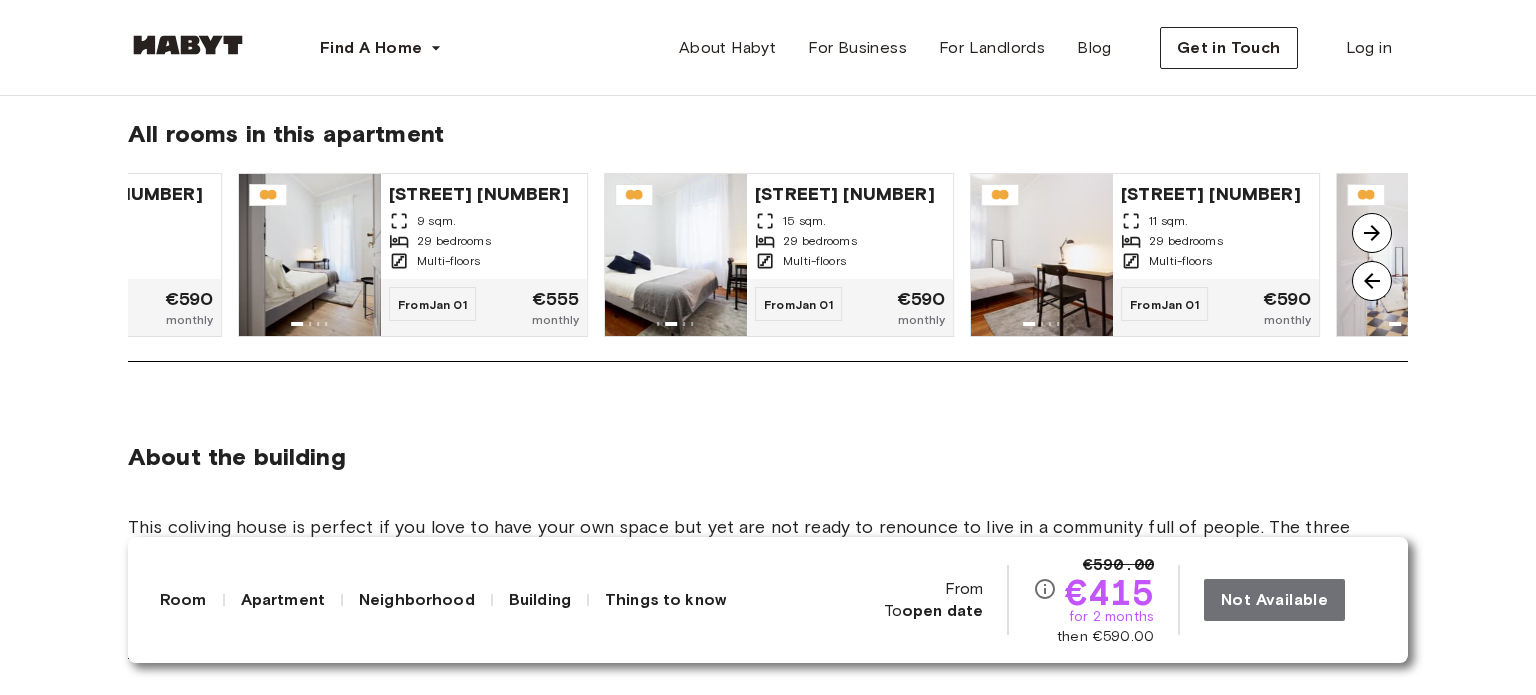 click at bounding box center (1372, 233) 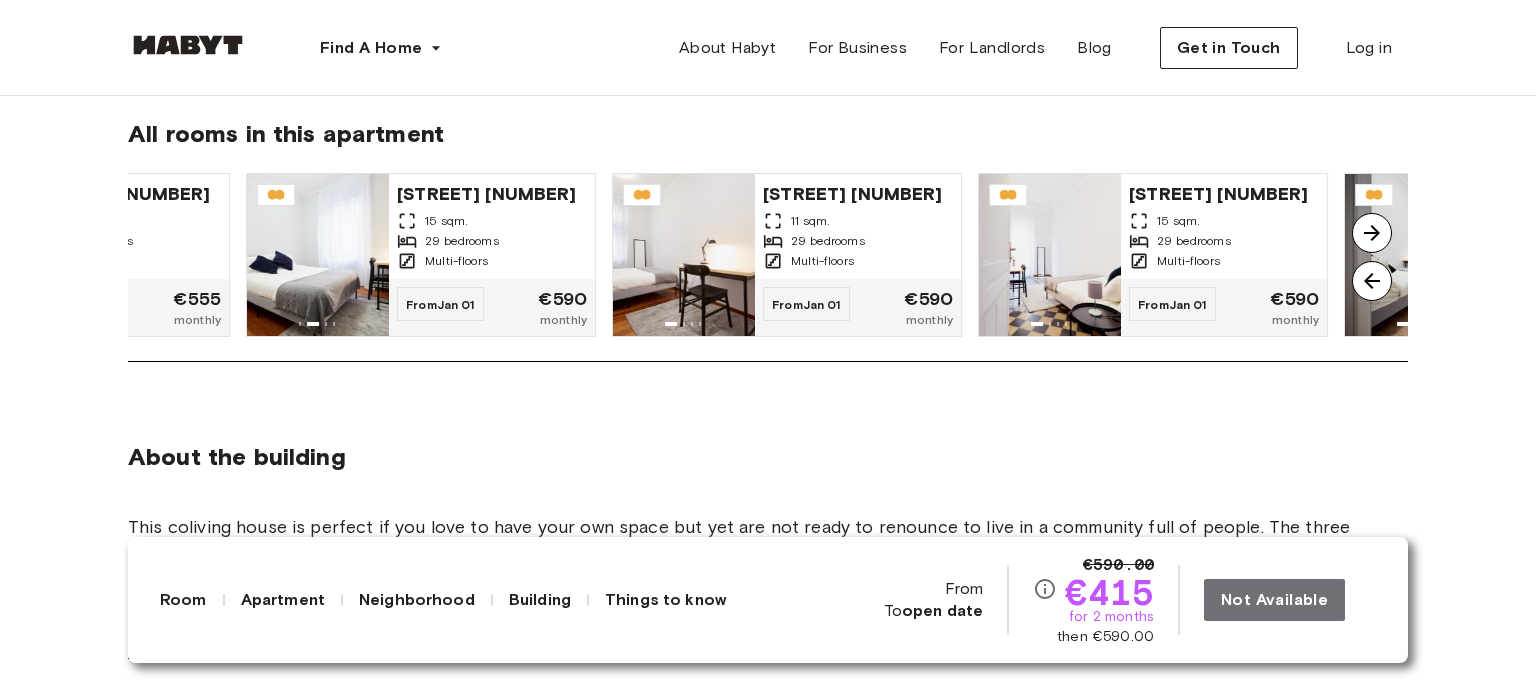 click at bounding box center [1372, 233] 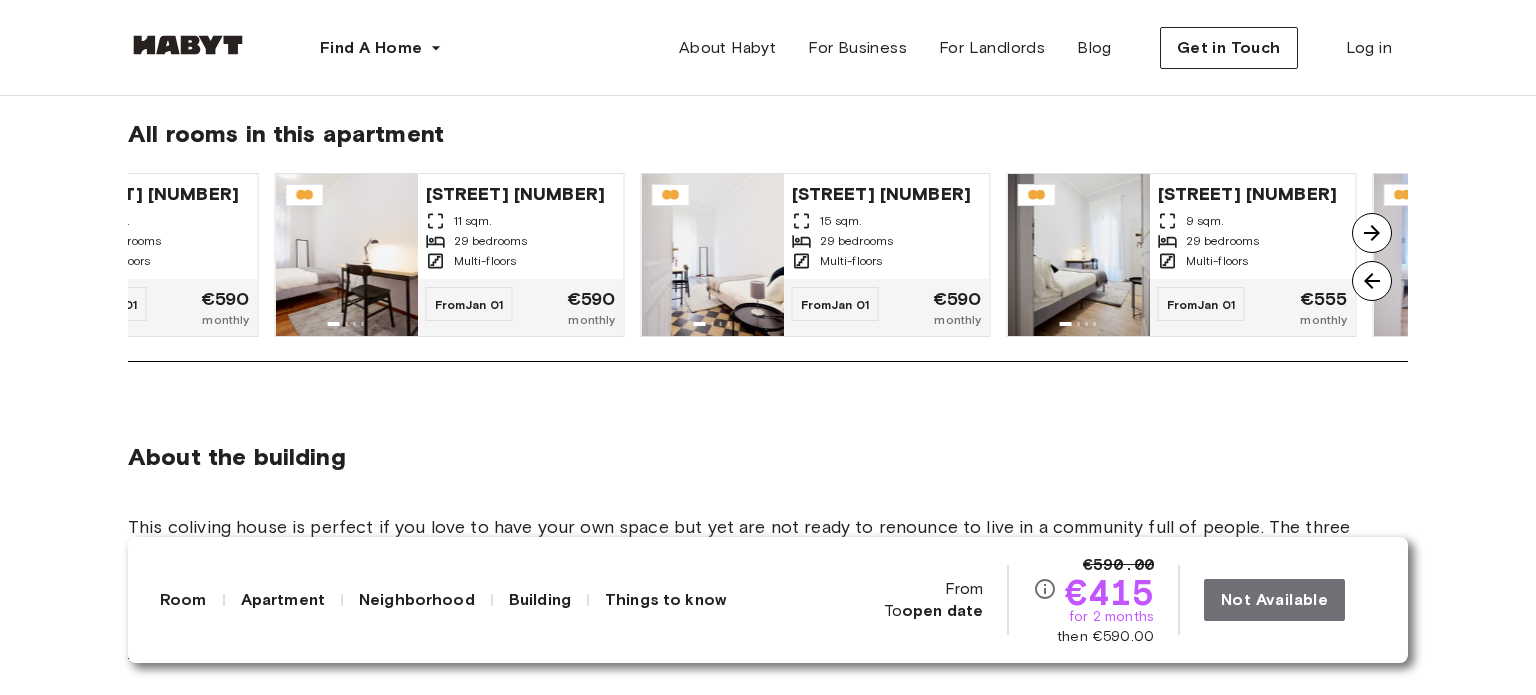 click at bounding box center (1372, 233) 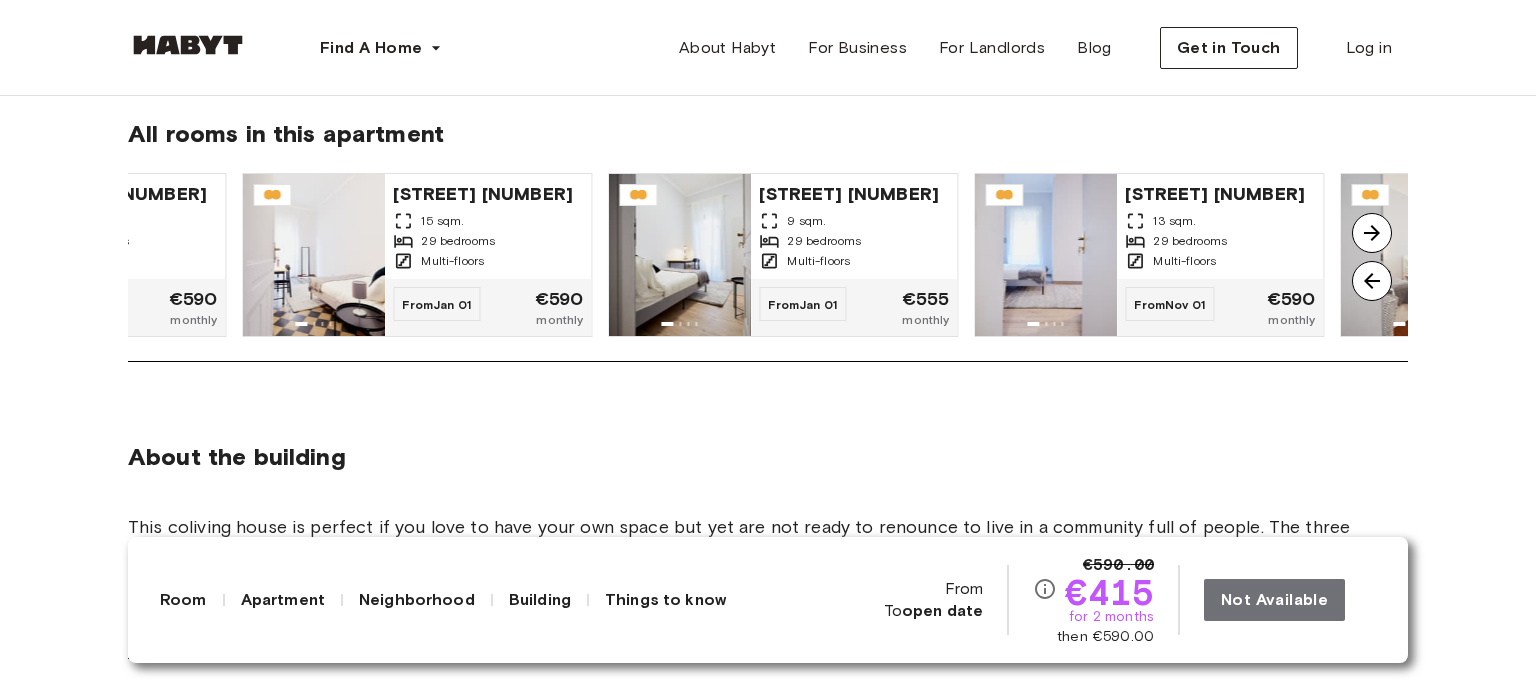click at bounding box center [1372, 233] 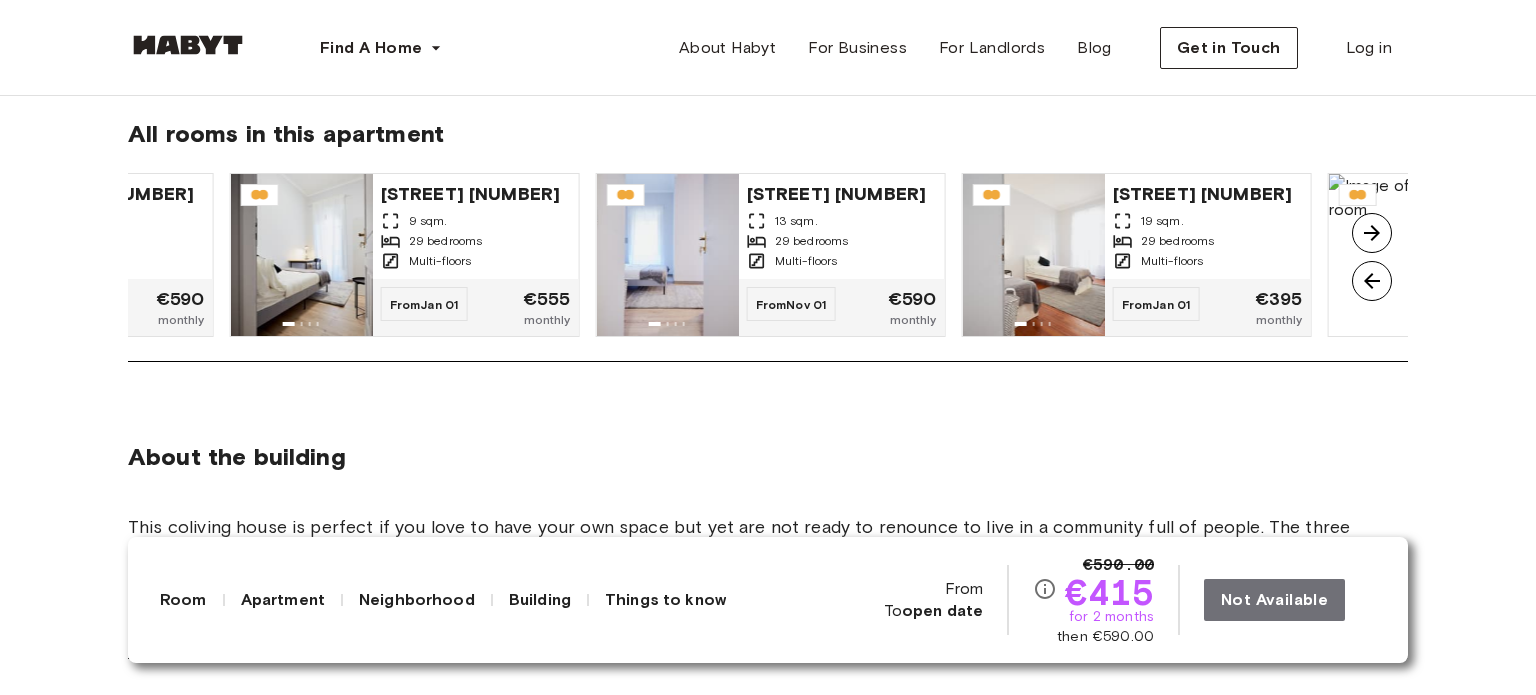 click at bounding box center (1372, 233) 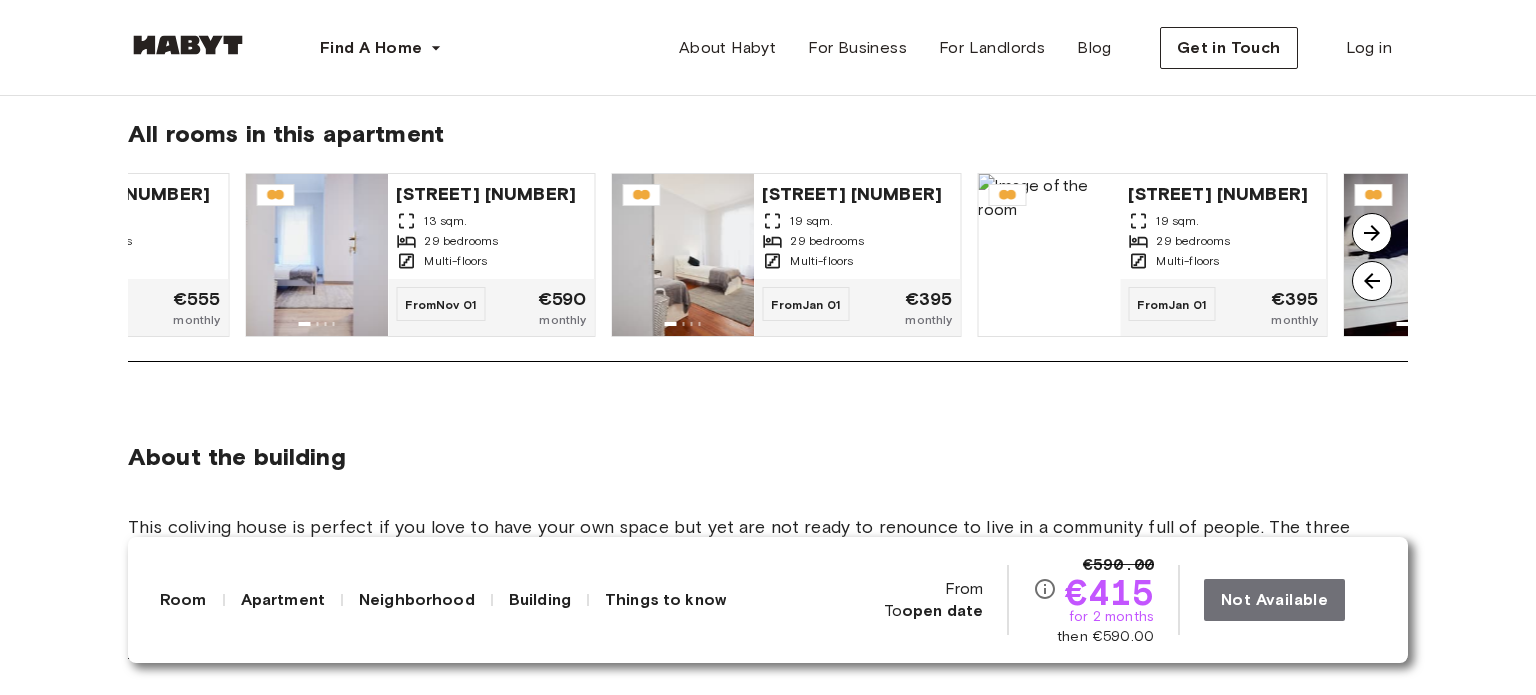 click at bounding box center (1372, 233) 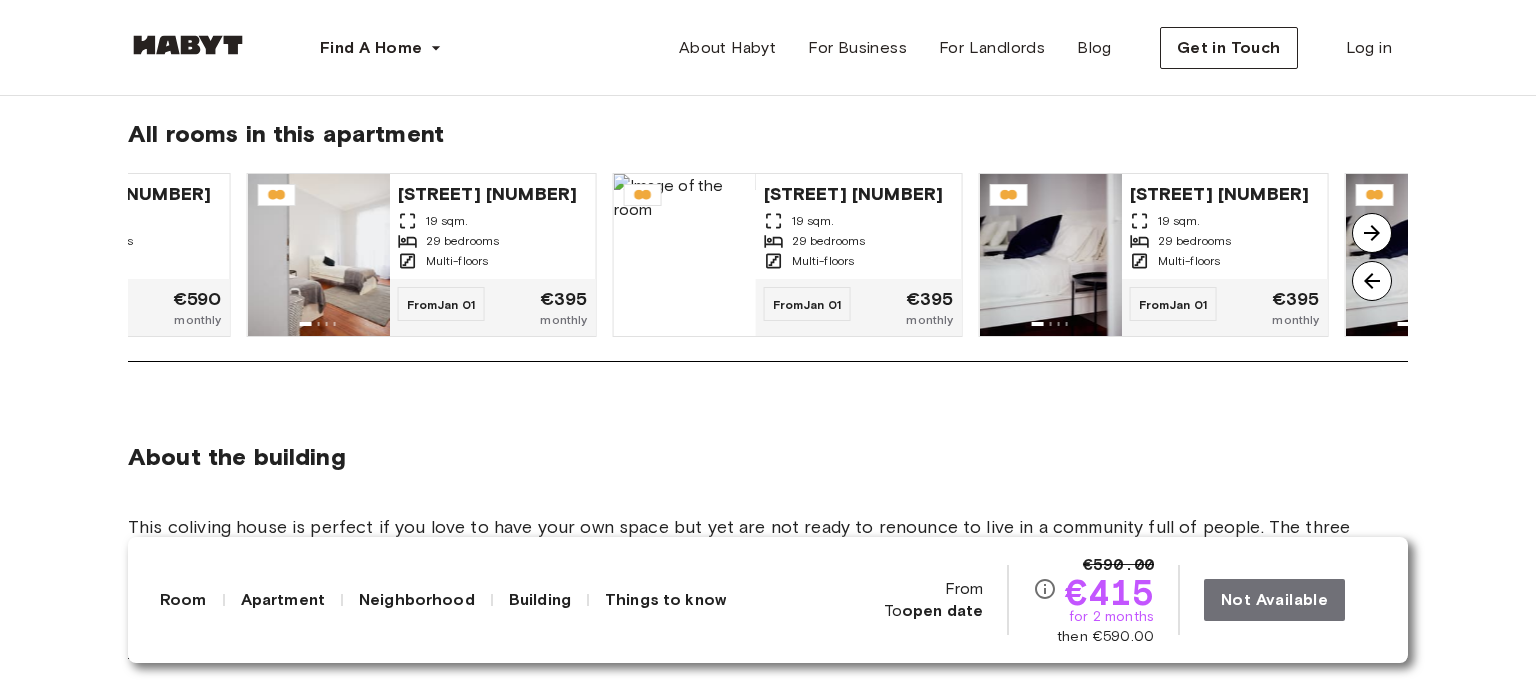 click at bounding box center [1372, 233] 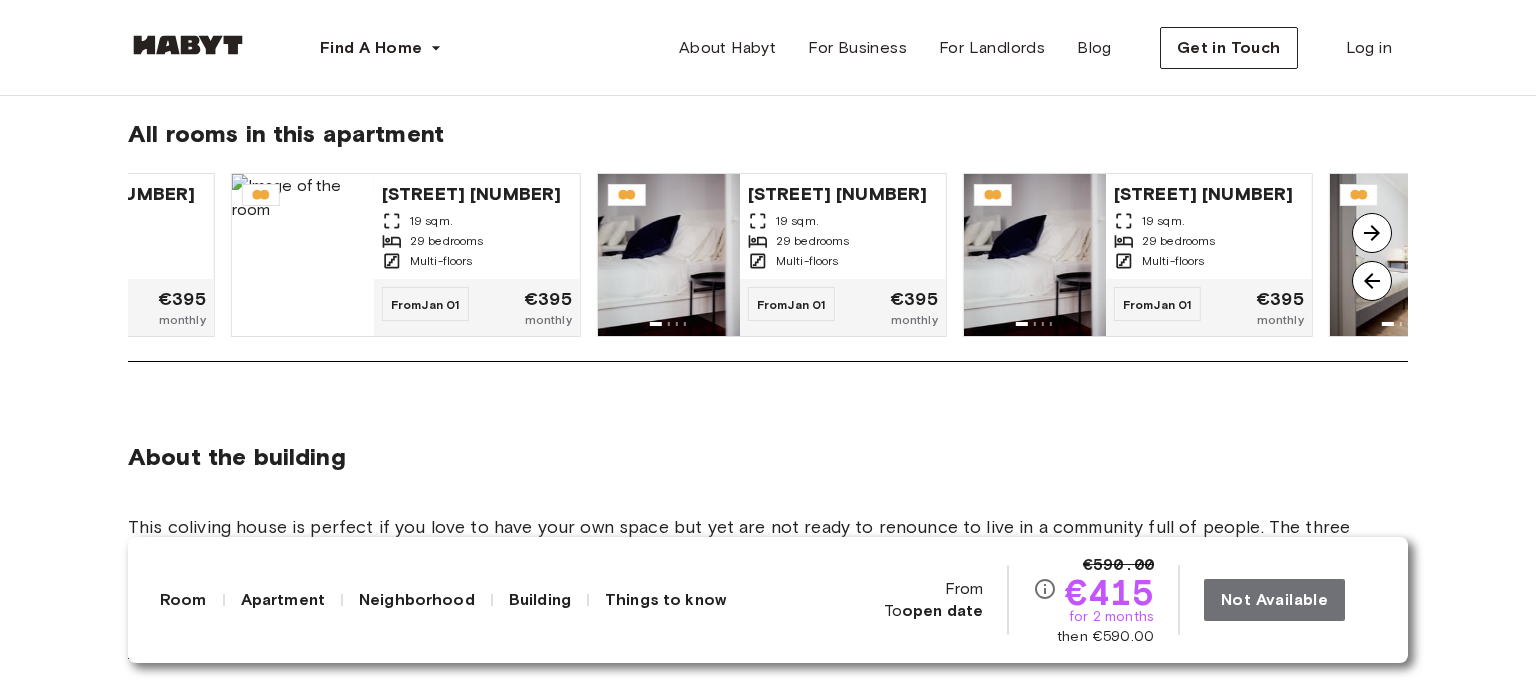 click at bounding box center (1372, 233) 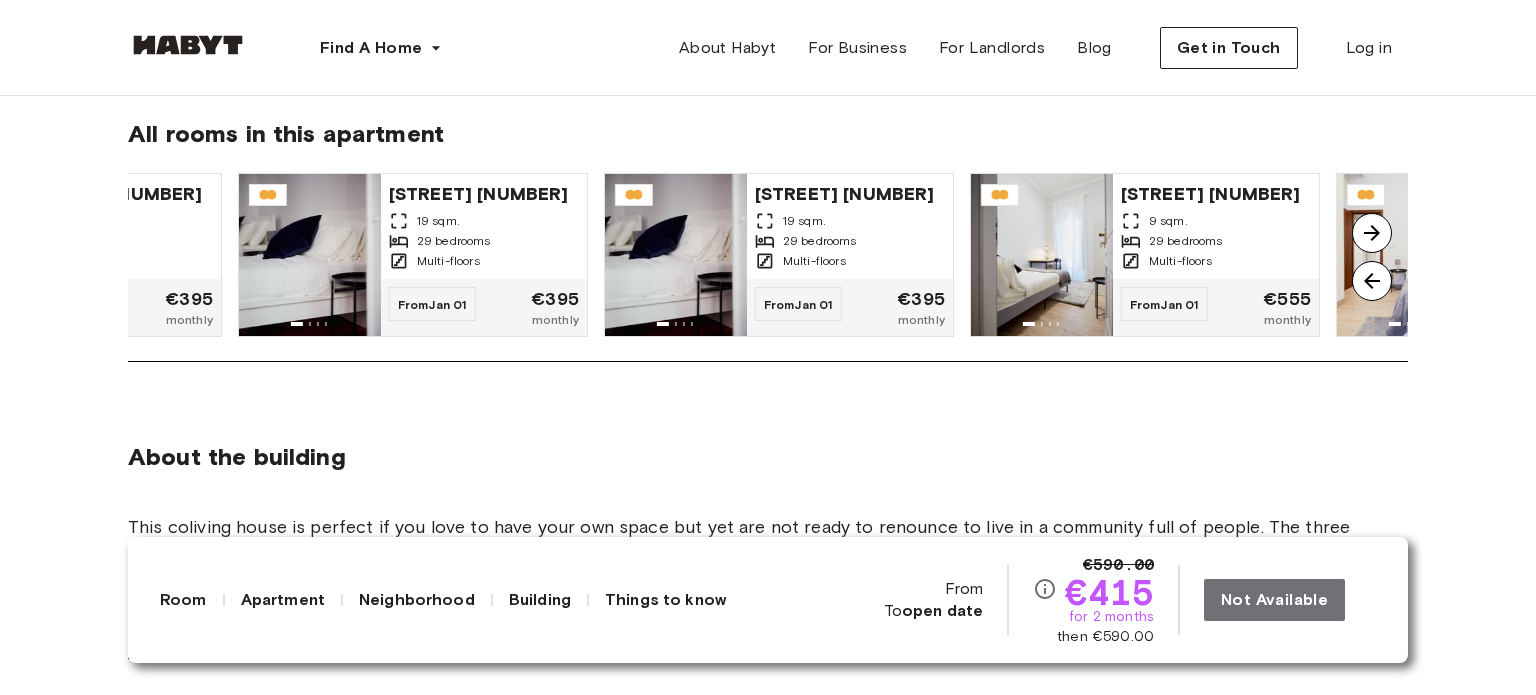 click at bounding box center [1372, 233] 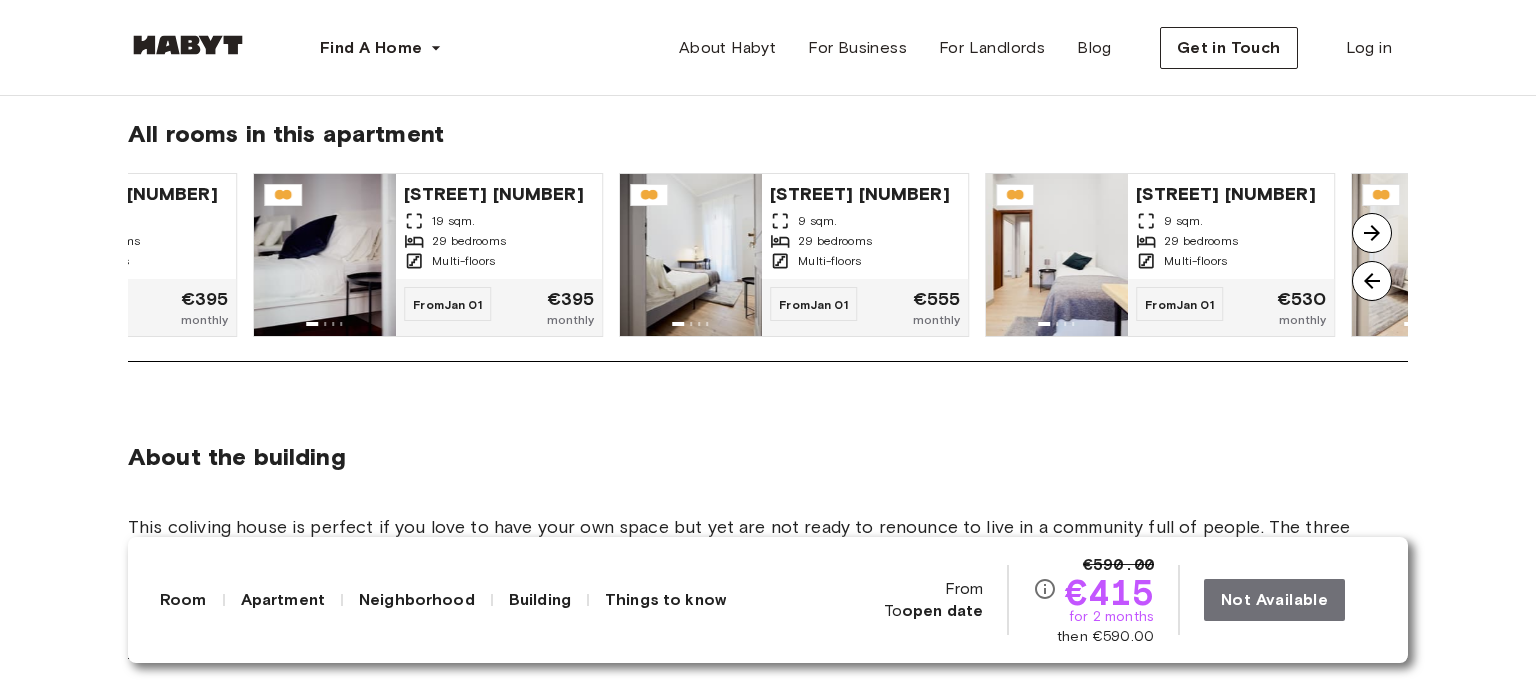 click at bounding box center [1372, 233] 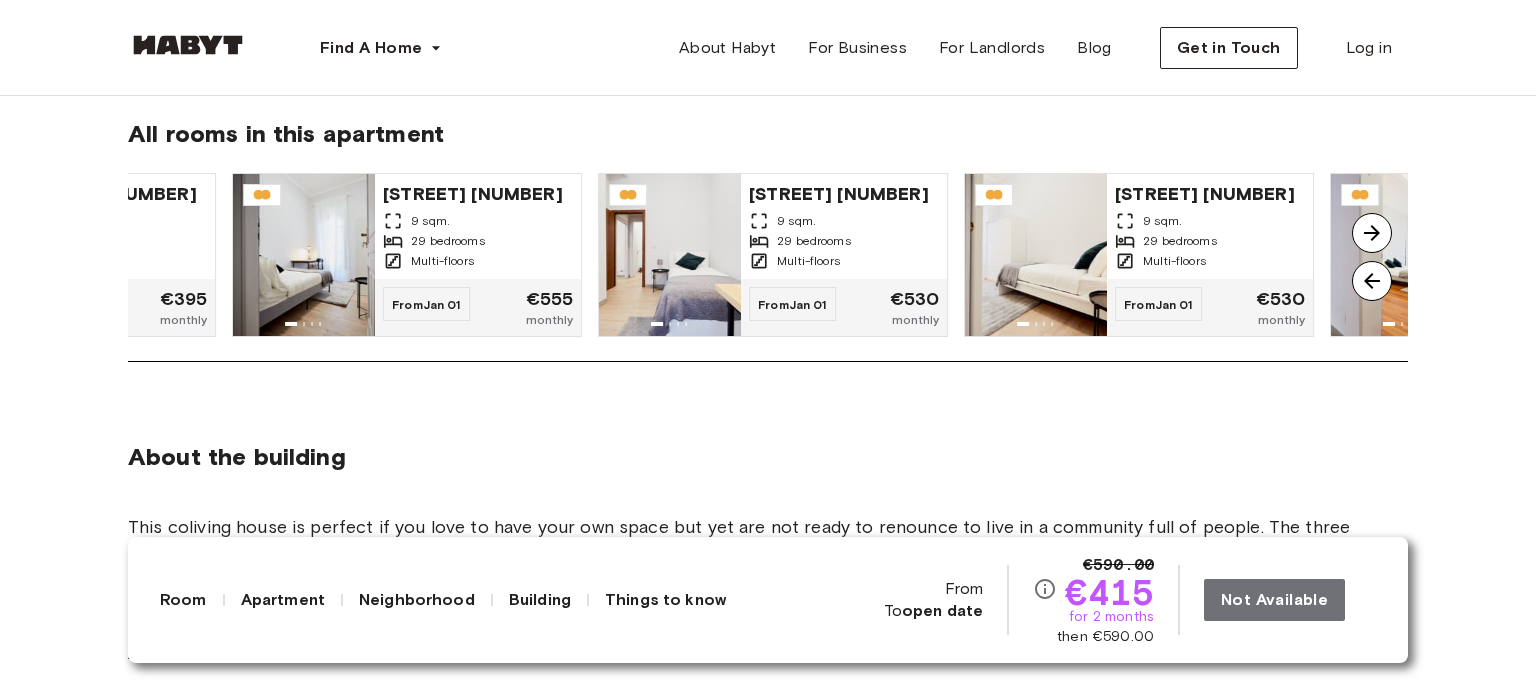 click at bounding box center (1372, 233) 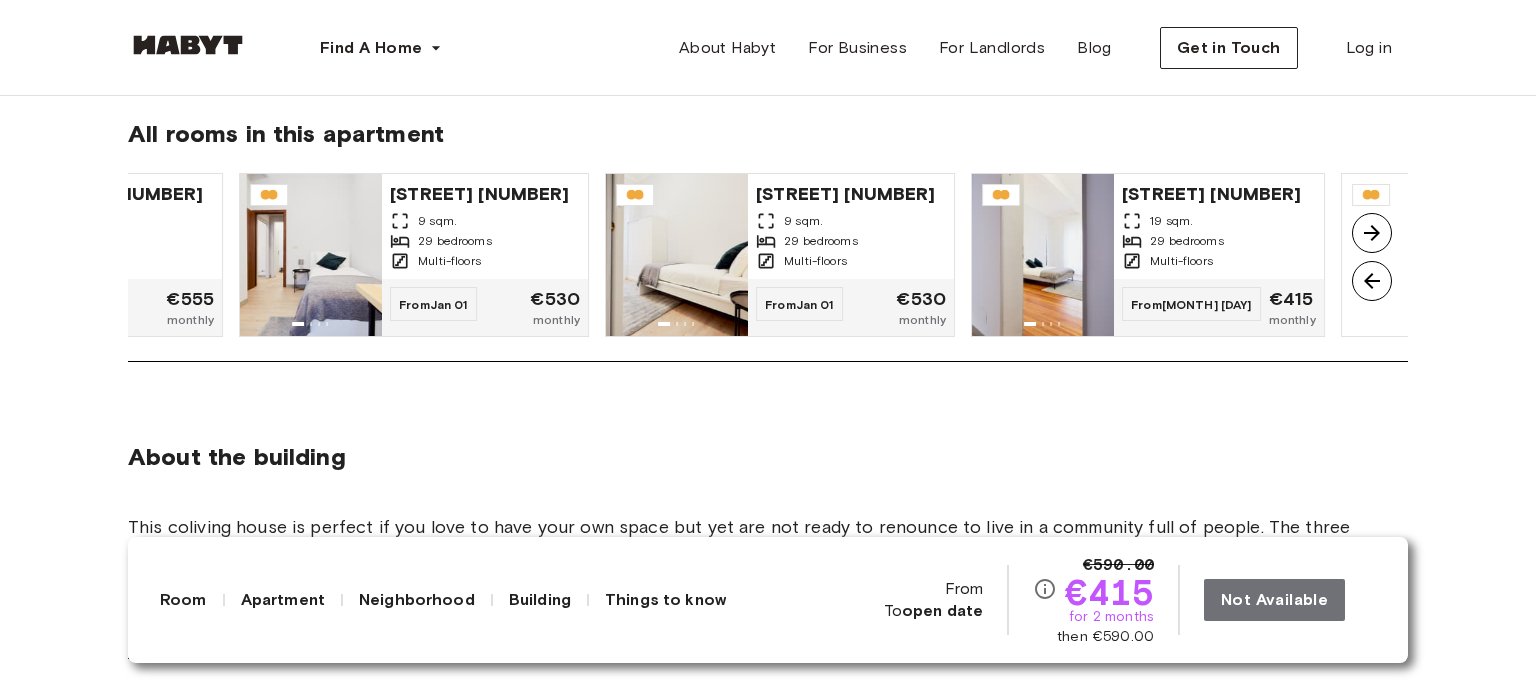 click at bounding box center (1372, 233) 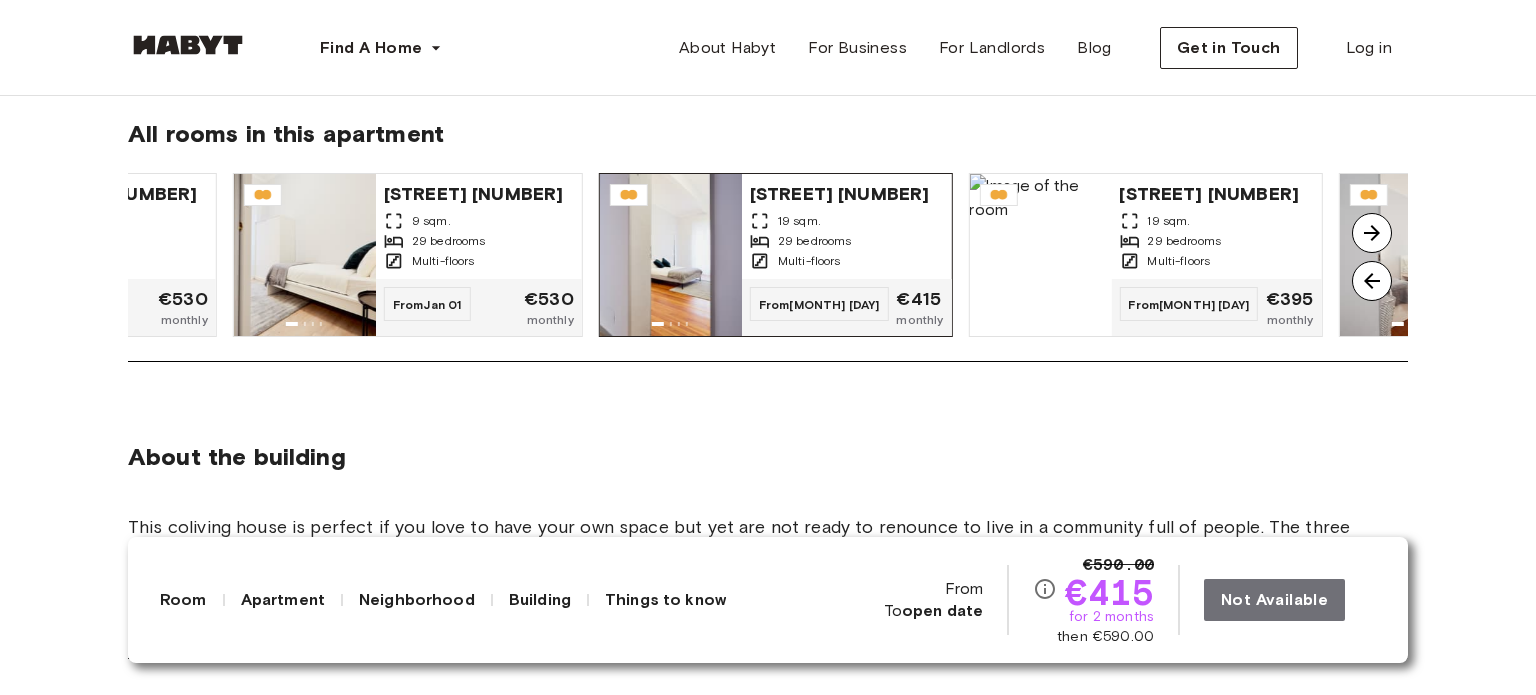 click on "19 sqm." at bounding box center [847, 221] 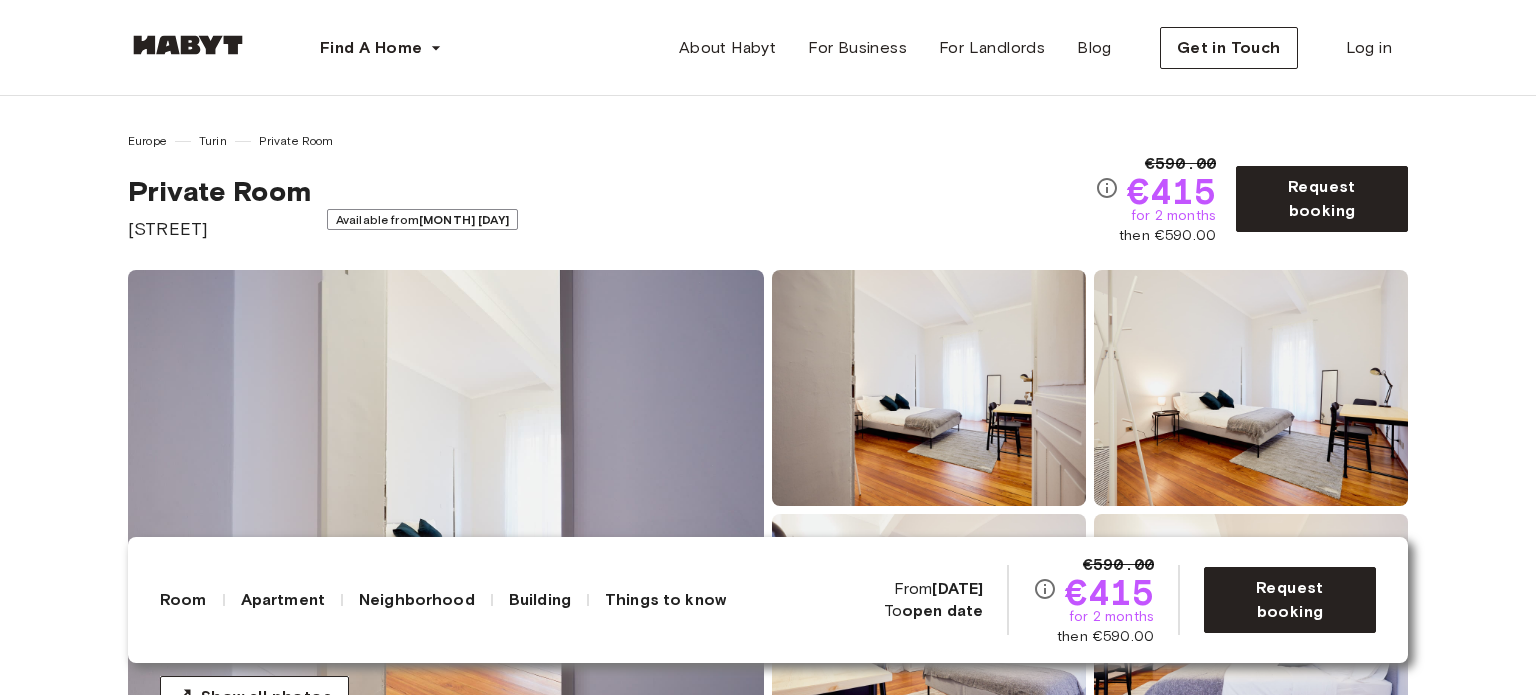 scroll, scrollTop: 0, scrollLeft: 0, axis: both 